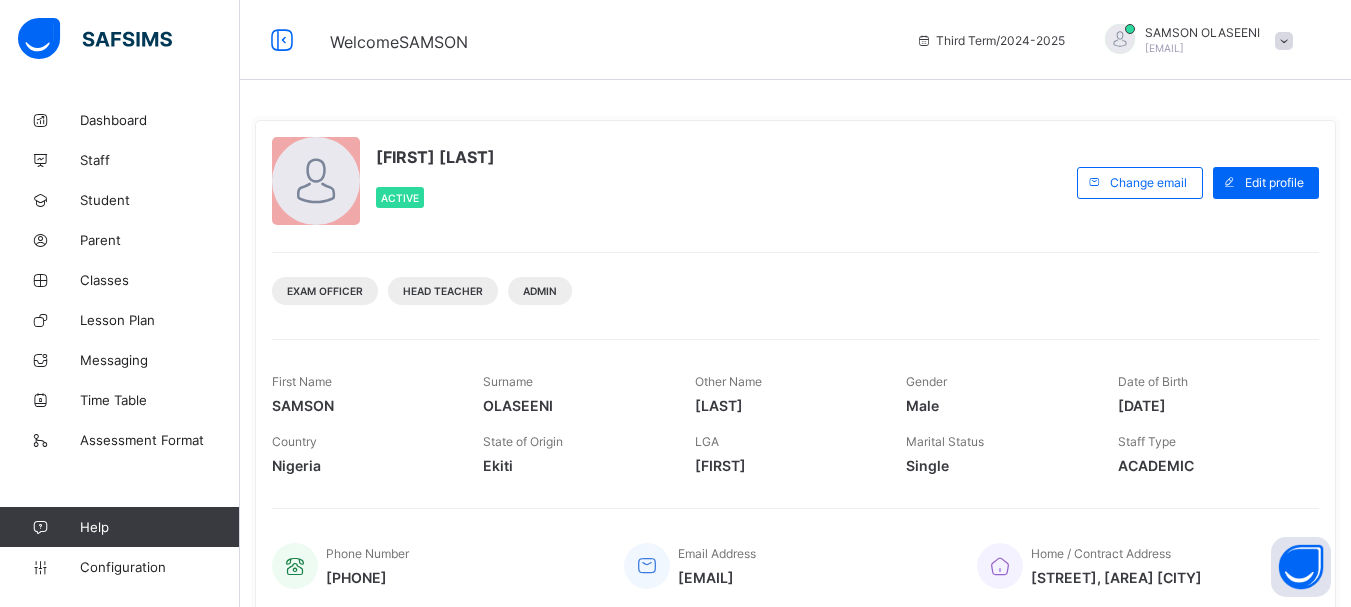 scroll, scrollTop: 0, scrollLeft: 0, axis: both 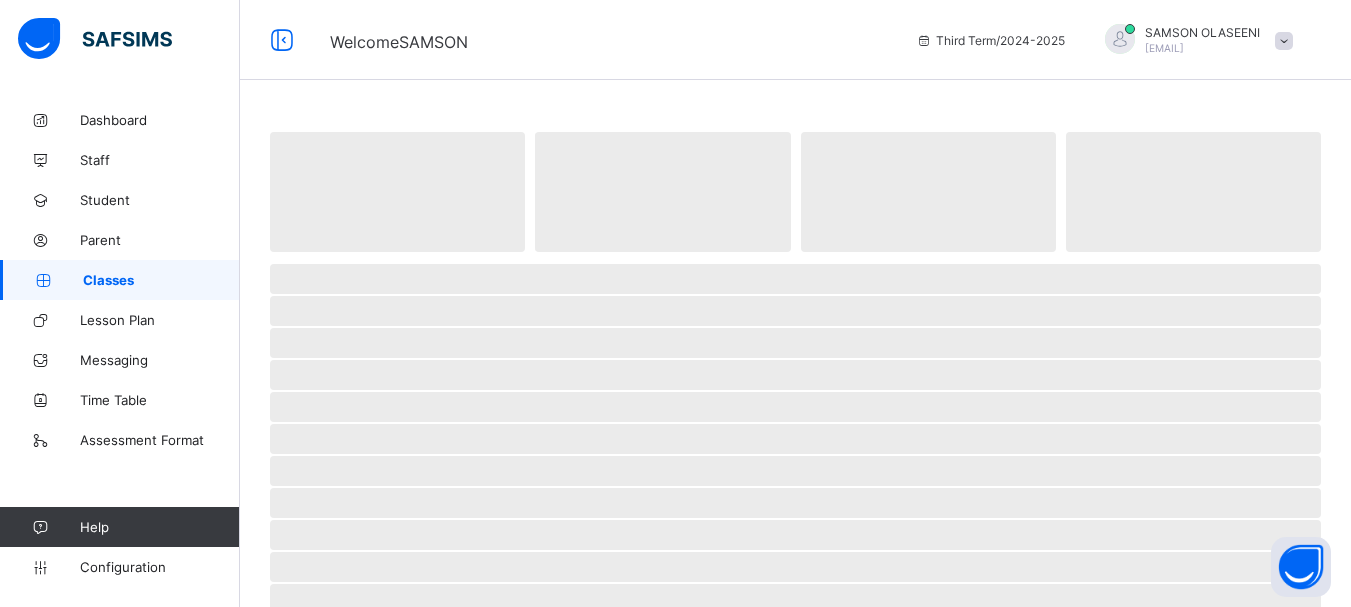 drag, startPoint x: 0, startPoint y: 0, endPoint x: 100, endPoint y: 282, distance: 299.20563 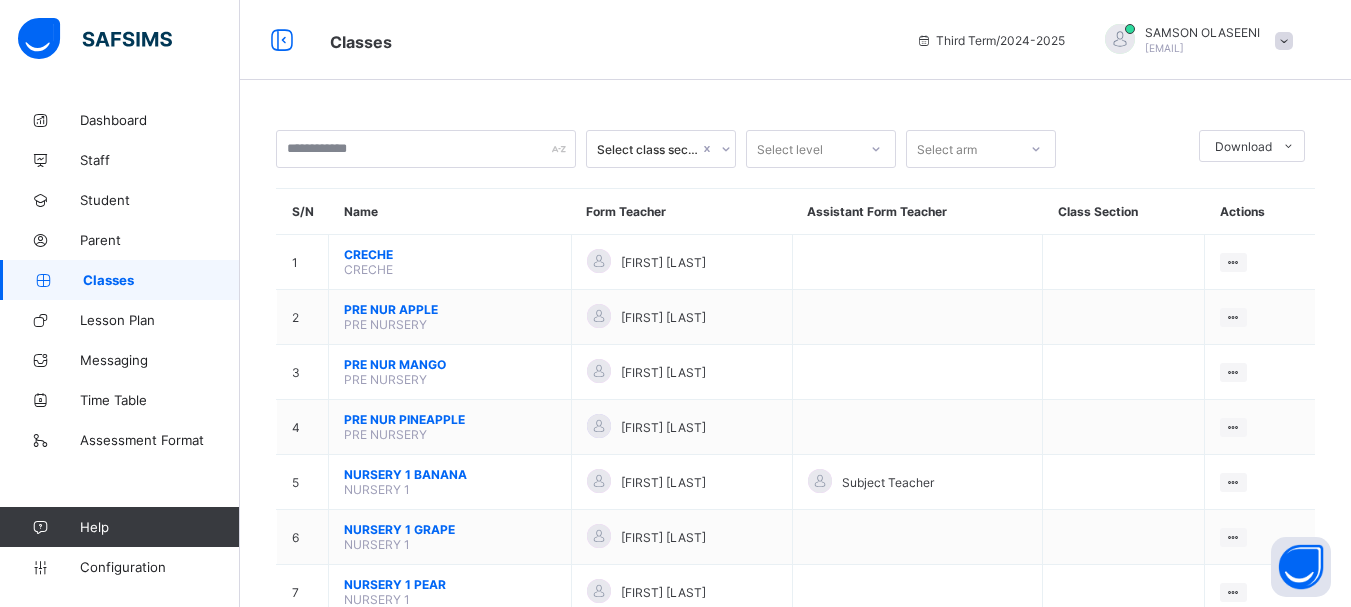 click on "Classes" at bounding box center [161, 280] 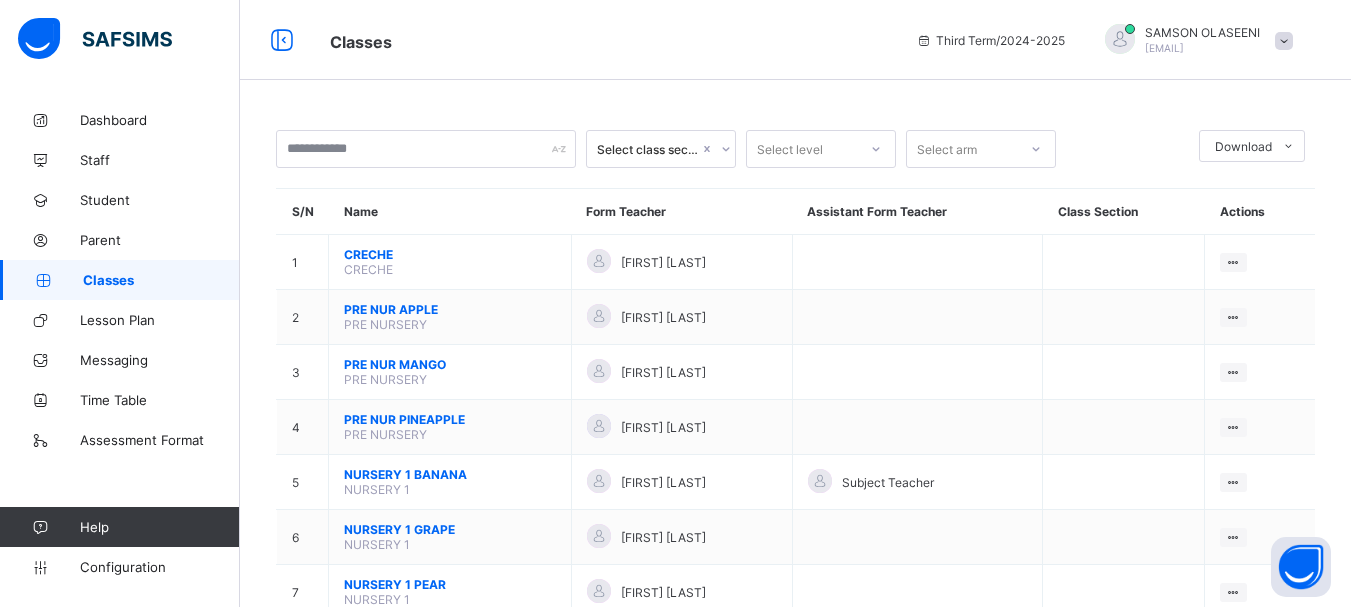 click on "Classes" at bounding box center (161, 280) 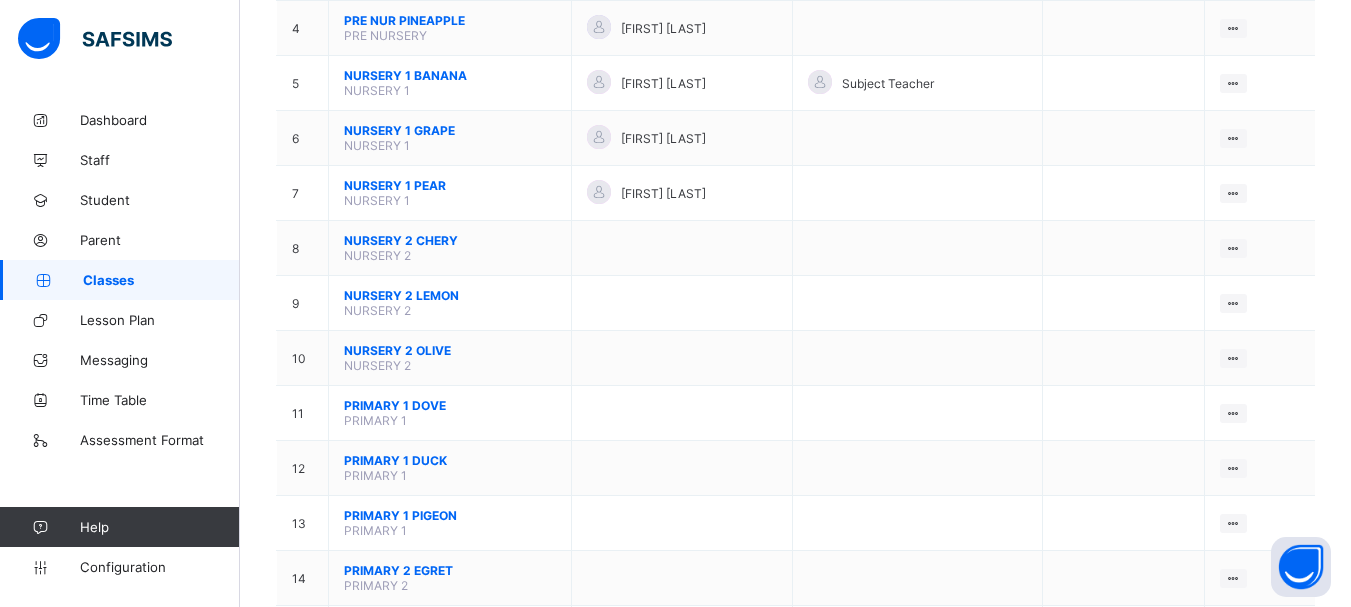 scroll, scrollTop: 400, scrollLeft: 0, axis: vertical 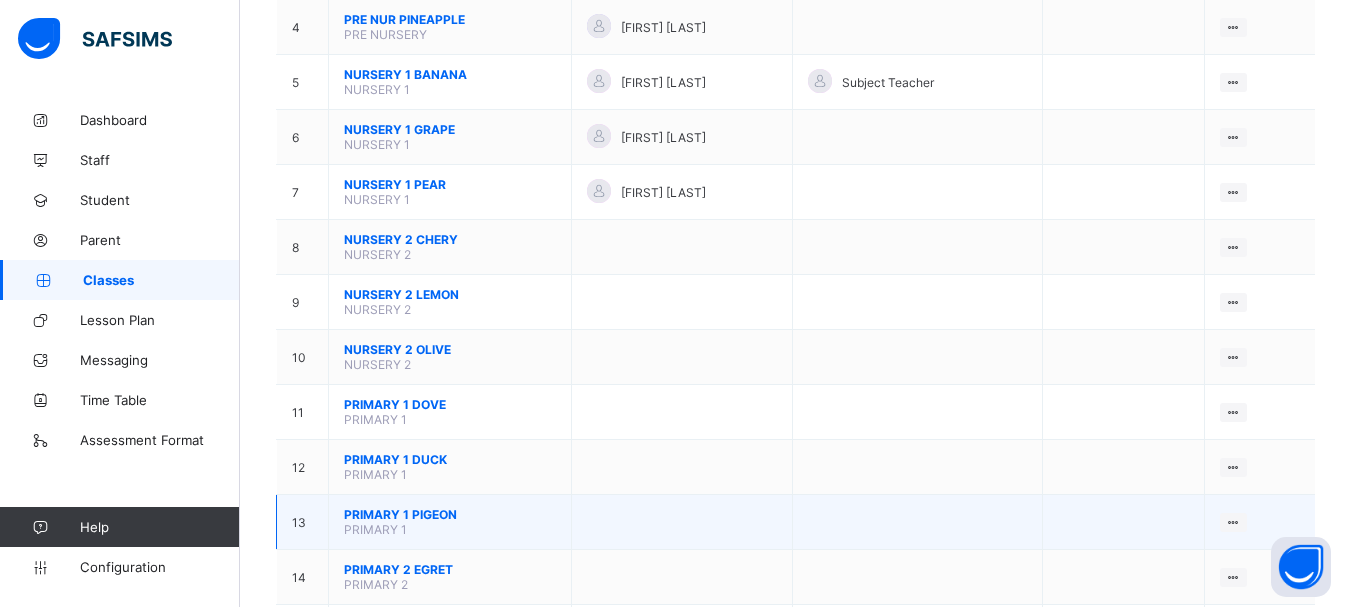 click on "PRIMARY 1   PIGEON" at bounding box center [450, 514] 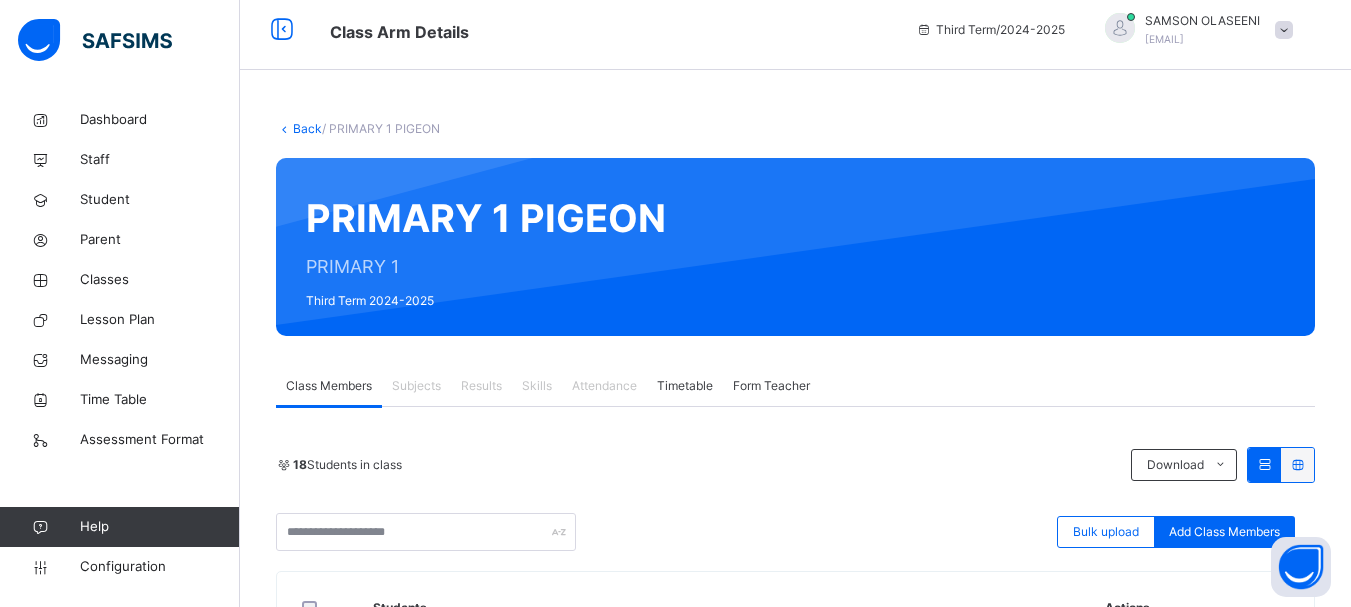 scroll, scrollTop: 0, scrollLeft: 0, axis: both 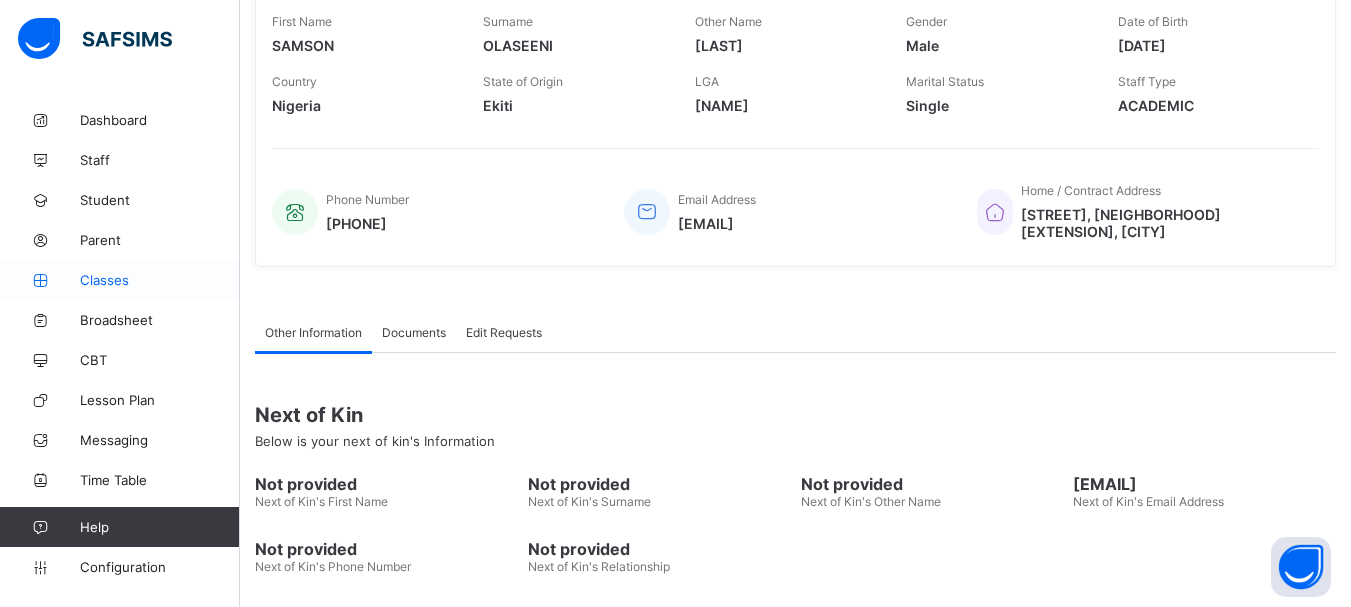 click on "Classes" at bounding box center (160, 280) 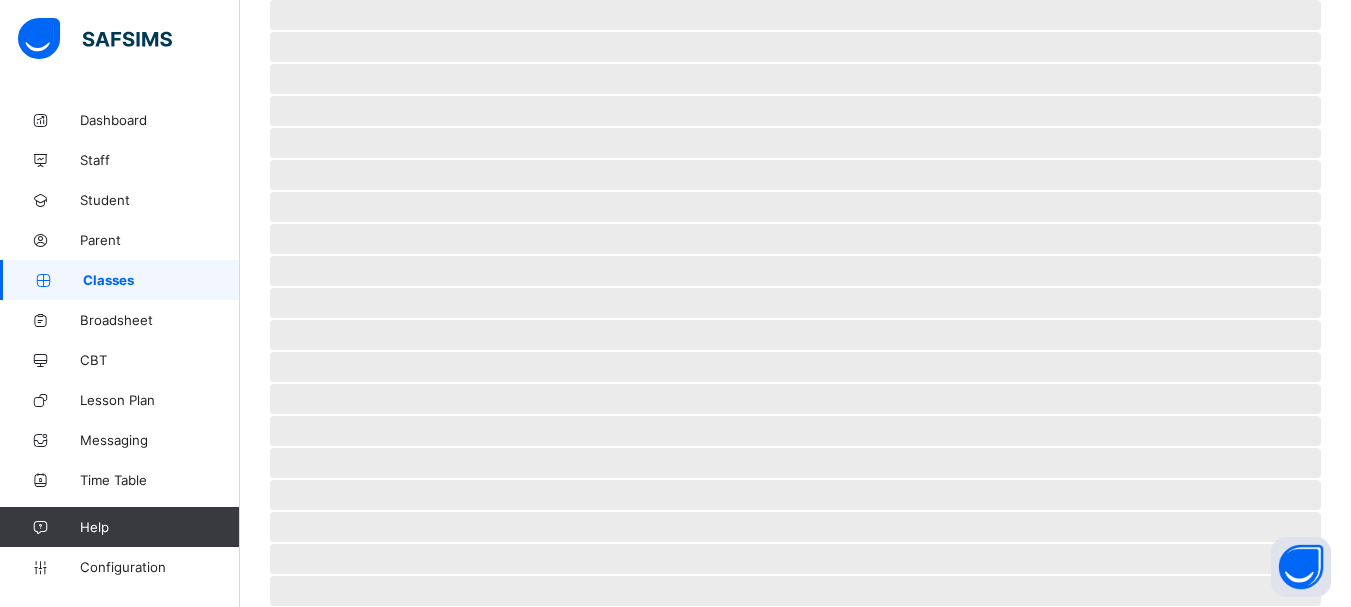 click on "Classes" at bounding box center (161, 280) 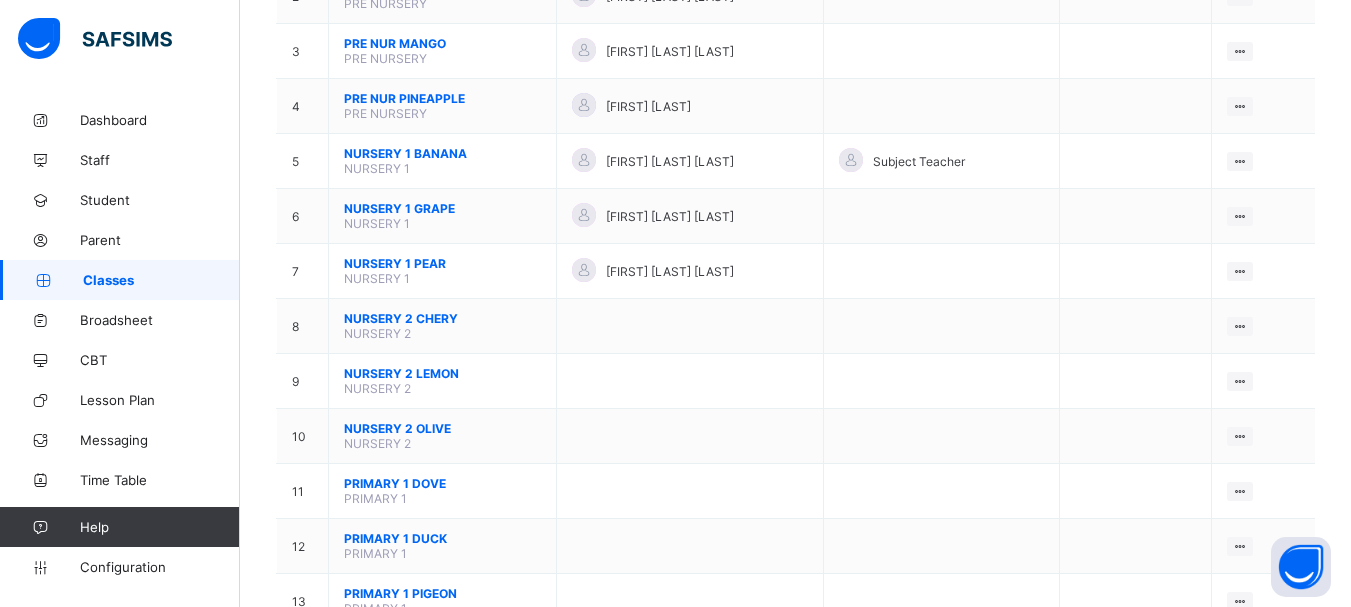 scroll, scrollTop: 360, scrollLeft: 0, axis: vertical 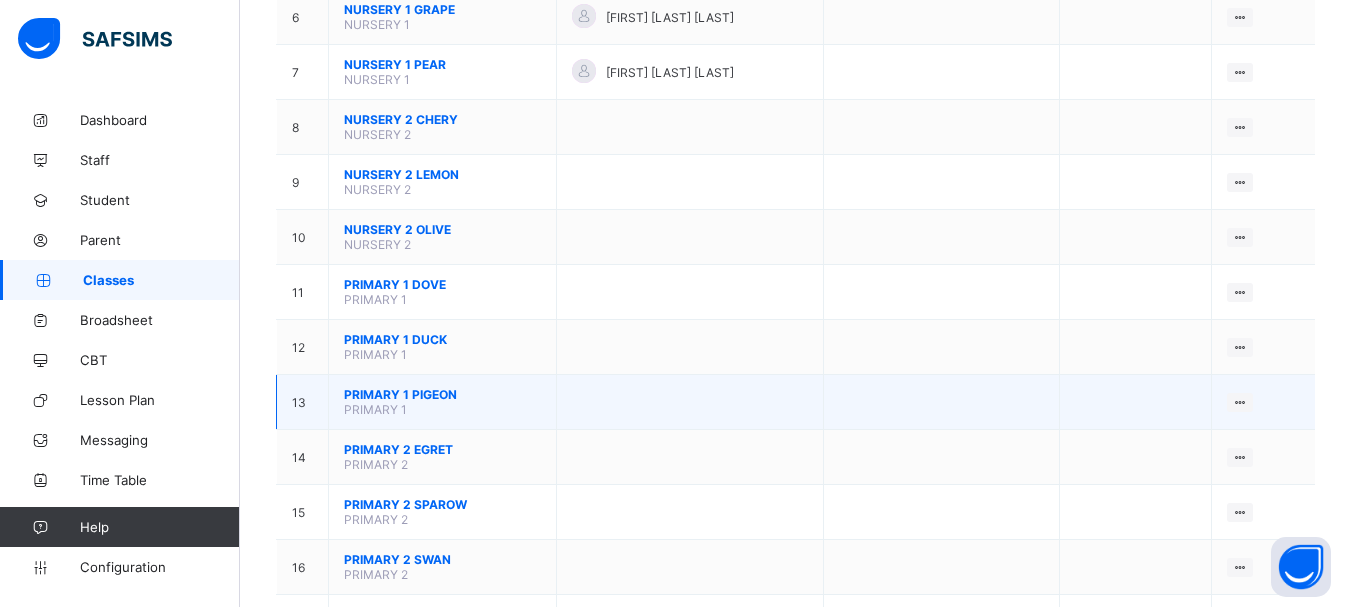 click on "PRIMARY 1   PIGEON" at bounding box center (442, 394) 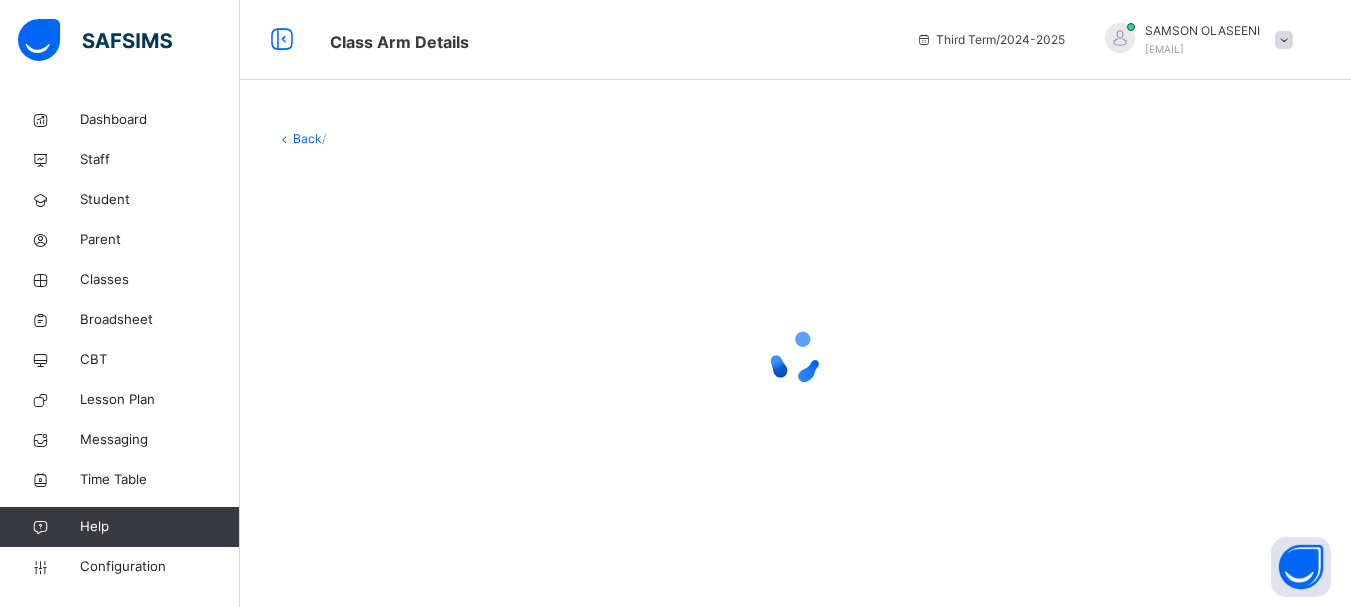 scroll, scrollTop: 0, scrollLeft: 0, axis: both 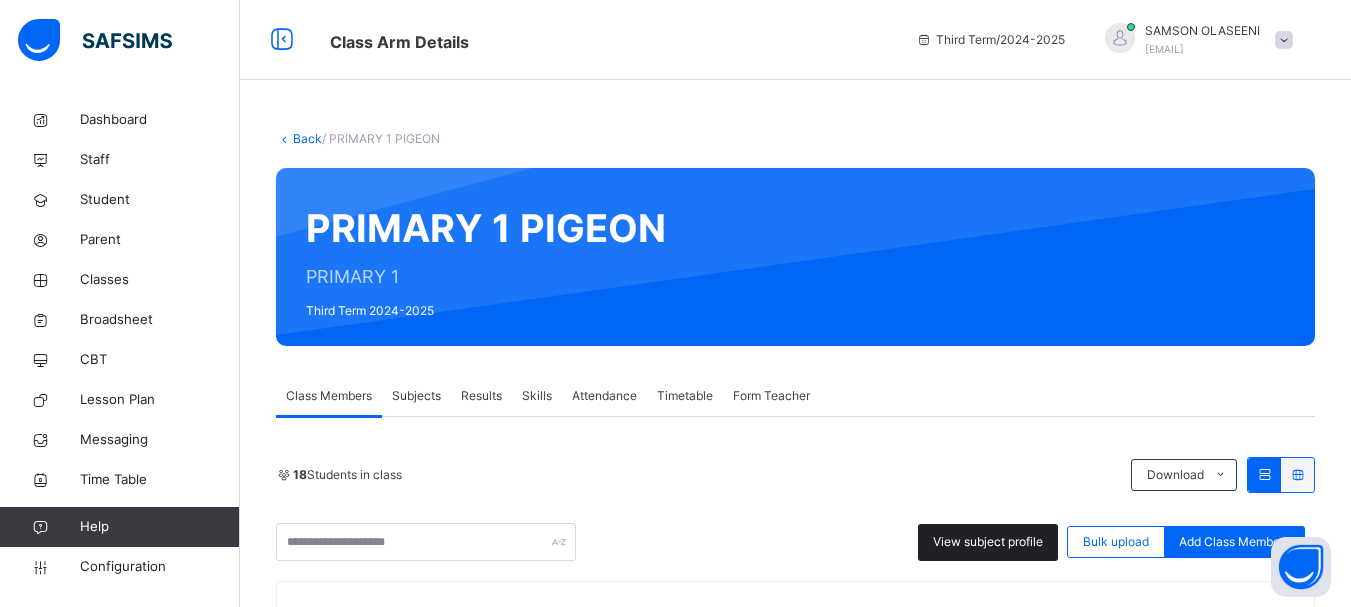click on "View subject profile" at bounding box center (988, 542) 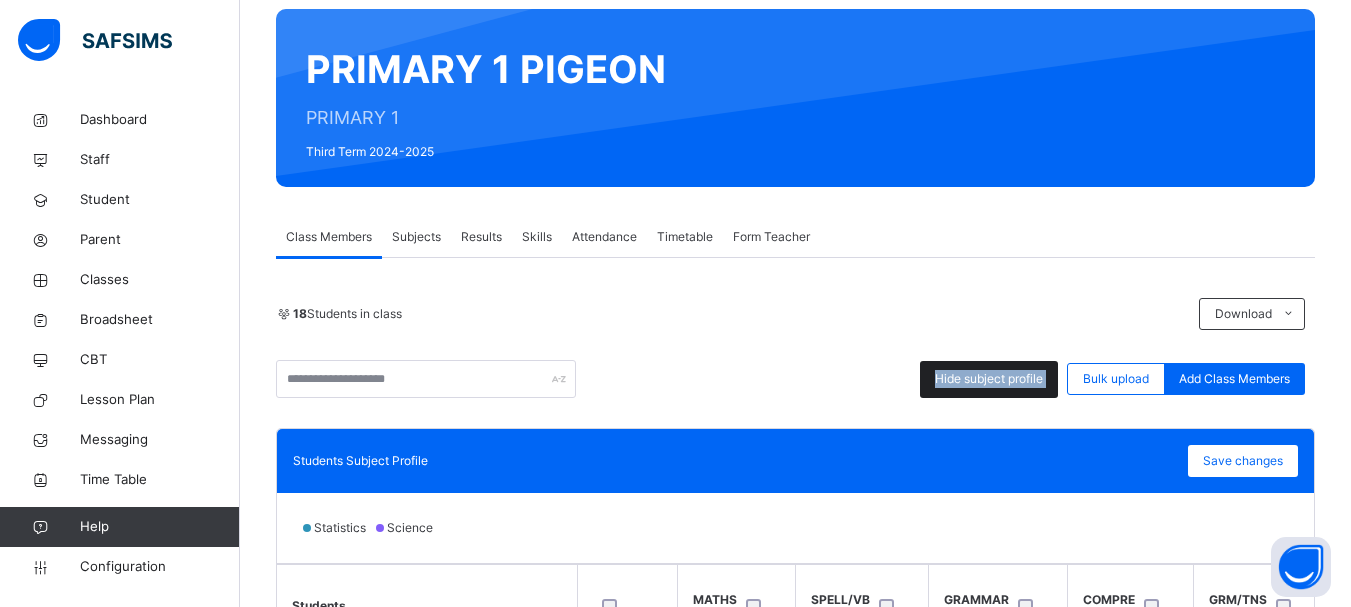 scroll, scrollTop: 160, scrollLeft: 0, axis: vertical 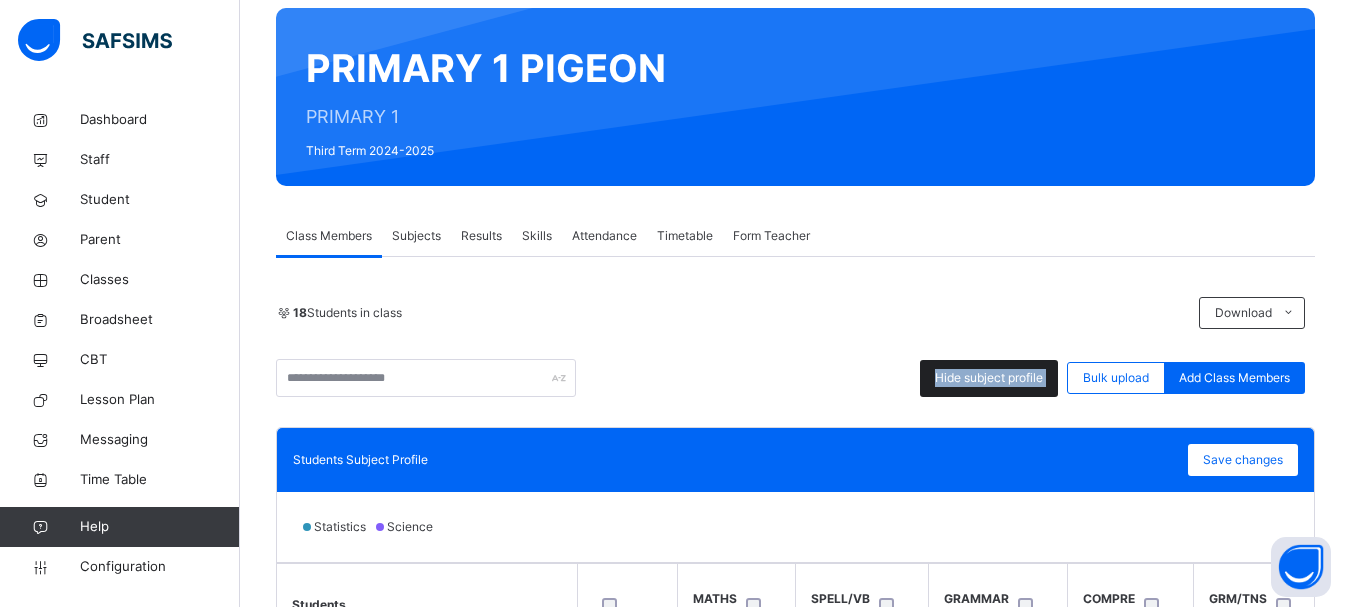 click on "Hide subject profile" at bounding box center (989, 378) 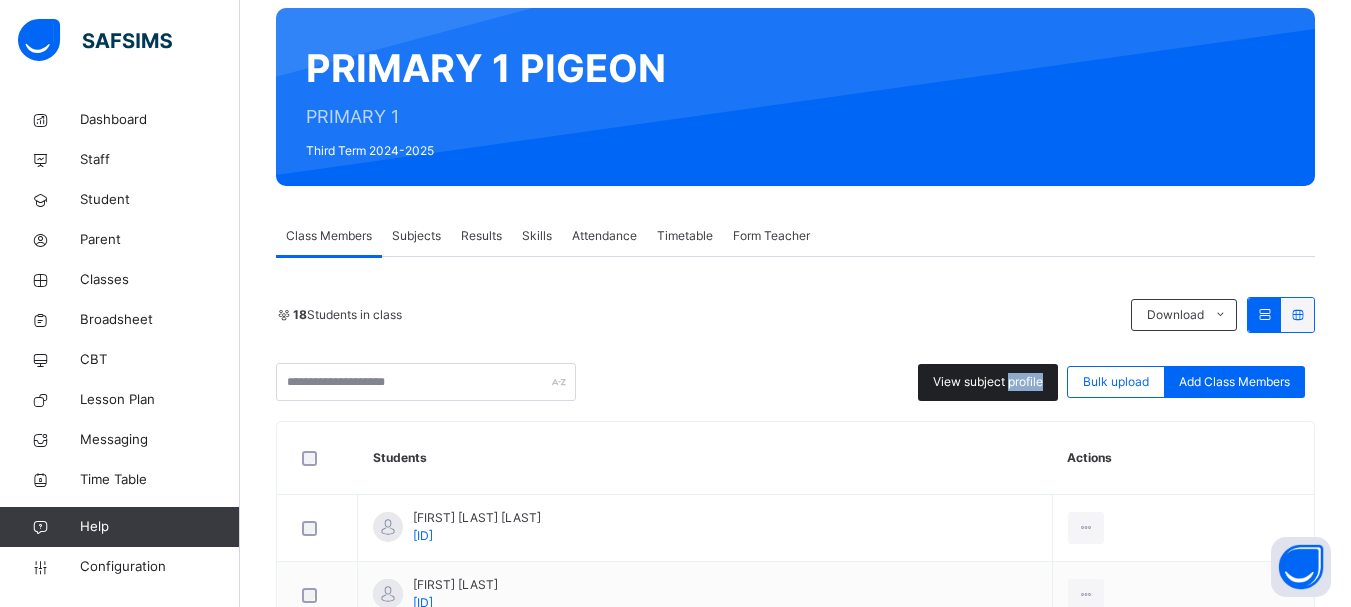 click on "View subject profile" at bounding box center (988, 382) 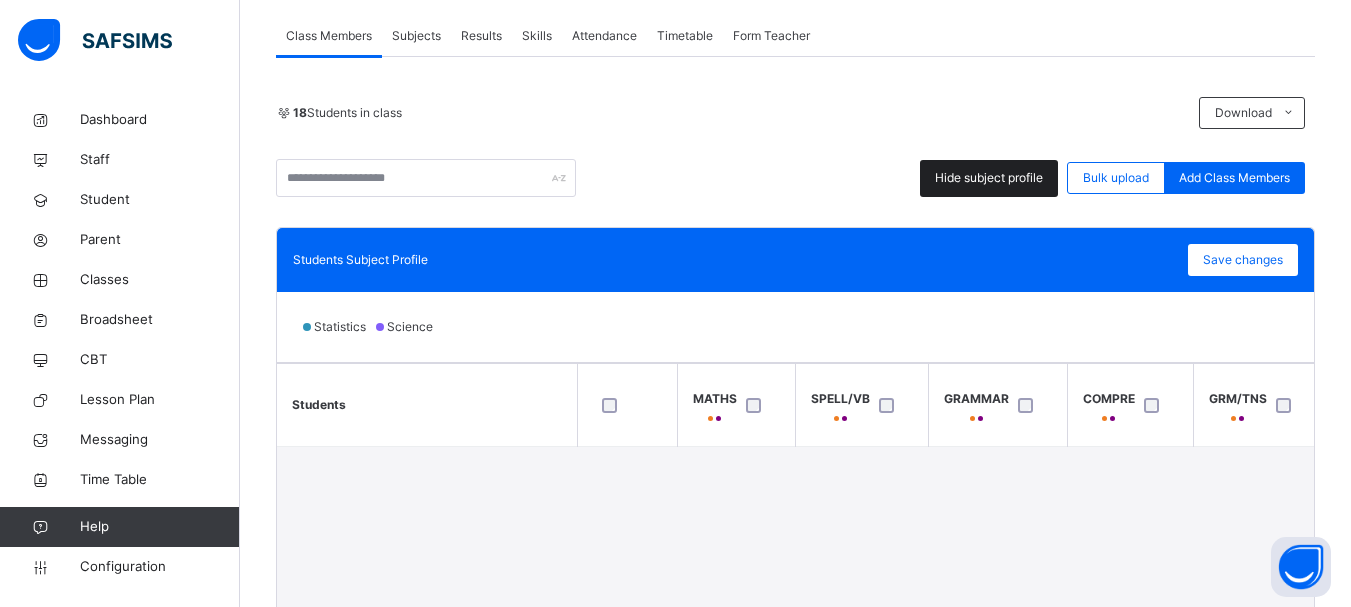 scroll, scrollTop: 280, scrollLeft: 0, axis: vertical 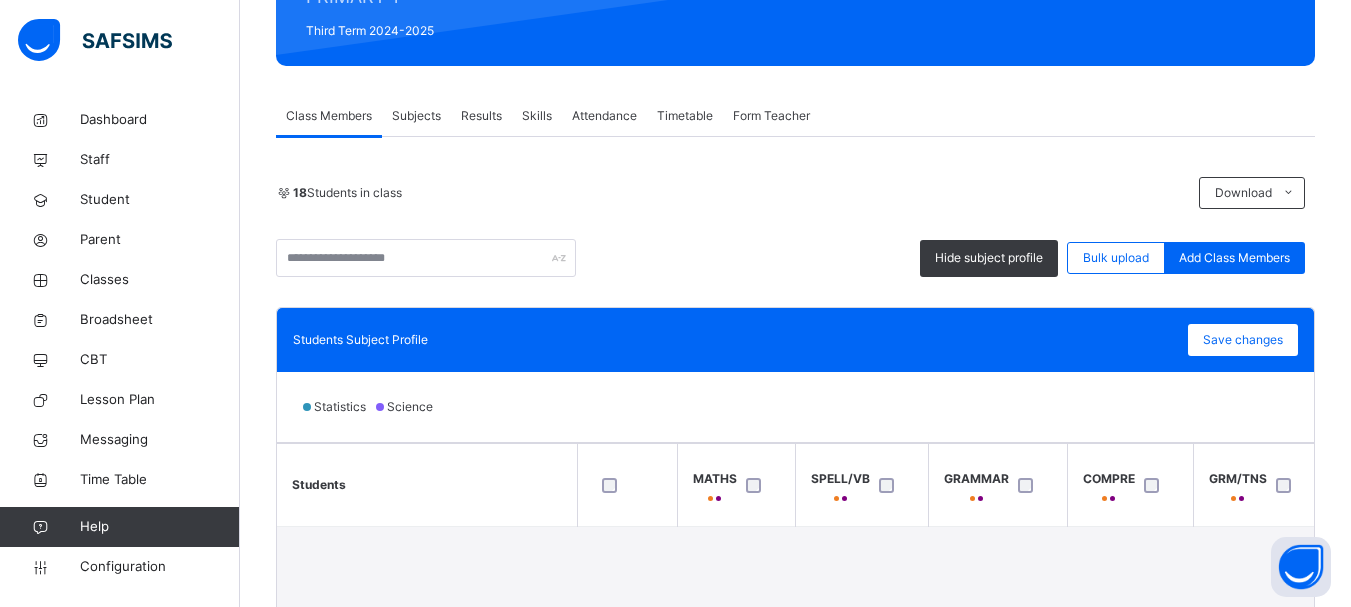 click on "Subjects" at bounding box center (416, 116) 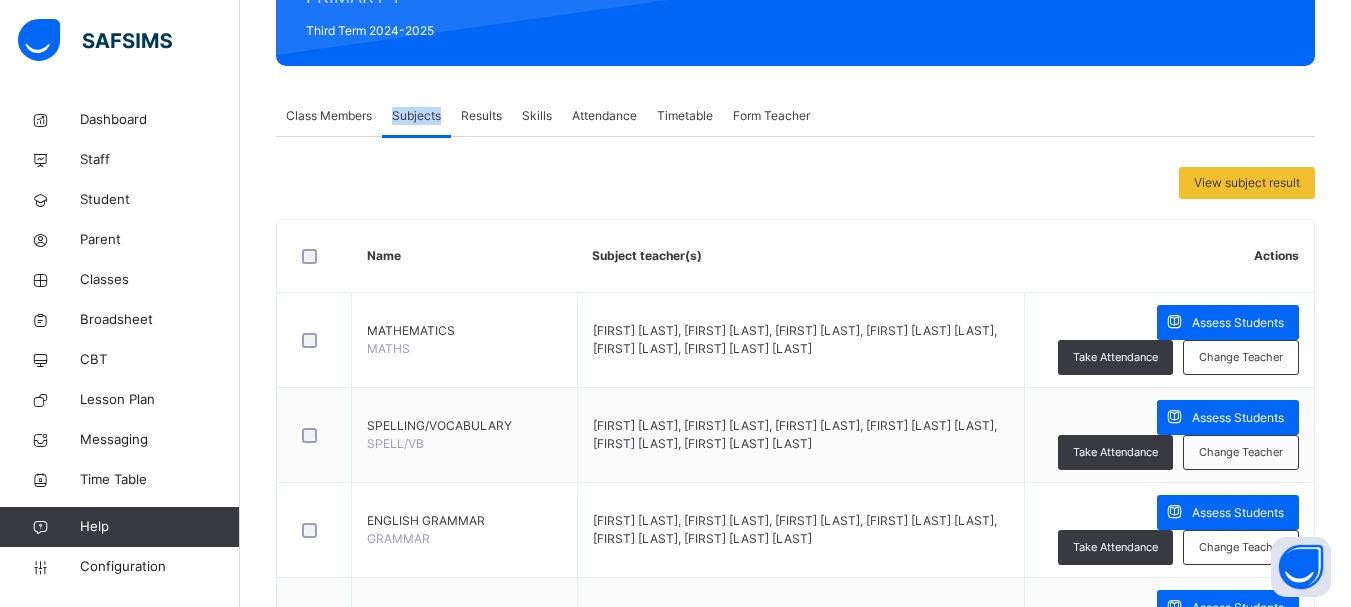 click on "Subjects" at bounding box center (416, 116) 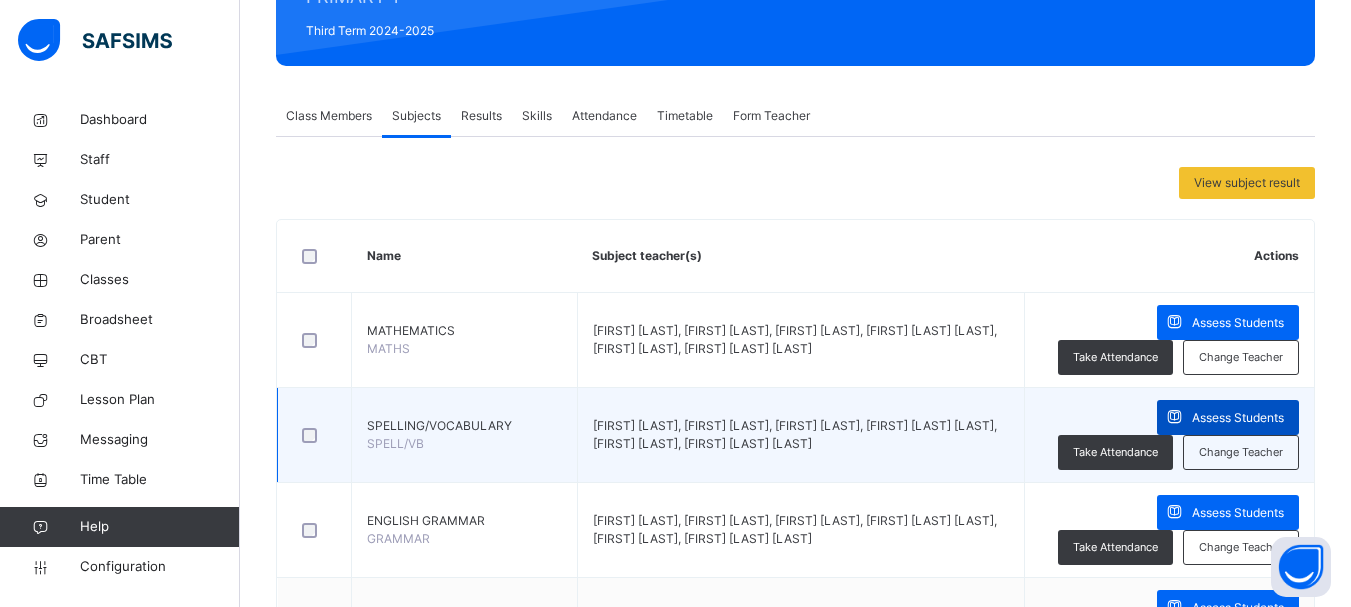 click on "Assess Students" at bounding box center (1238, 418) 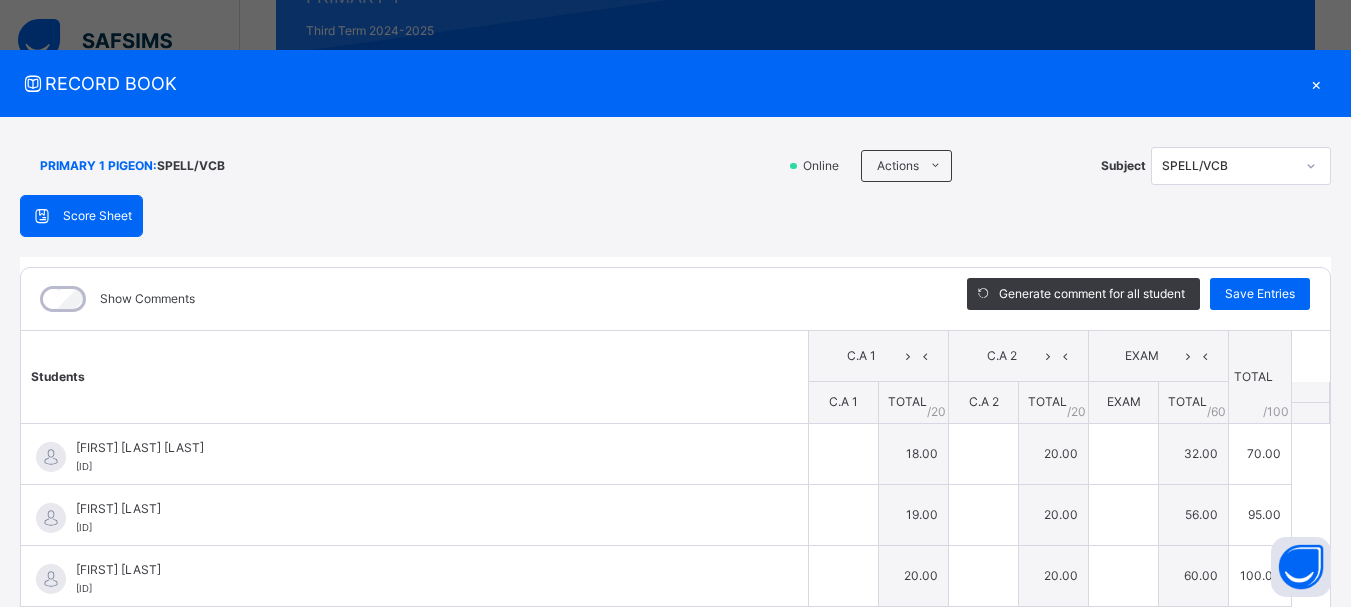 type on "**" 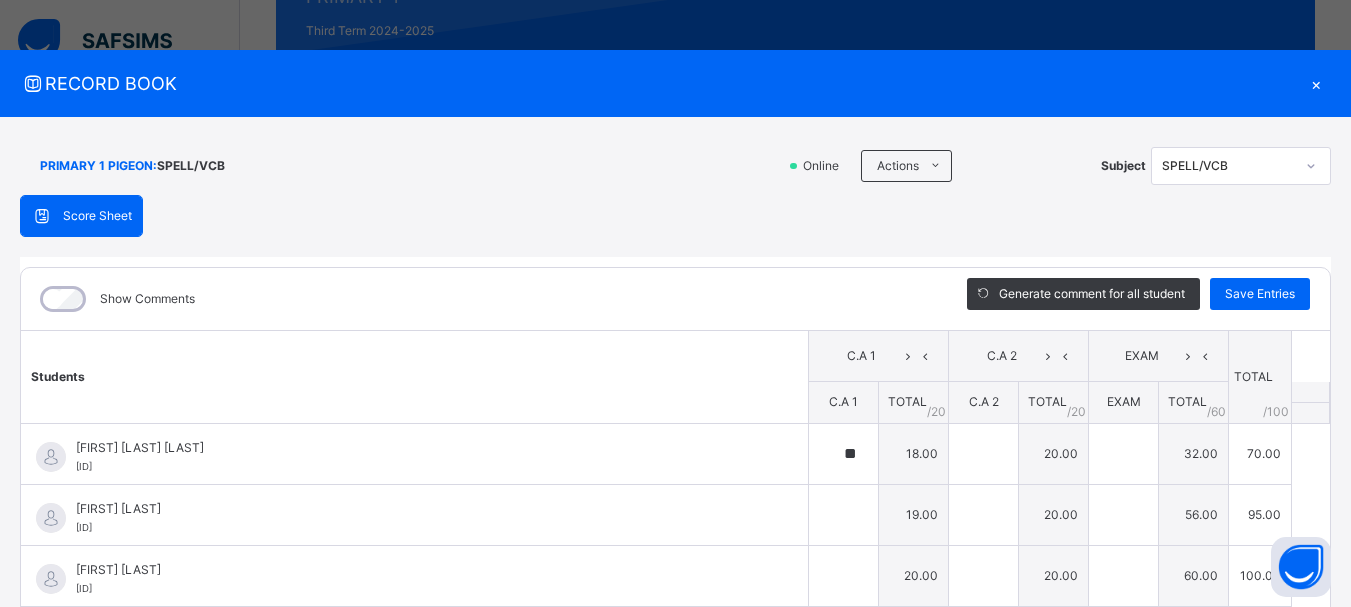 type on "**" 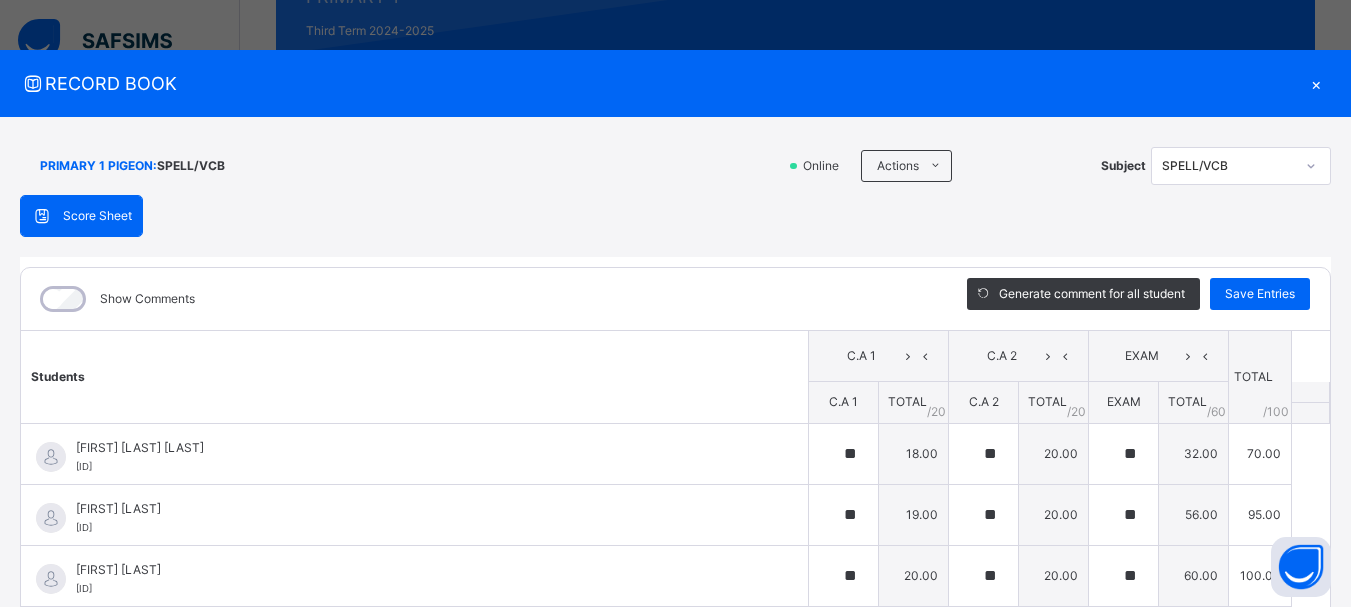 type on "*" 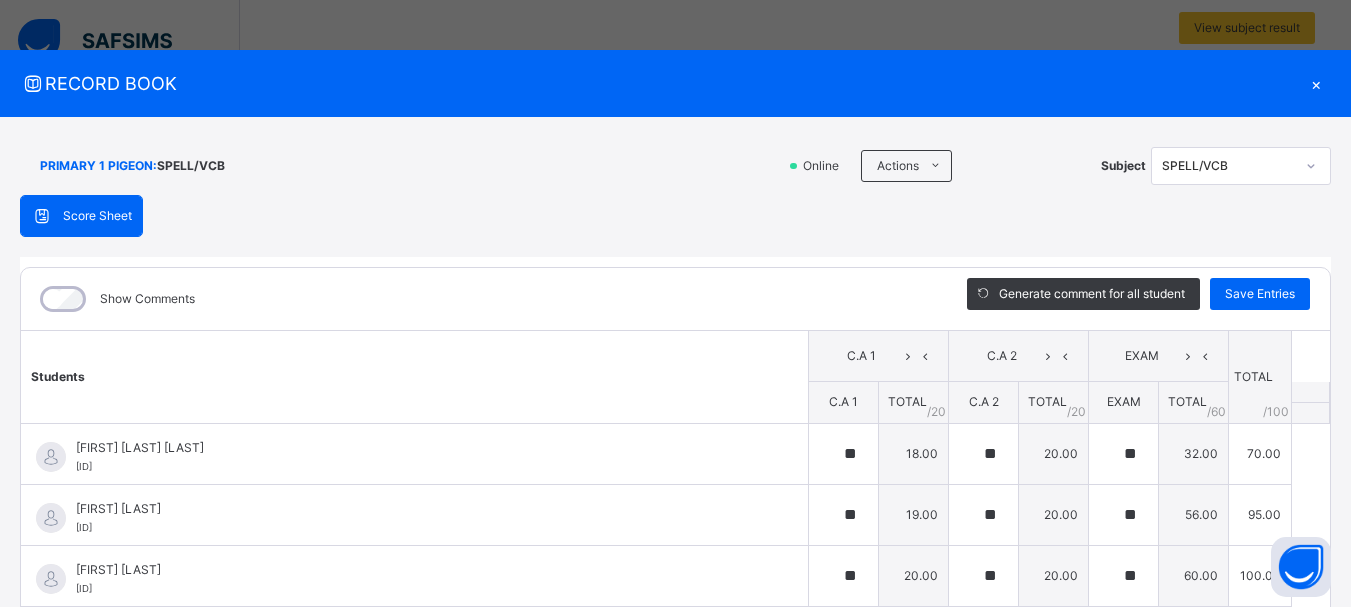 scroll, scrollTop: 440, scrollLeft: 0, axis: vertical 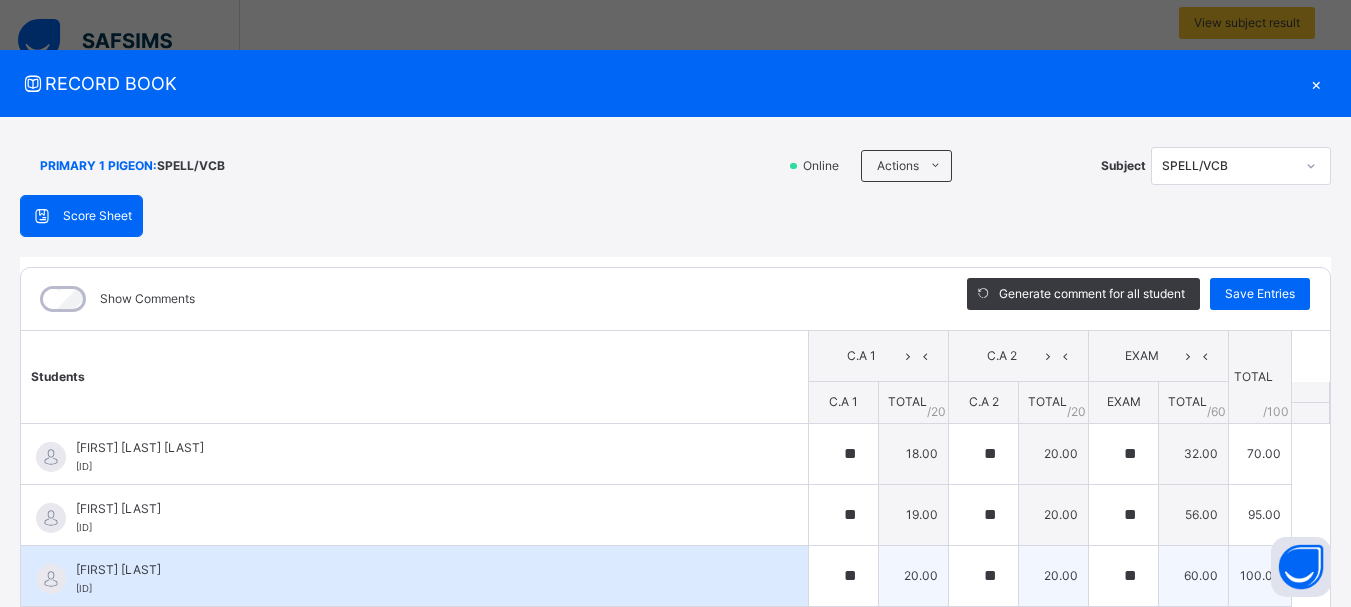 click on "60.00" at bounding box center (1194, 575) 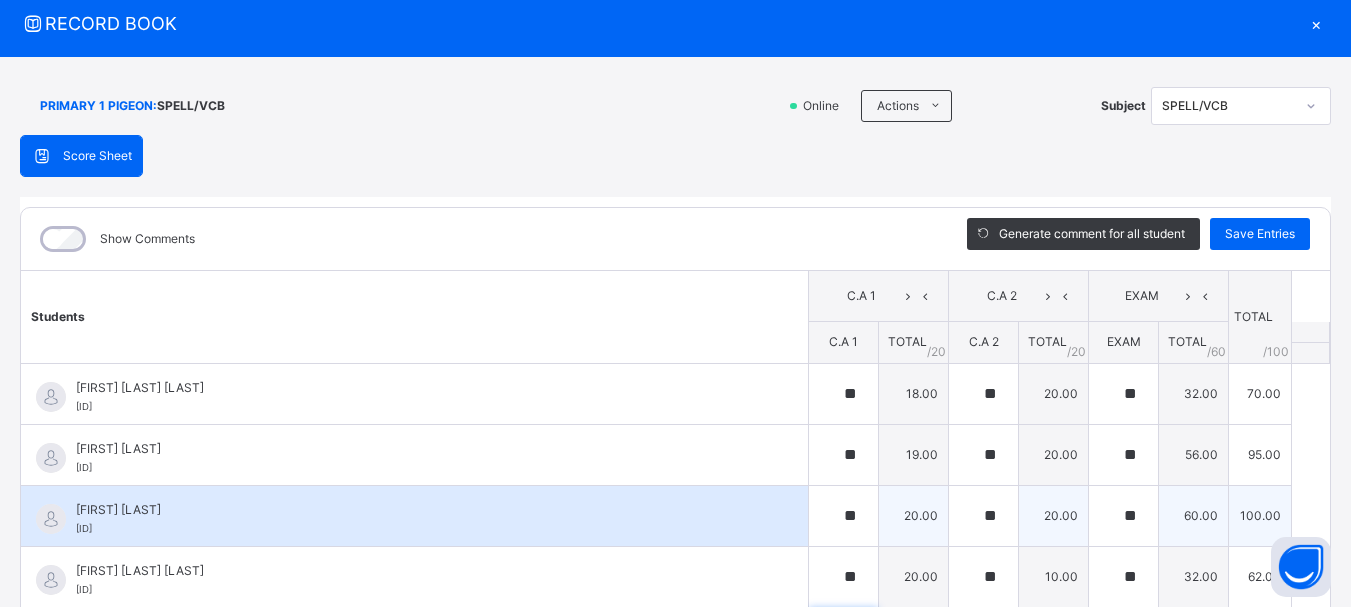 scroll, scrollTop: 304, scrollLeft: 0, axis: vertical 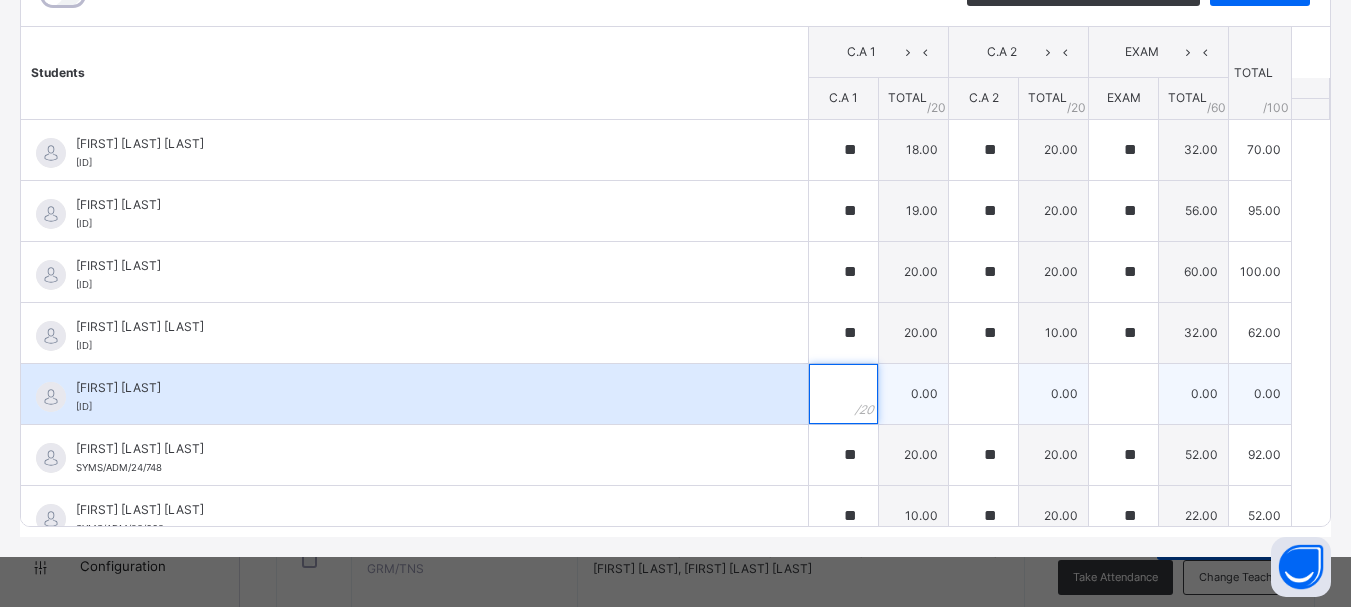 click at bounding box center (843, 394) 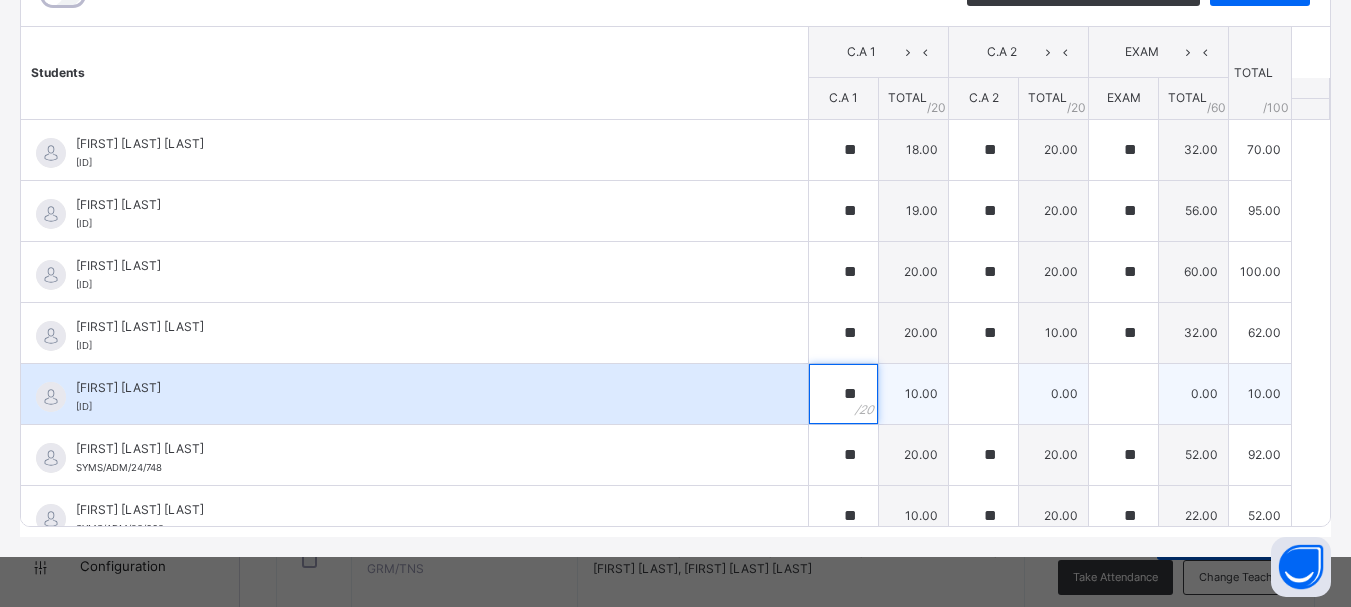 type on "**" 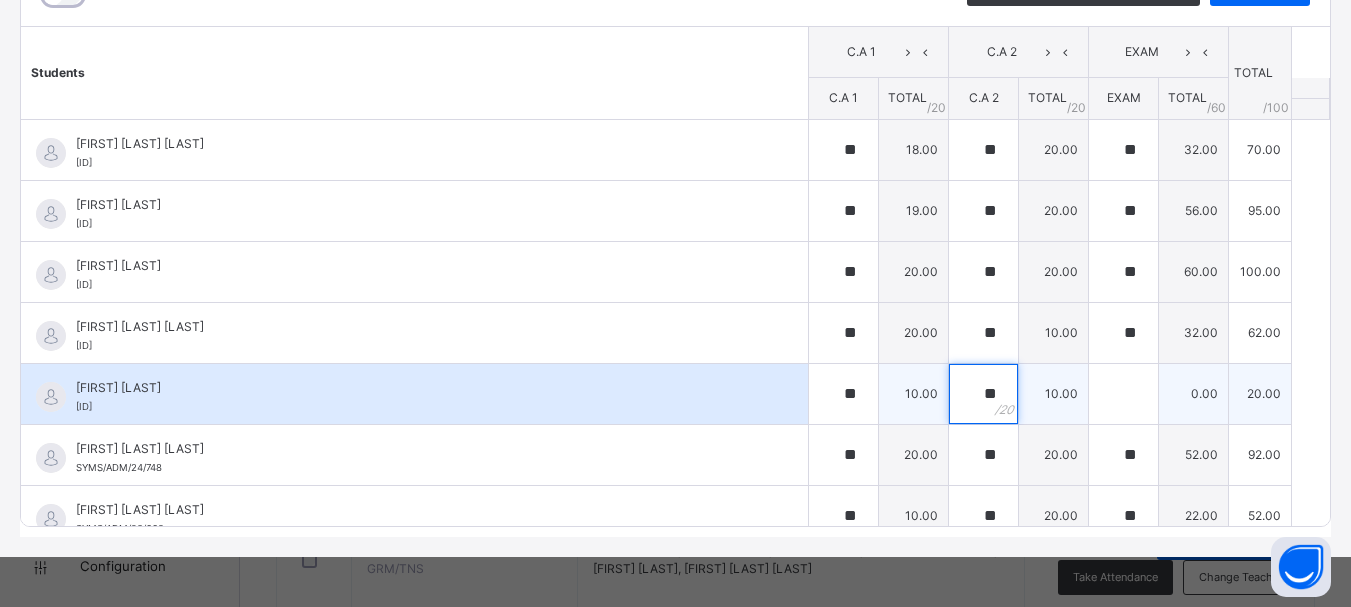 type on "**" 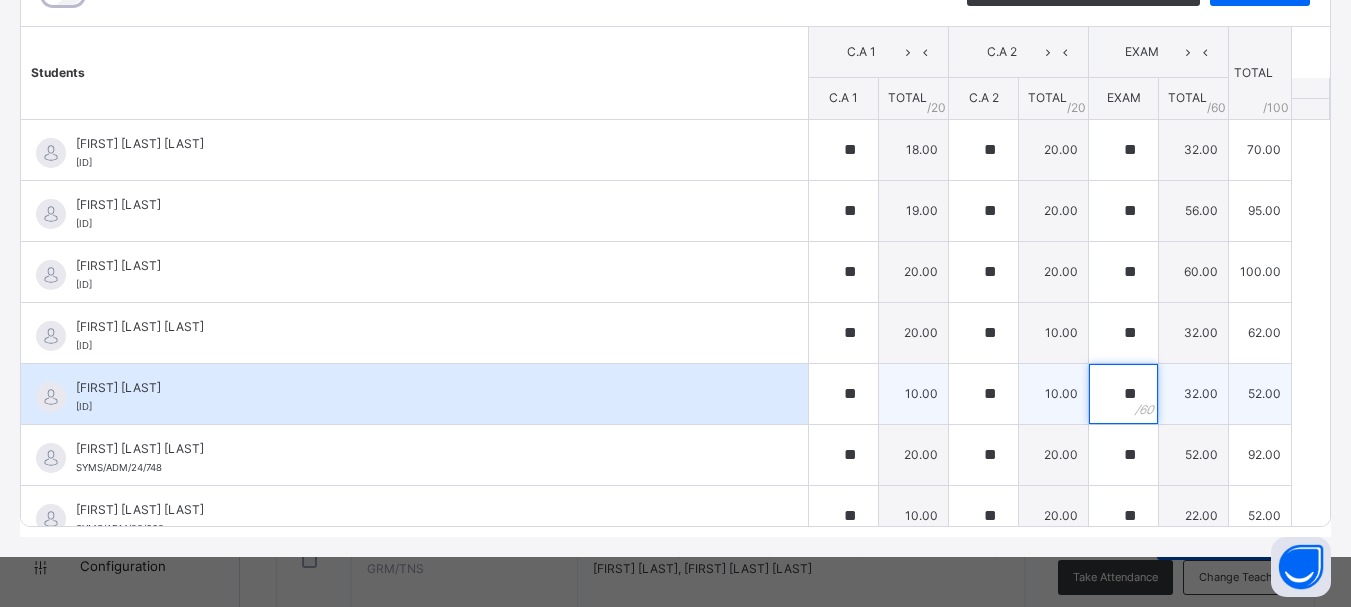 type on "**" 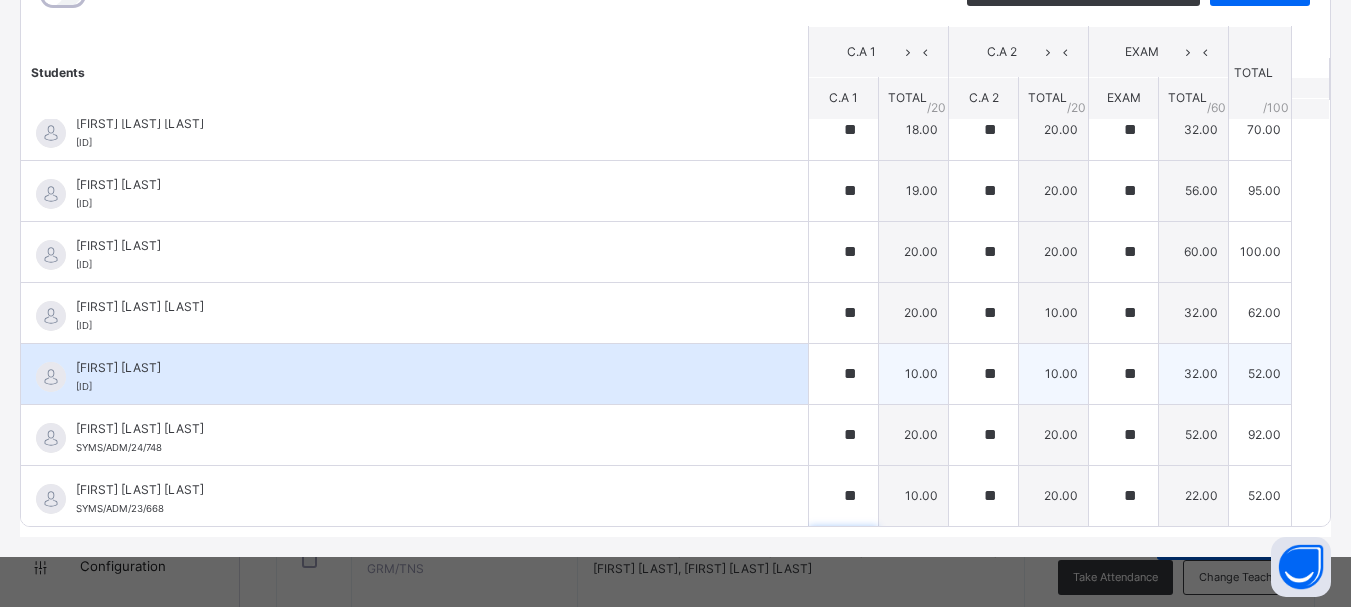 scroll, scrollTop: 301, scrollLeft: 0, axis: vertical 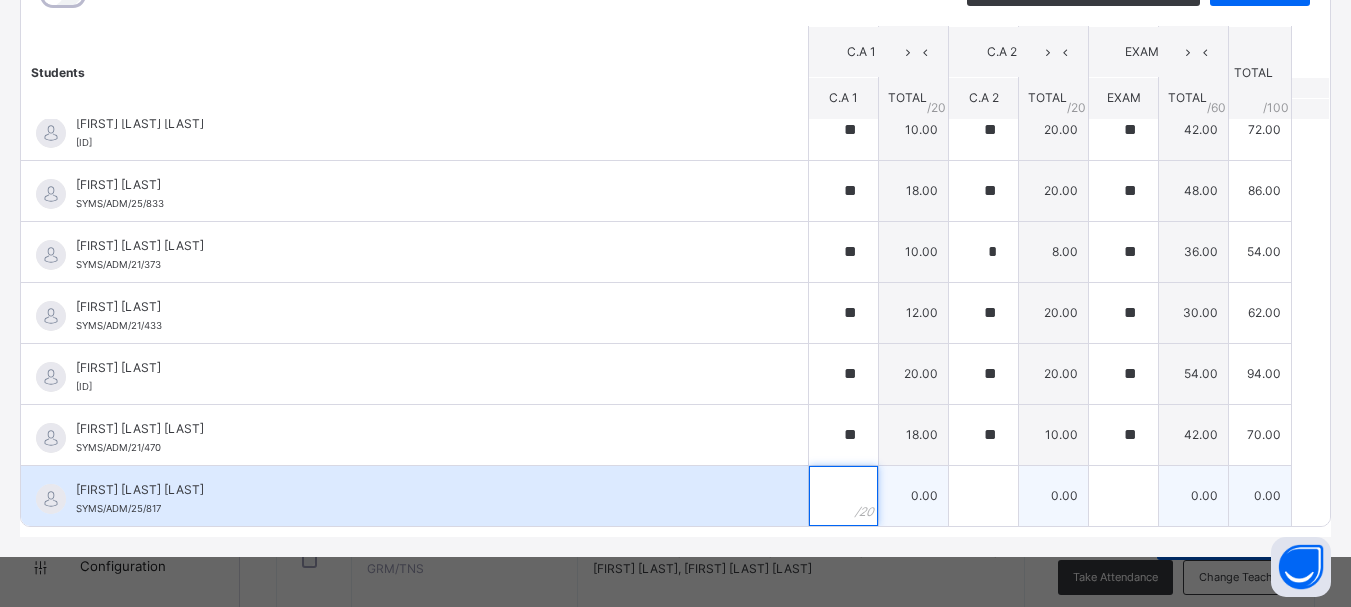click at bounding box center [843, 496] 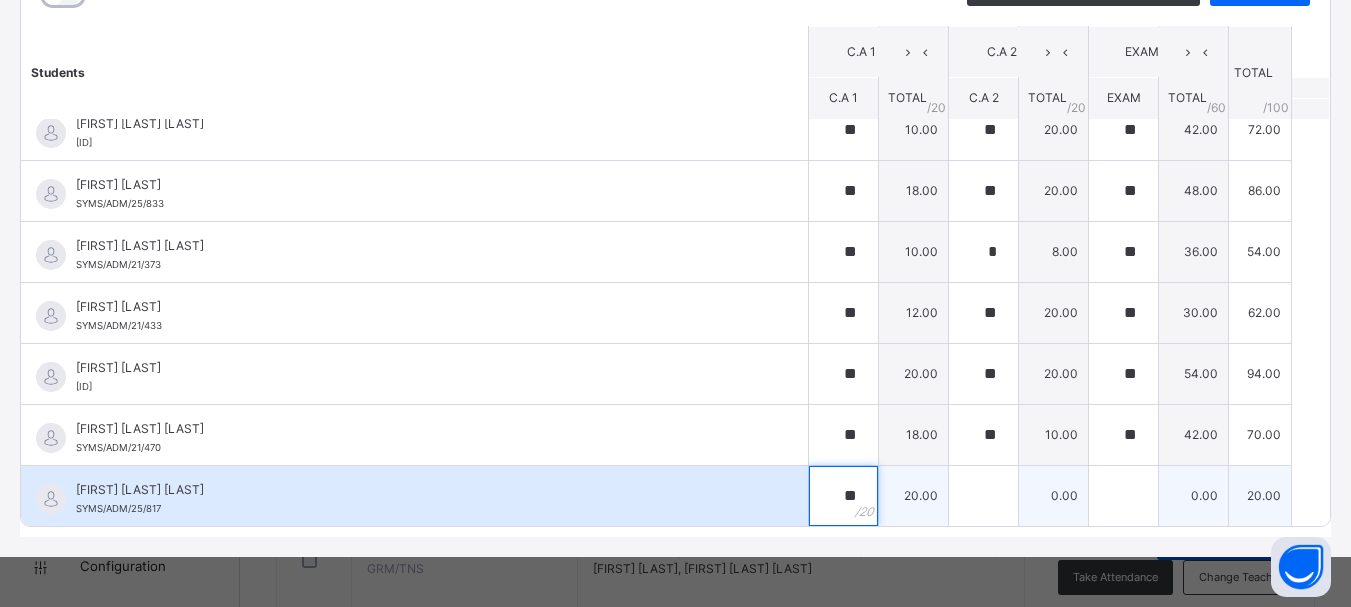 type on "**" 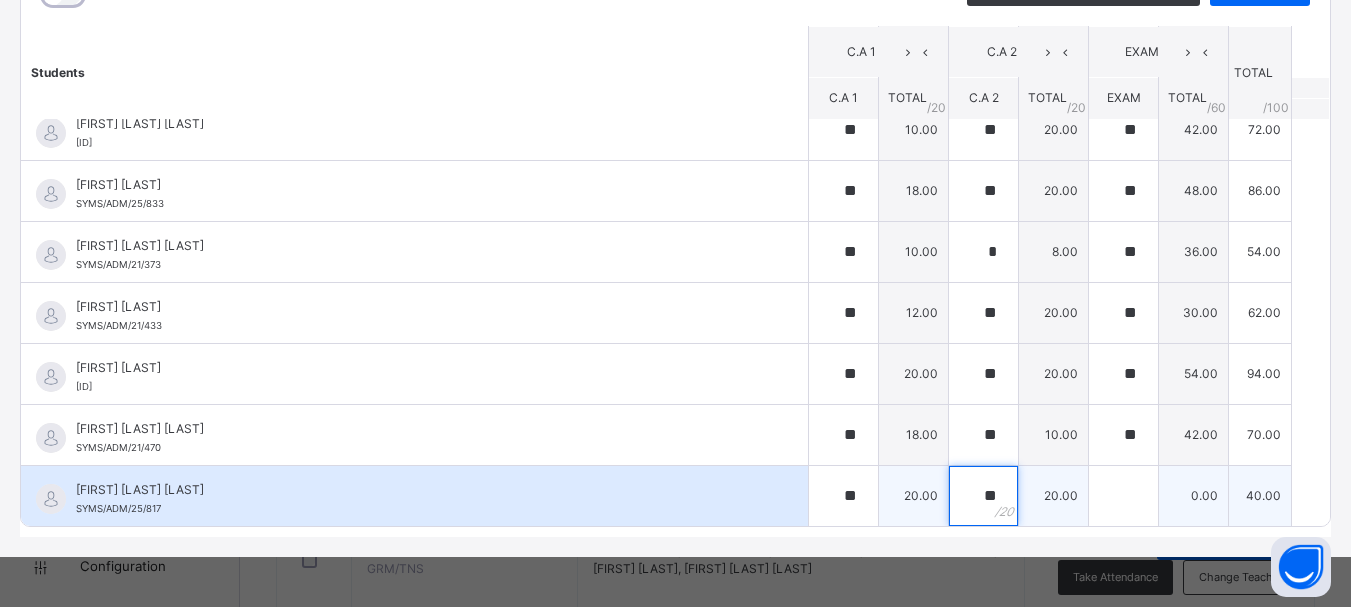 type on "**" 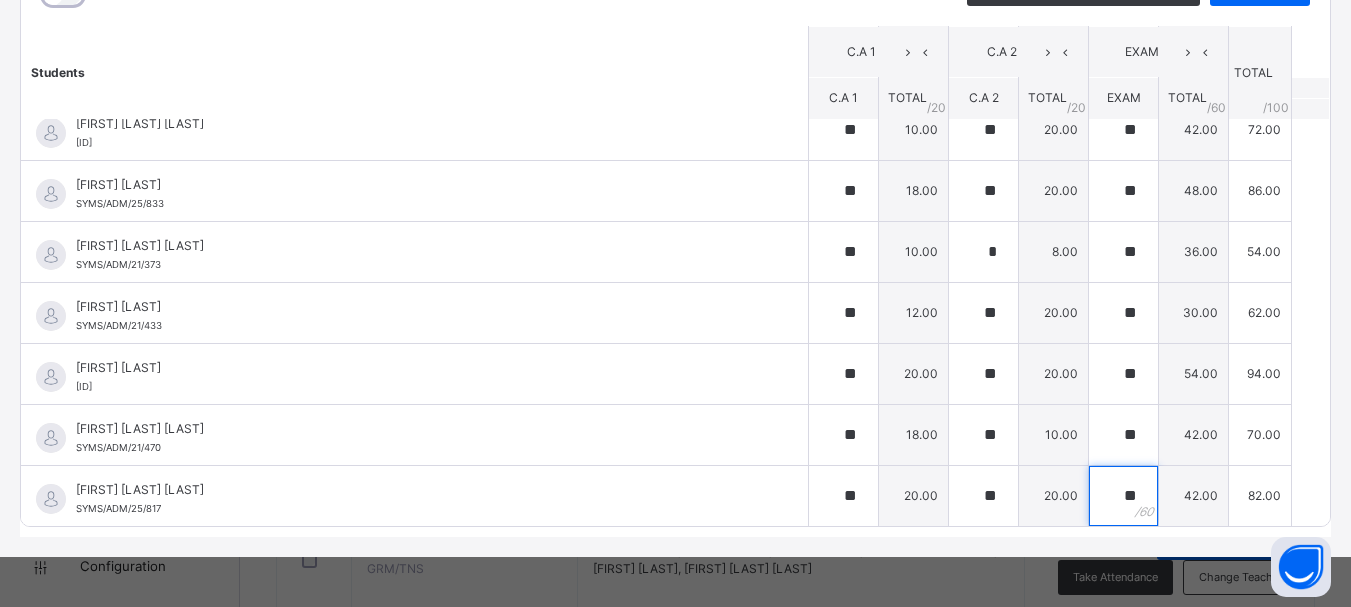 scroll, scrollTop: 281, scrollLeft: 0, axis: vertical 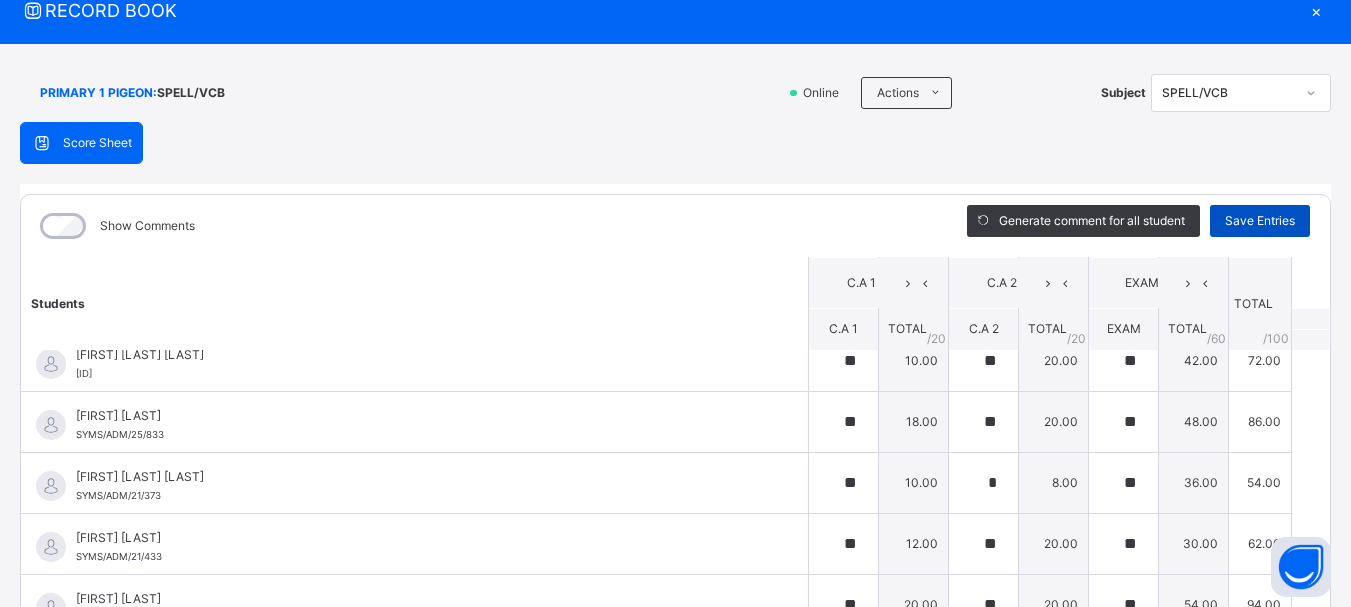 type on "**" 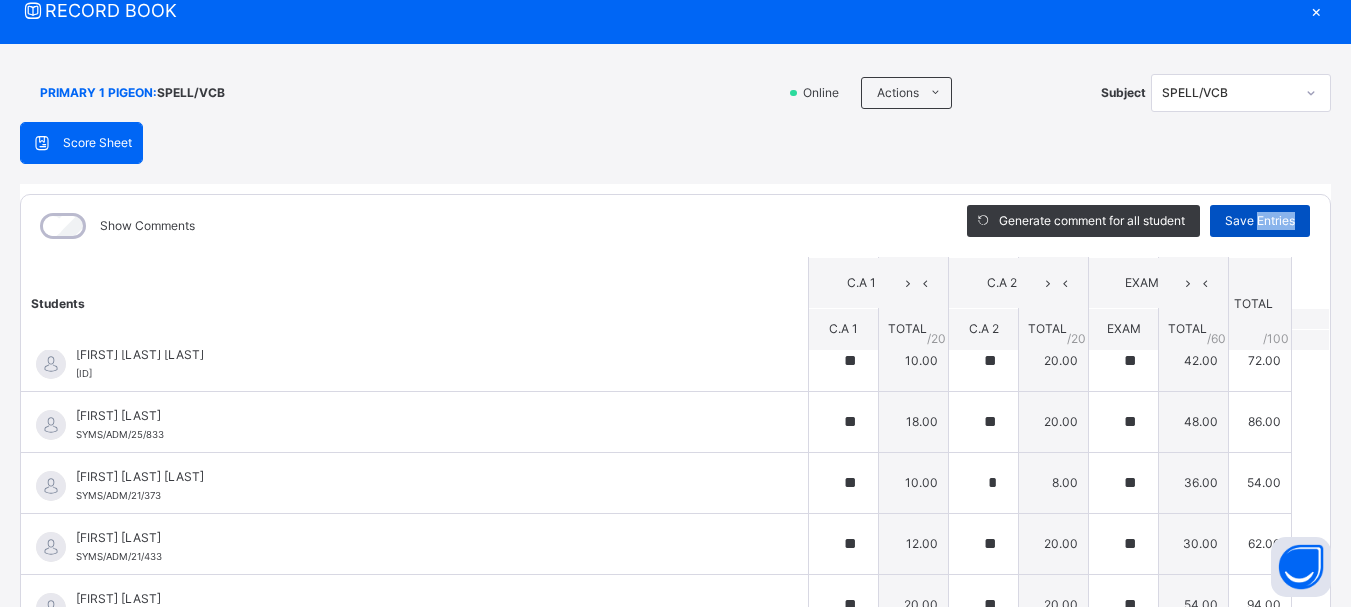 click on "Save Entries" at bounding box center [1260, 221] 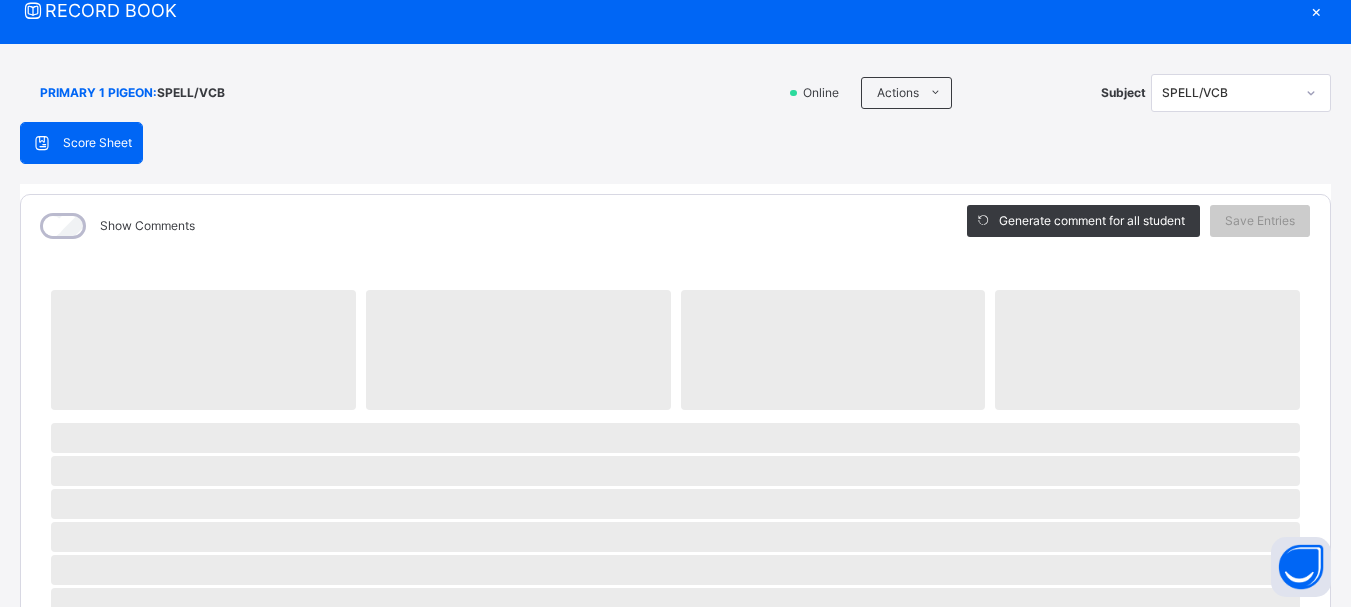 click on "×" at bounding box center [1316, 10] 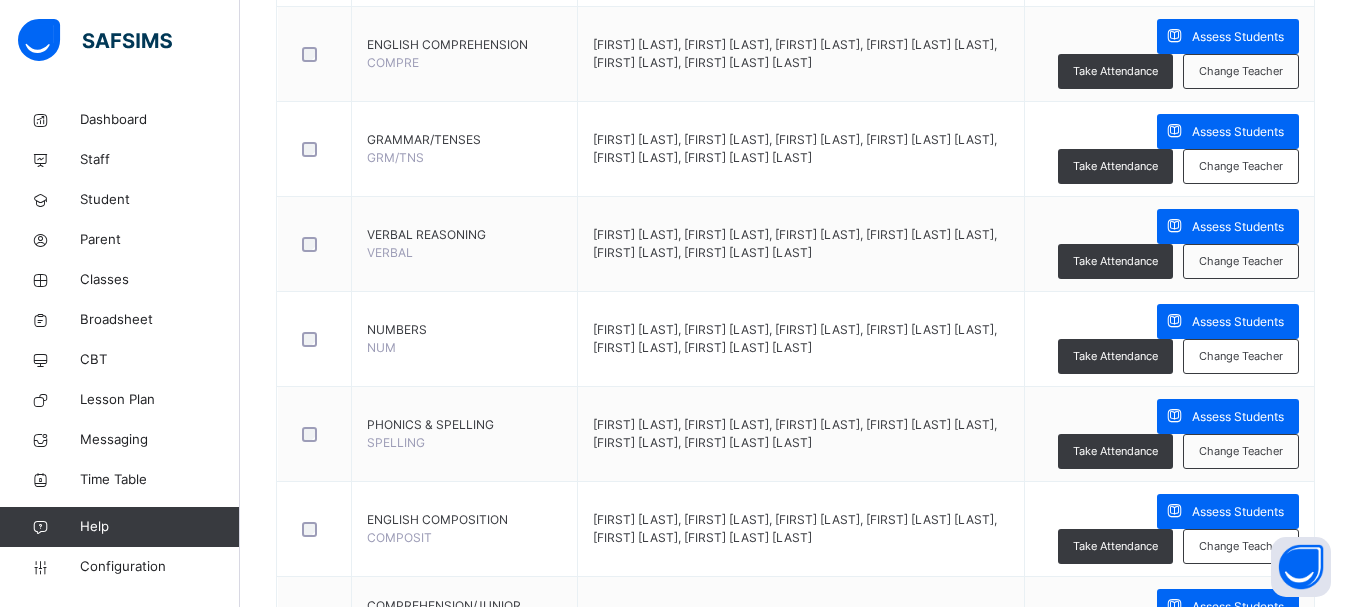 scroll, scrollTop: 986, scrollLeft: 0, axis: vertical 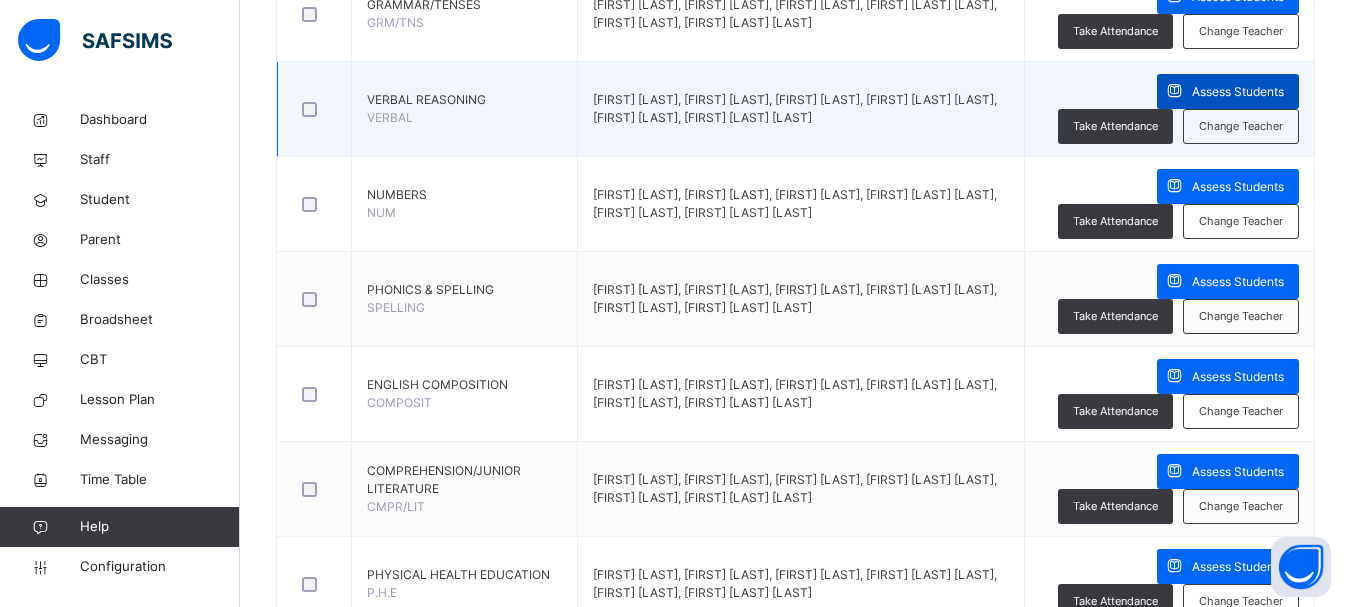 click on "Assess Students" at bounding box center (1238, 92) 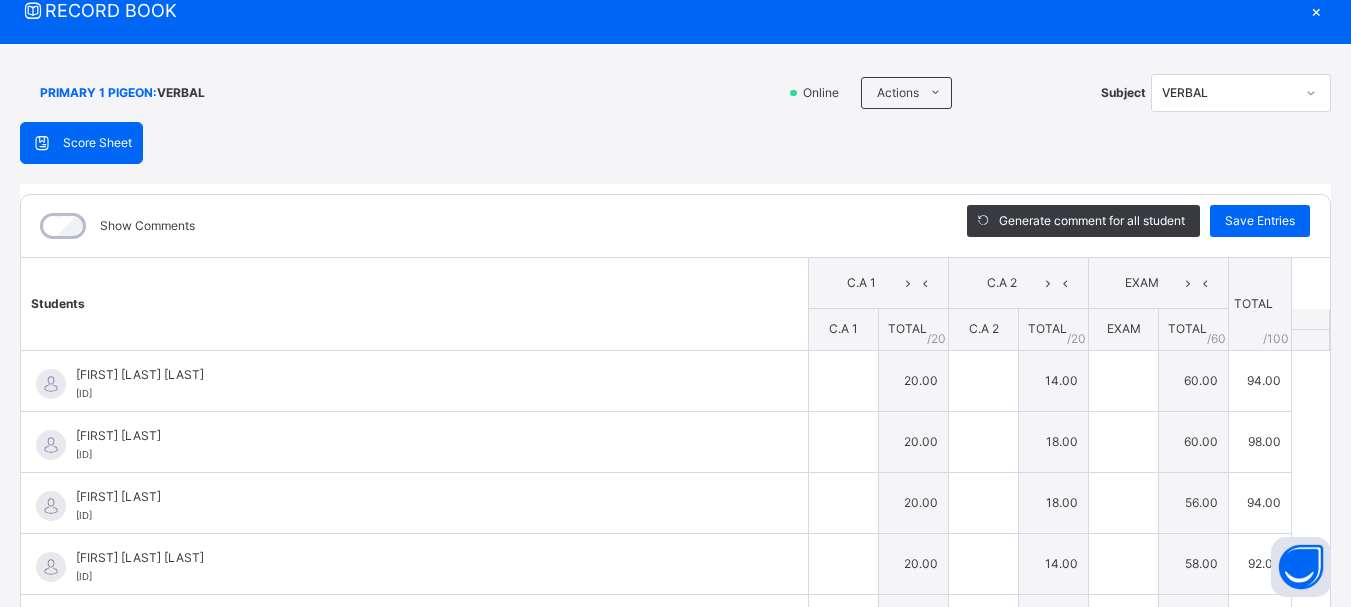 type on "**" 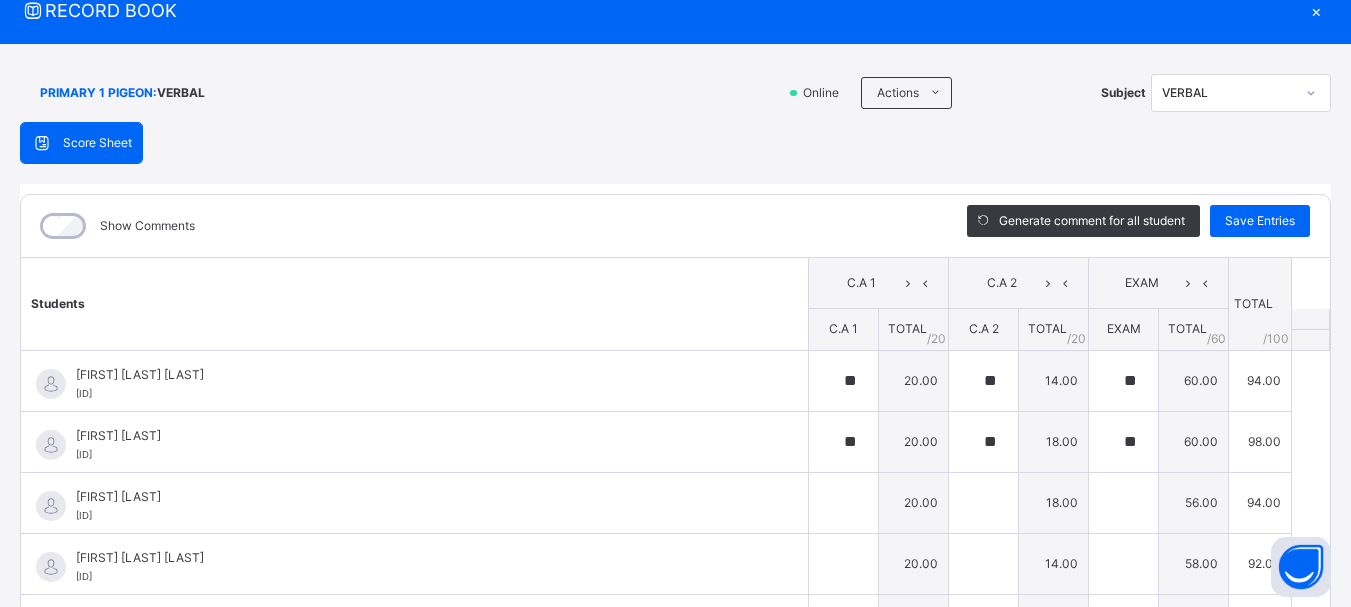 type on "**" 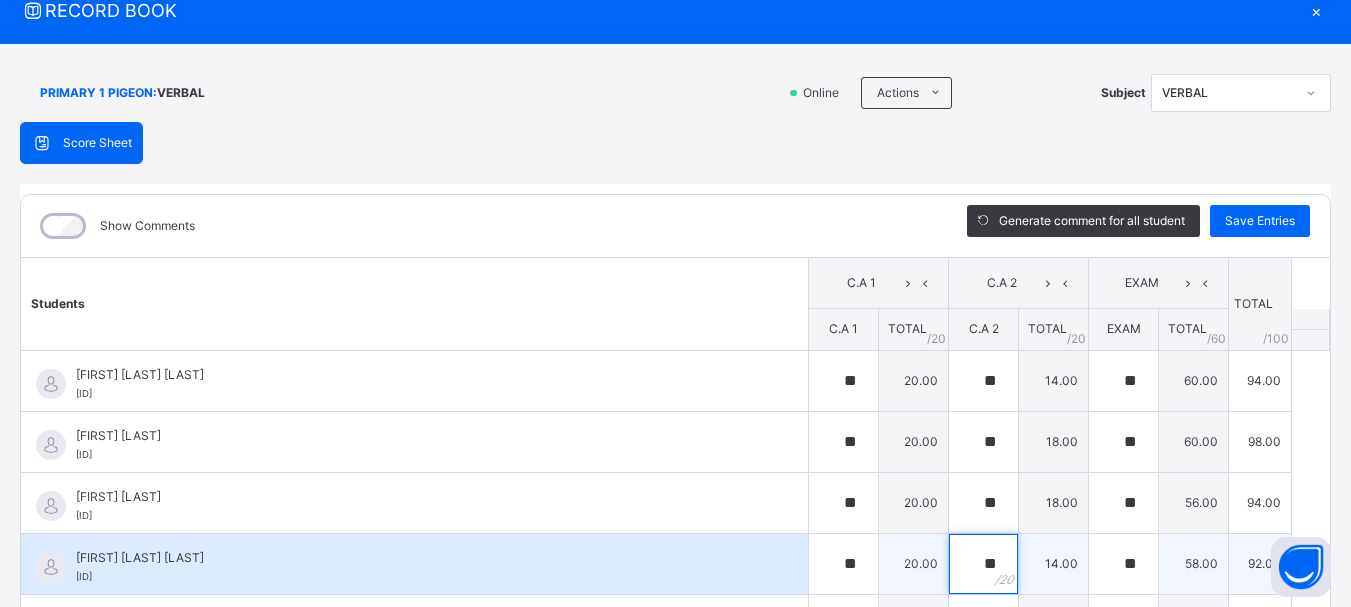 click on "**" at bounding box center (983, 564) 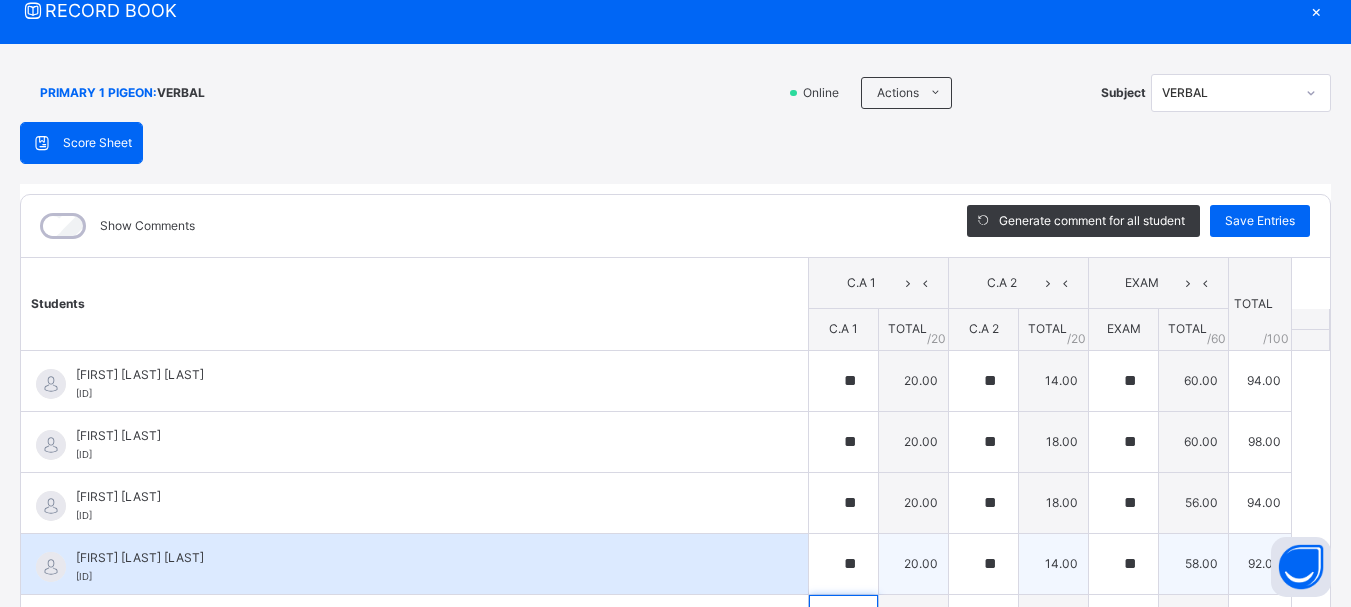 scroll, scrollTop: 121, scrollLeft: 0, axis: vertical 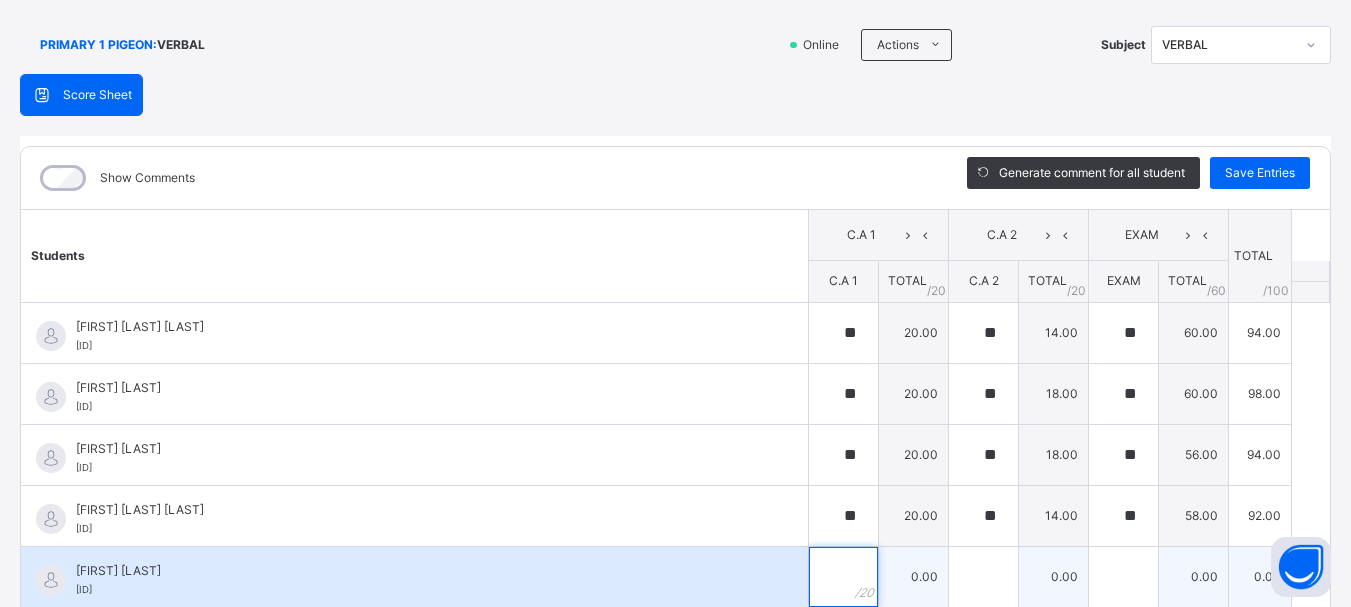 click at bounding box center [843, 577] 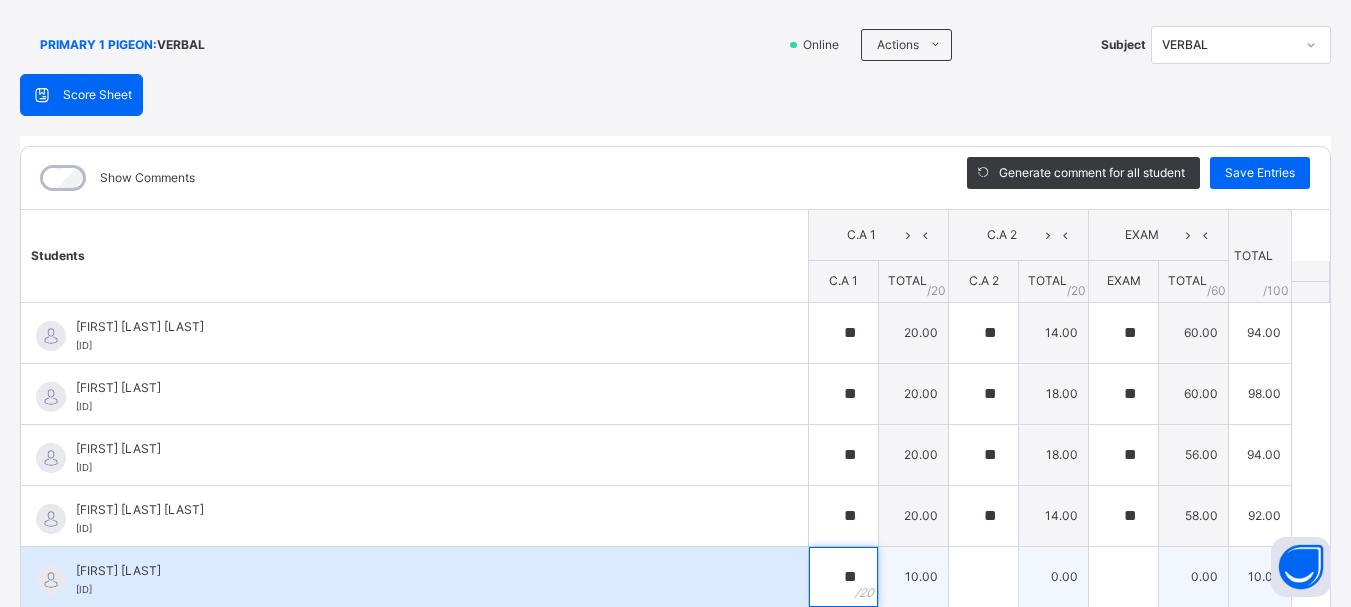 type on "**" 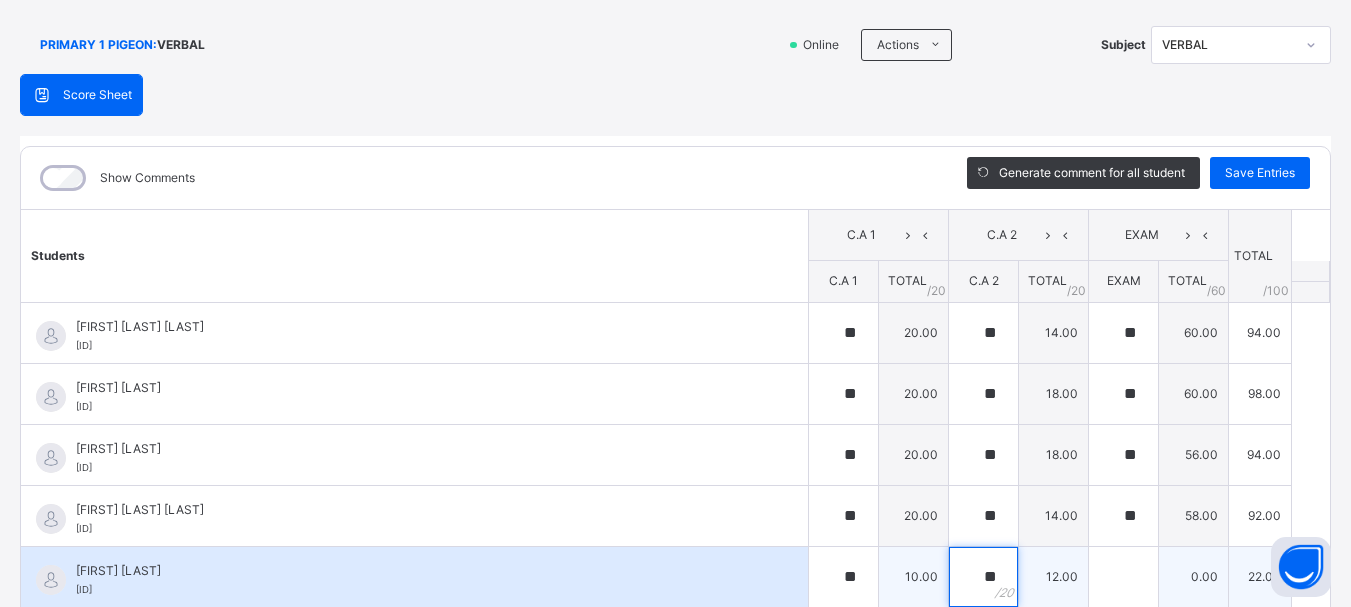 type on "**" 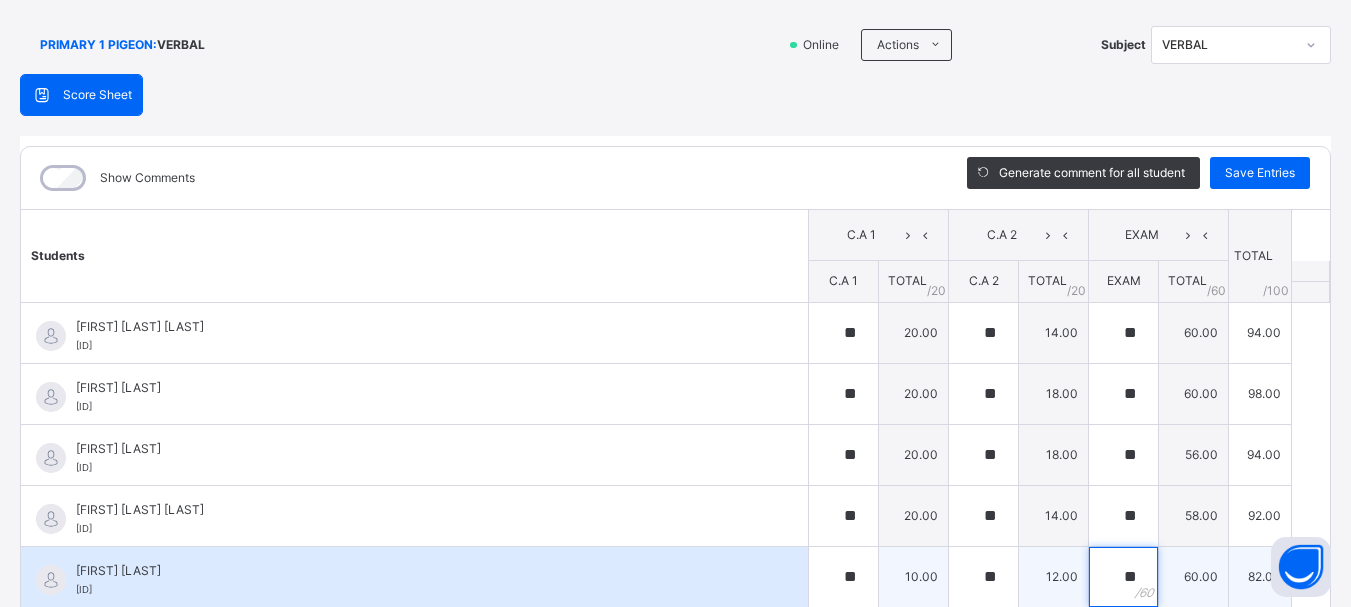 type on "**" 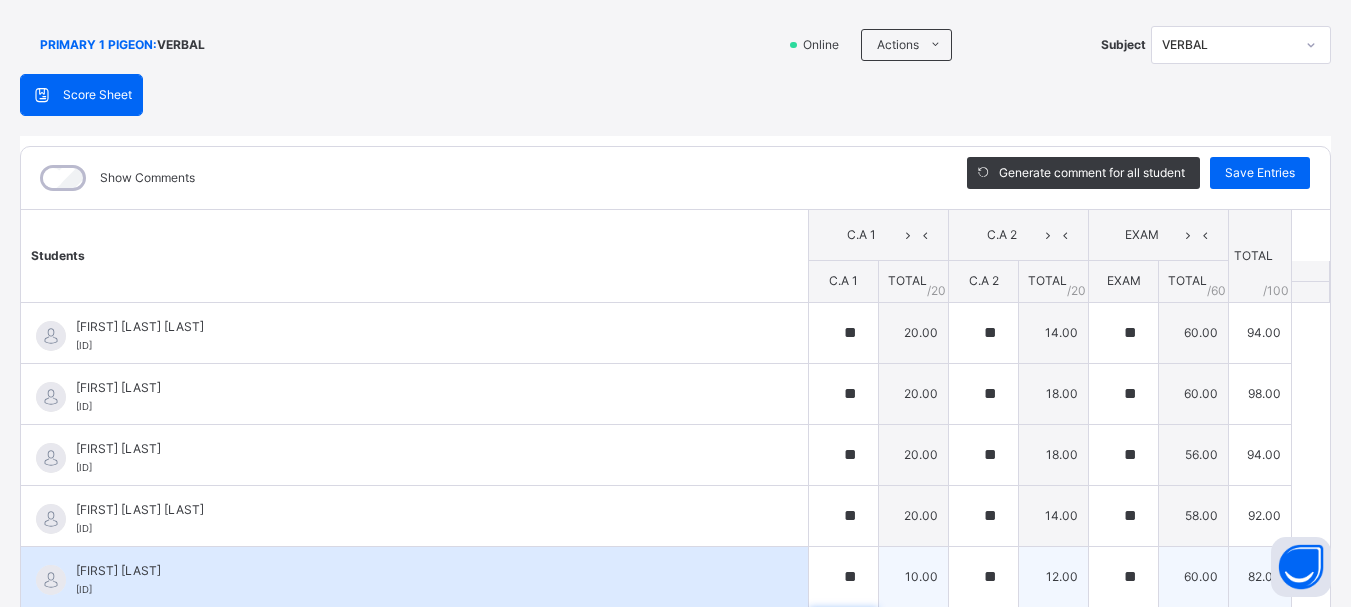 scroll, scrollTop: 304, scrollLeft: 0, axis: vertical 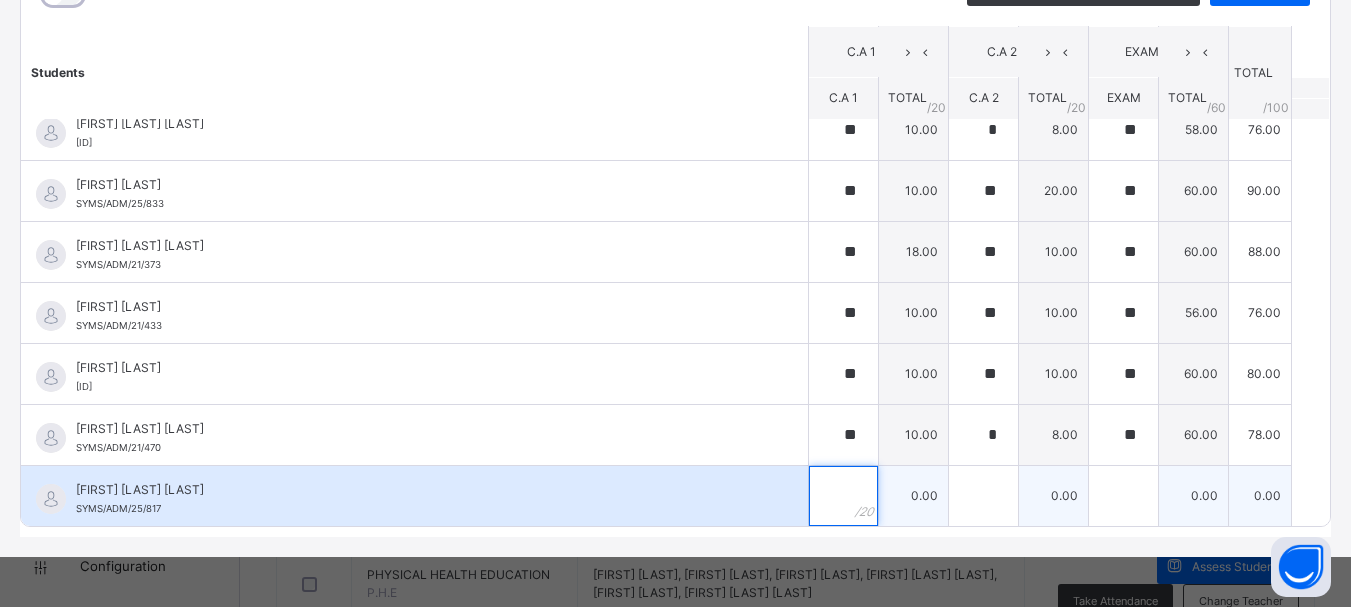 click at bounding box center (843, 496) 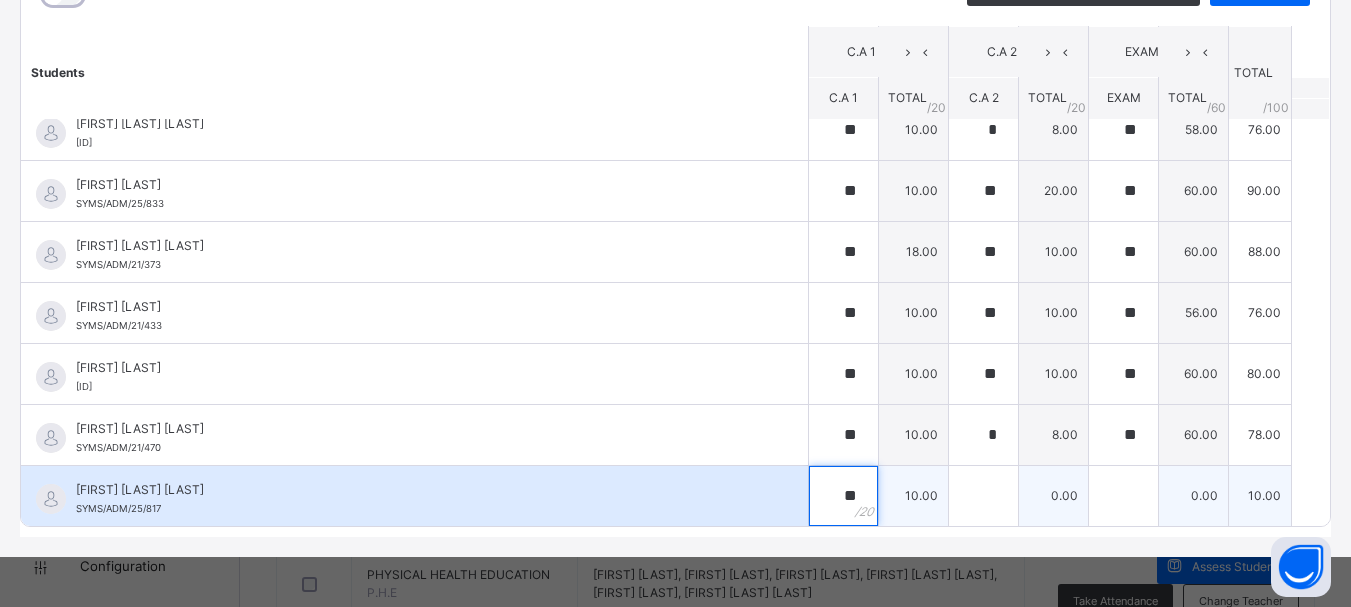 type on "**" 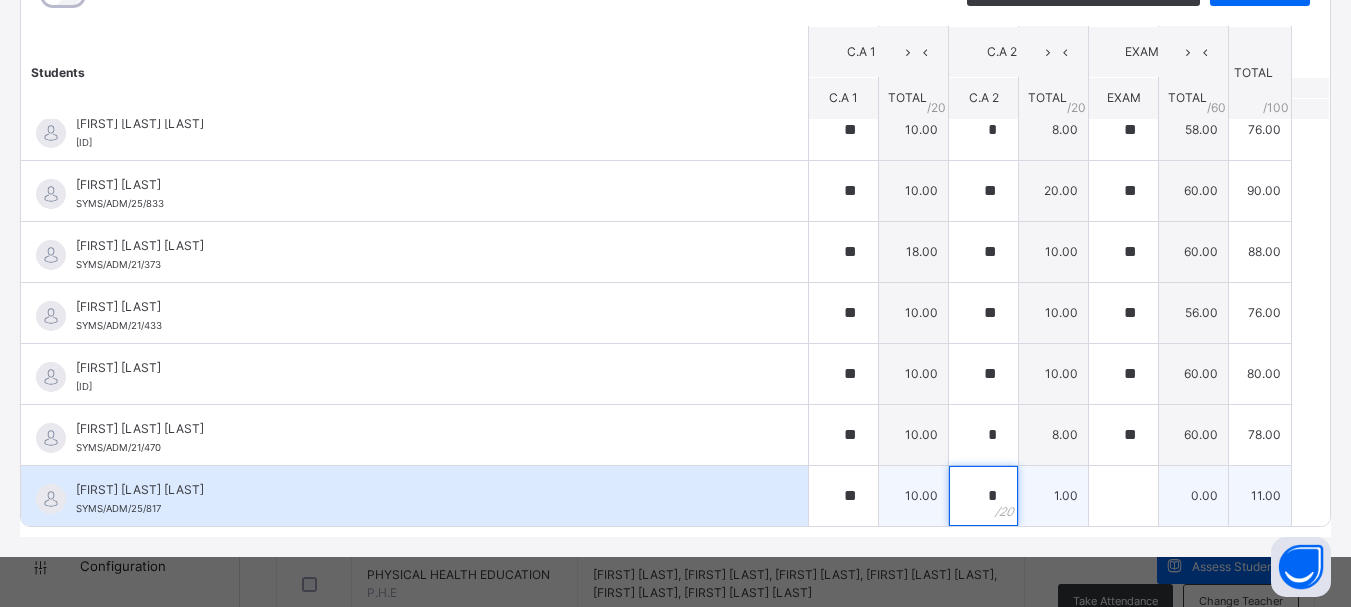 type on "**" 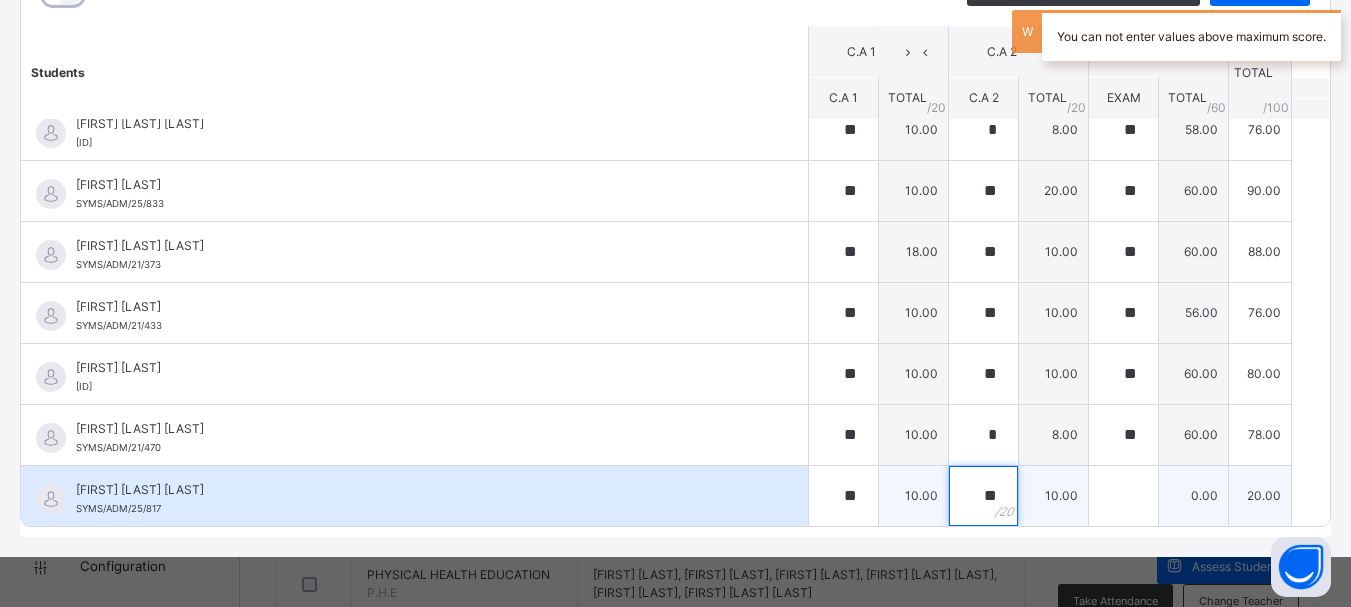 type on "**" 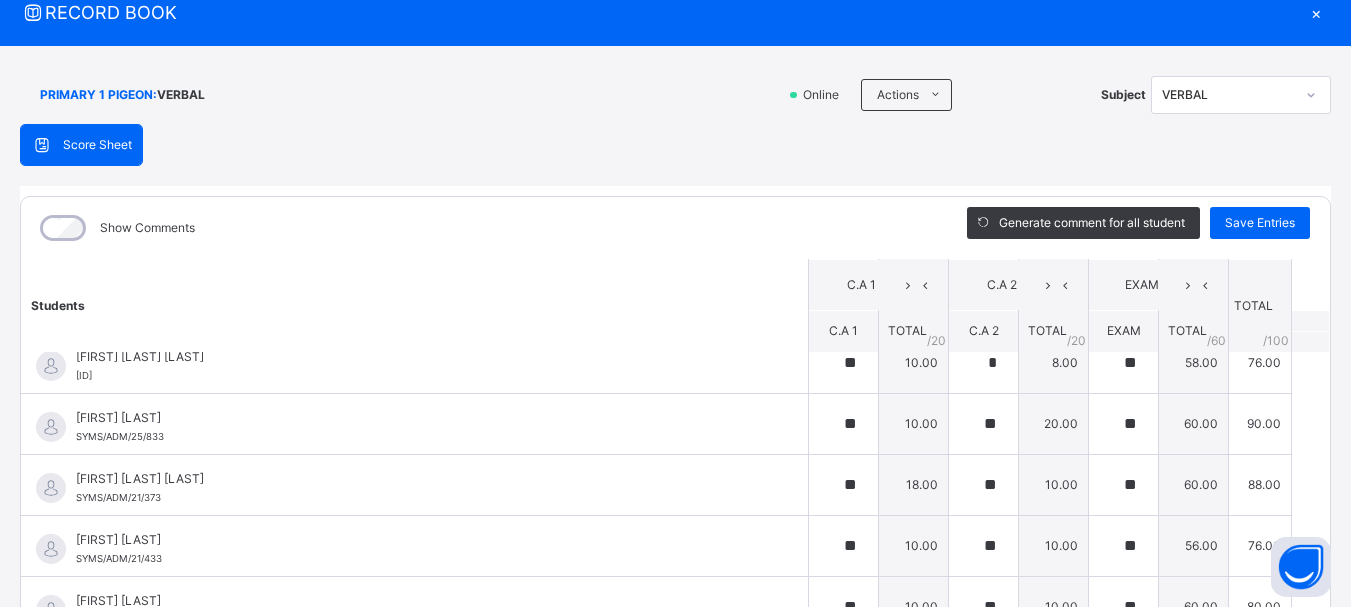 scroll, scrollTop: 42, scrollLeft: 0, axis: vertical 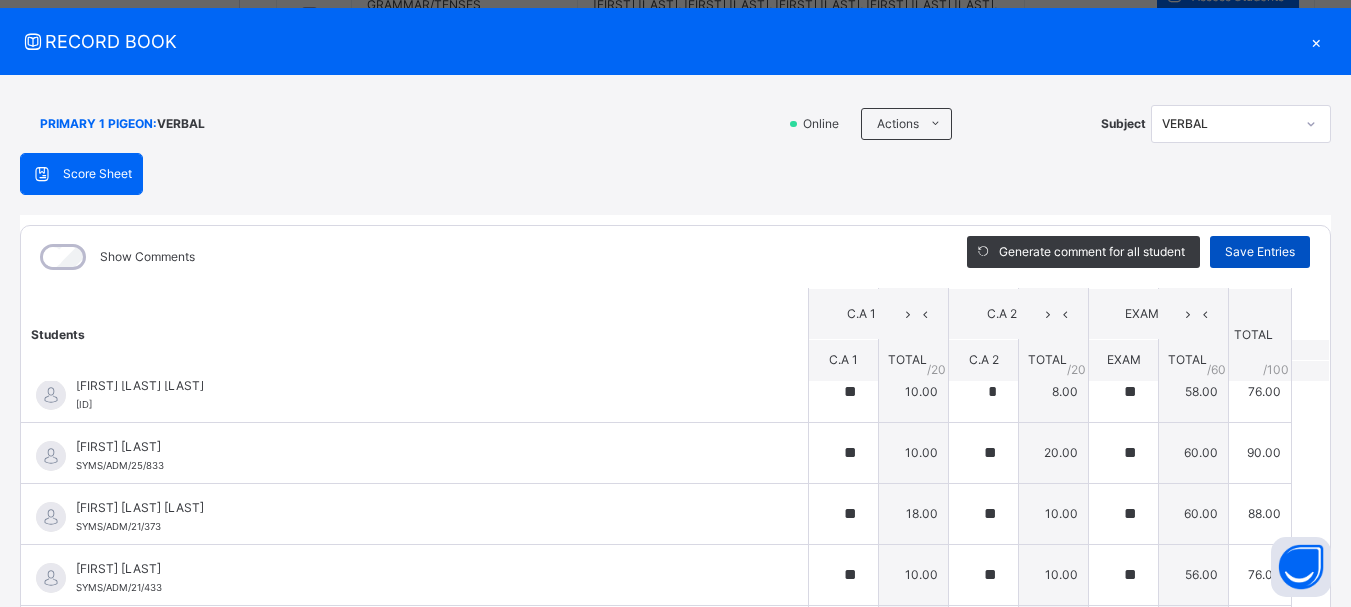 type on "**" 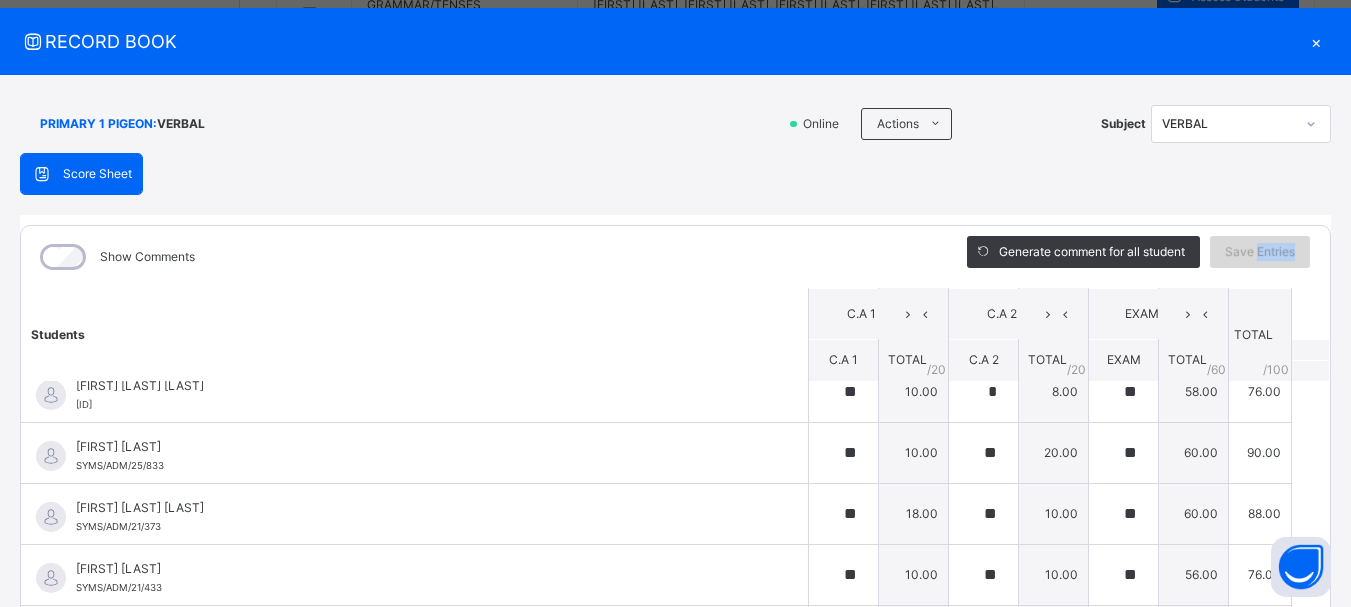 click on "Save Entries" at bounding box center (1260, 252) 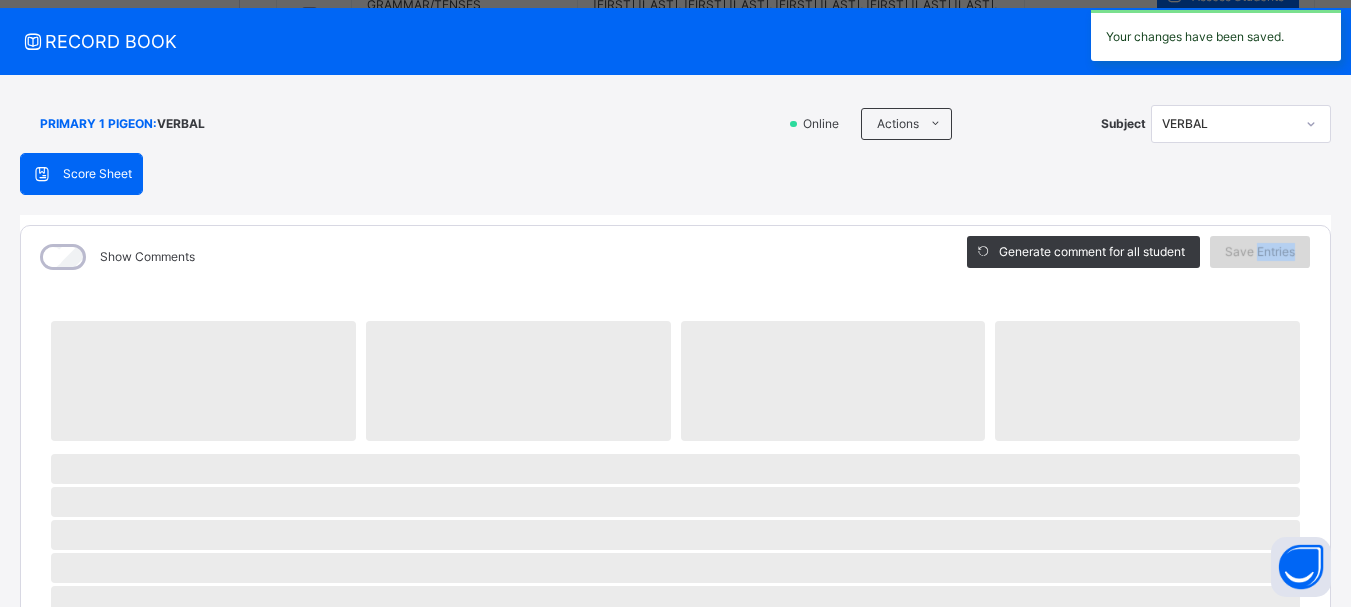 click on "Save Entries" at bounding box center [1260, 252] 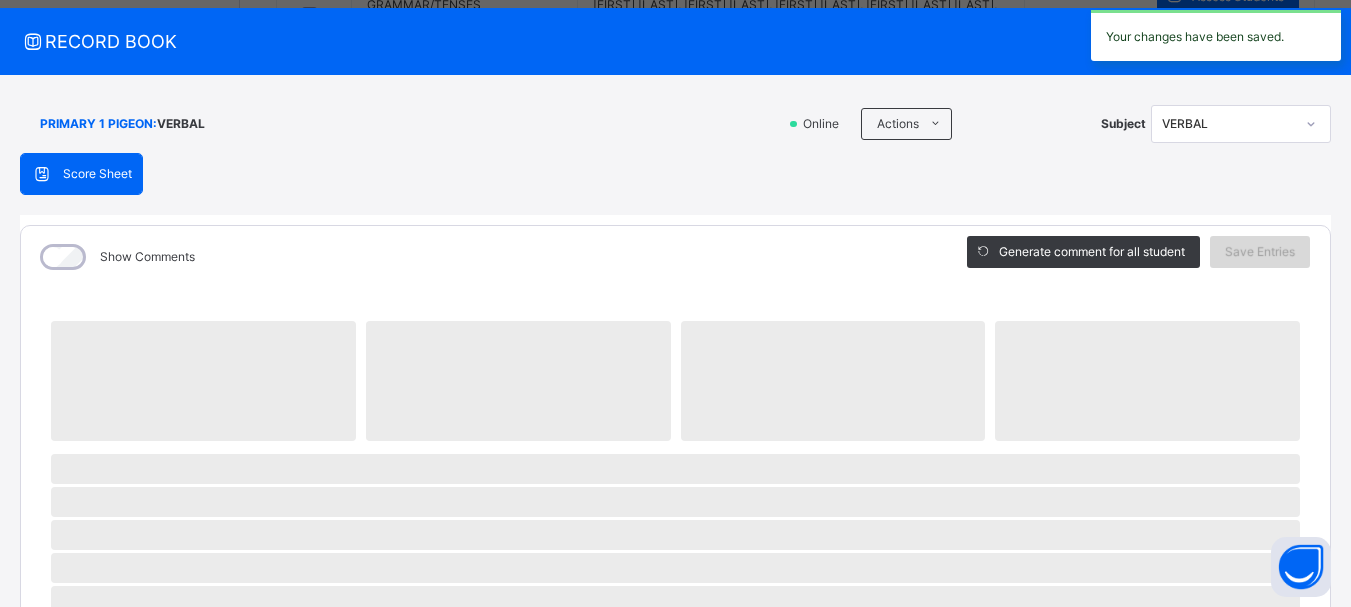 click on "Save Entries" at bounding box center (1260, 252) 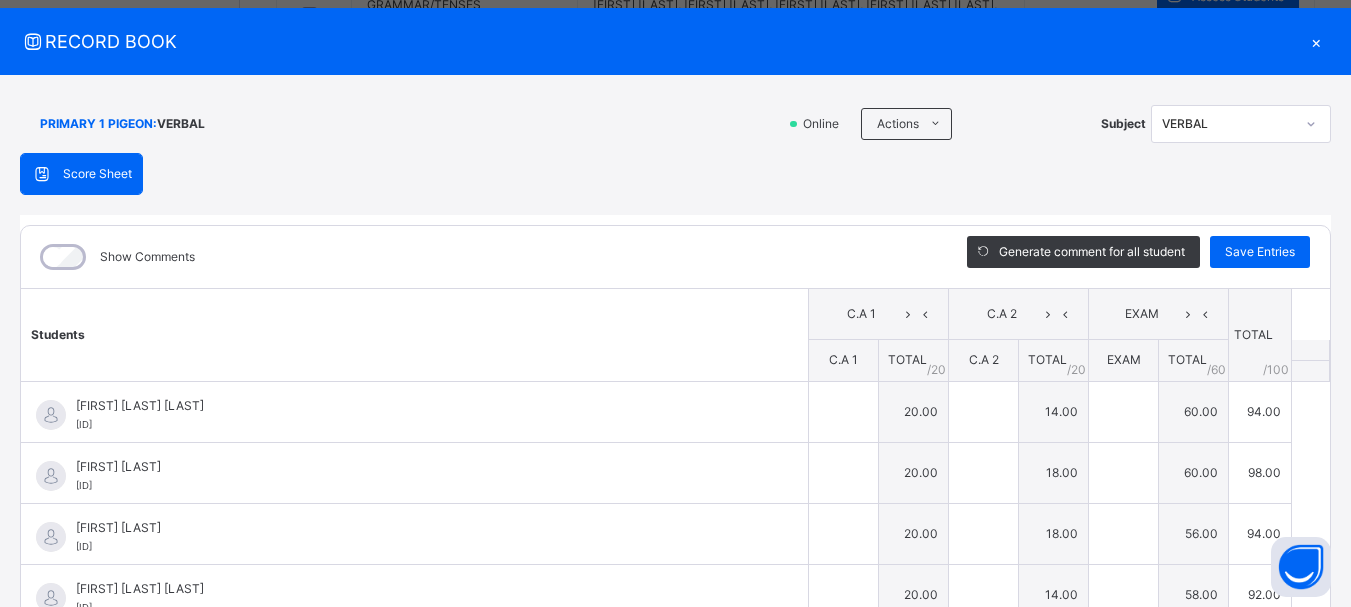 type on "**" 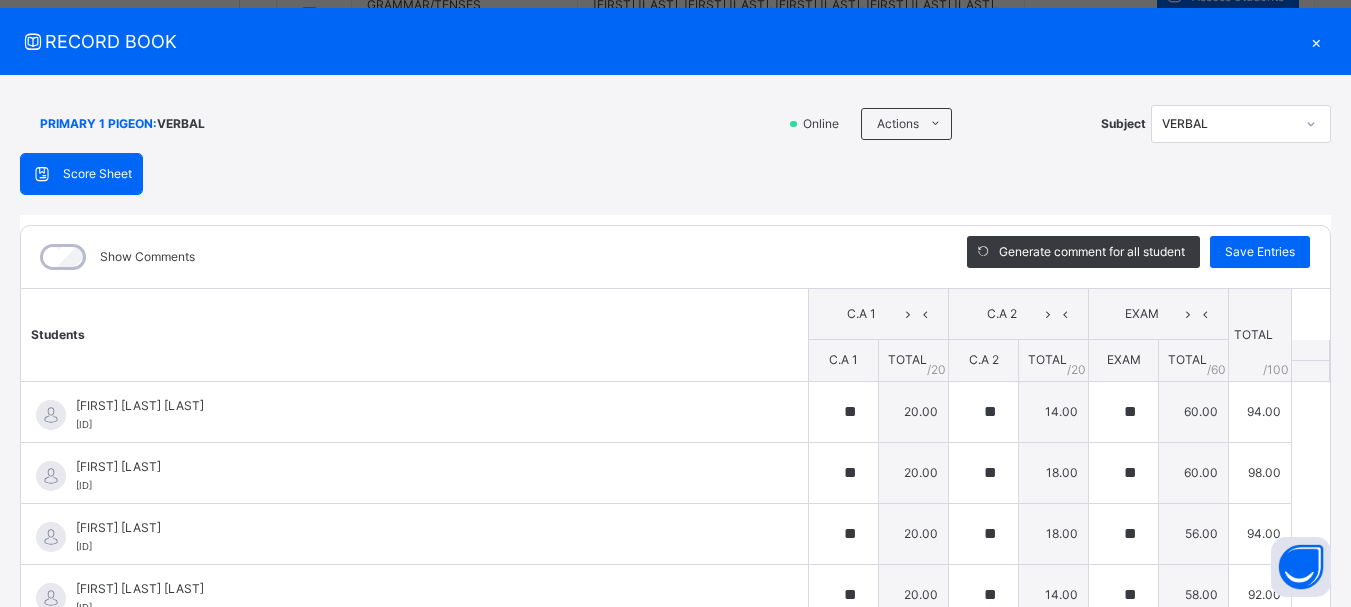 click on "×" at bounding box center (1316, 41) 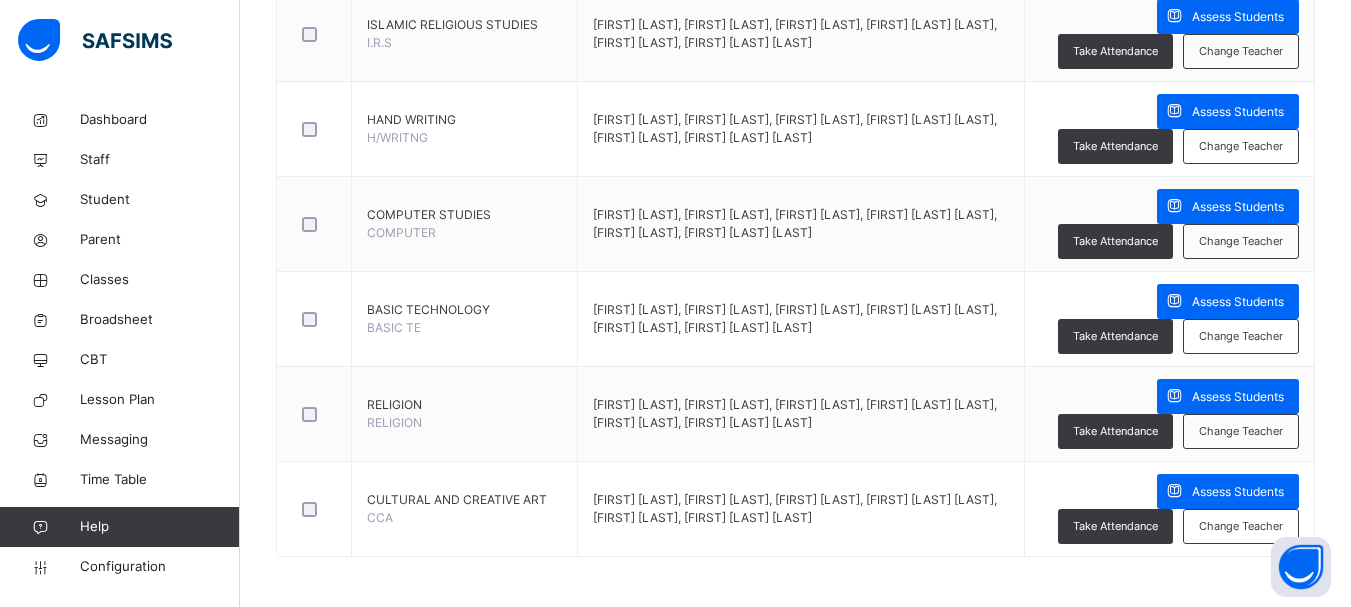 scroll, scrollTop: 2626, scrollLeft: 0, axis: vertical 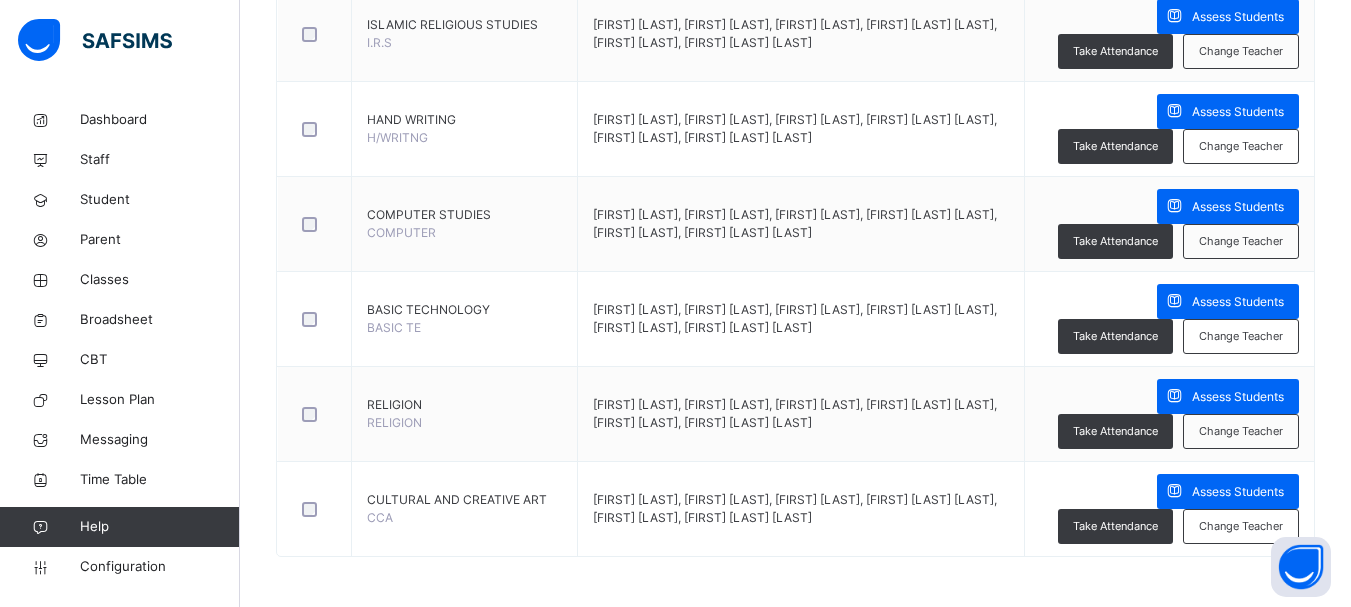 click on "Assess Students" at bounding box center [1238, -78] 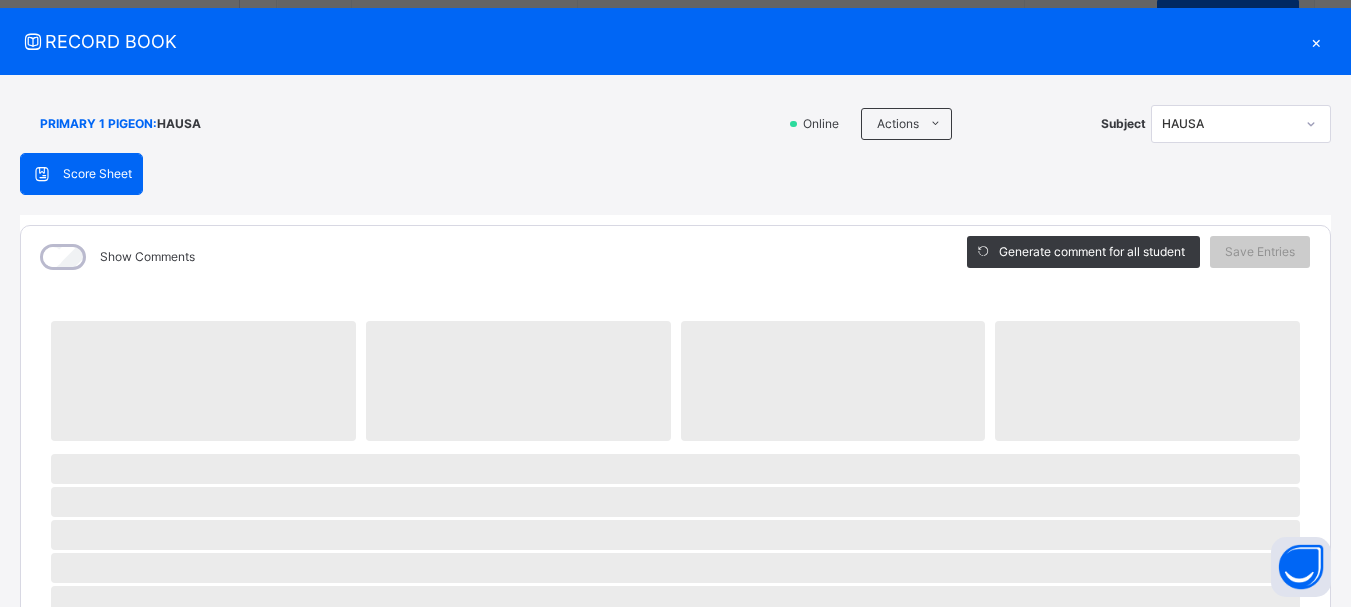 scroll, scrollTop: 3106, scrollLeft: 0, axis: vertical 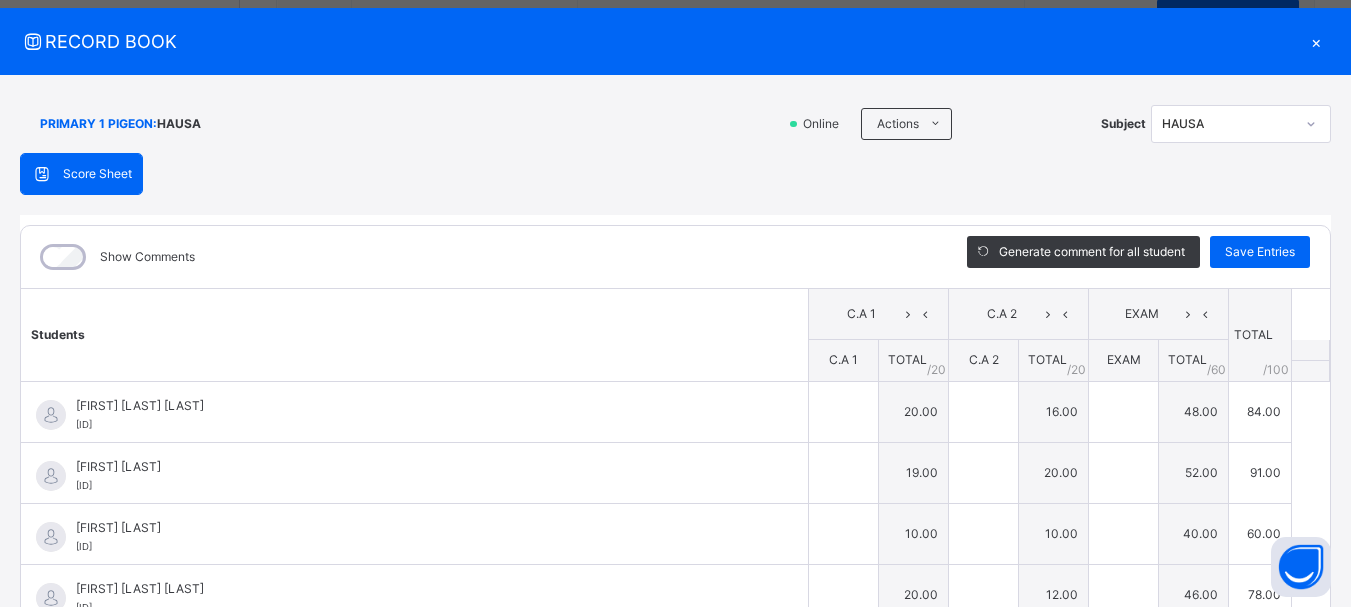 type on "**" 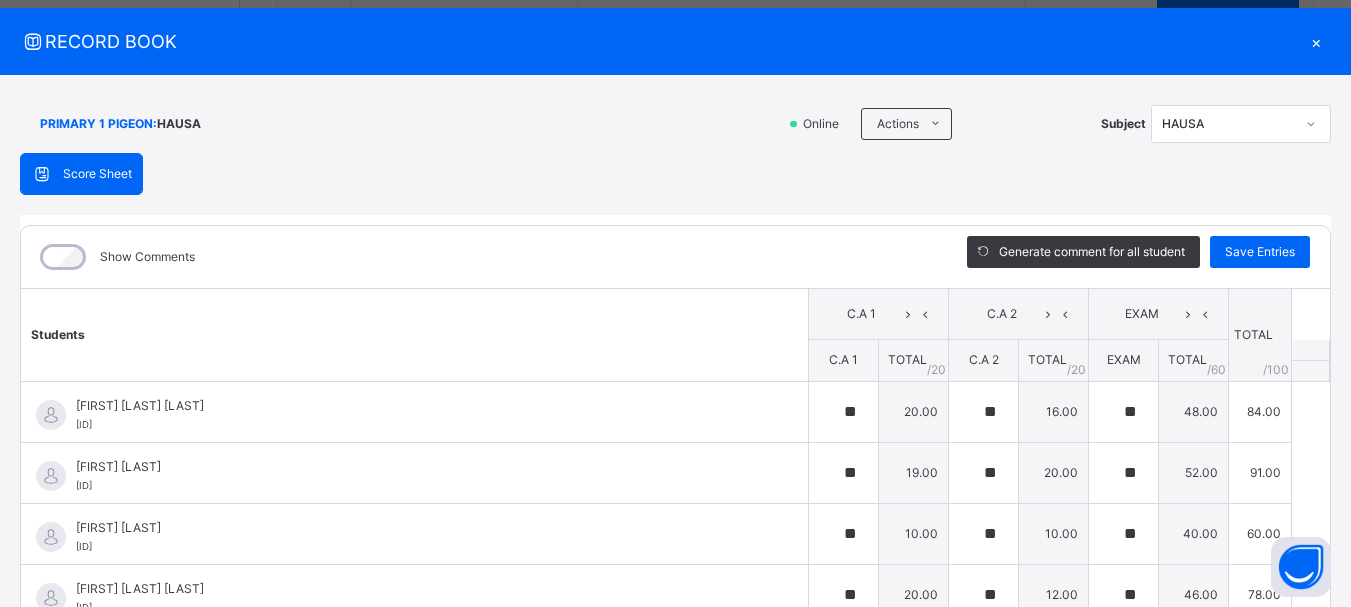 scroll, scrollTop: 3186, scrollLeft: 0, axis: vertical 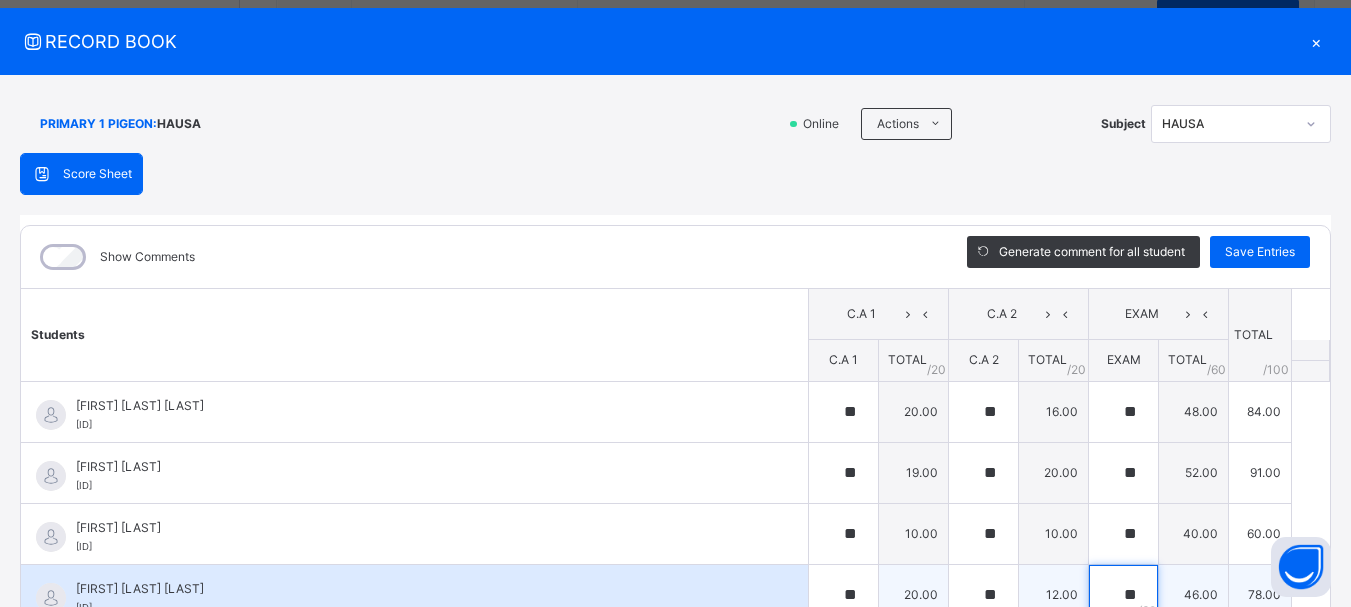 click on "**" at bounding box center [1123, 595] 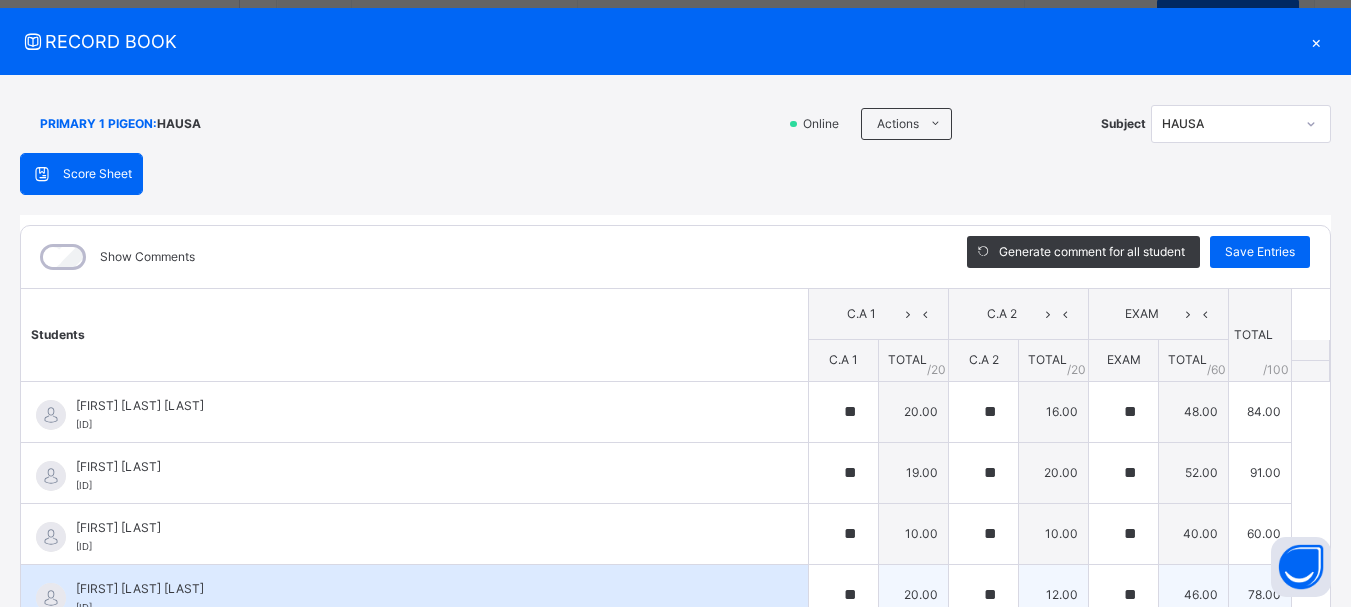 scroll, scrollTop: 304, scrollLeft: 0, axis: vertical 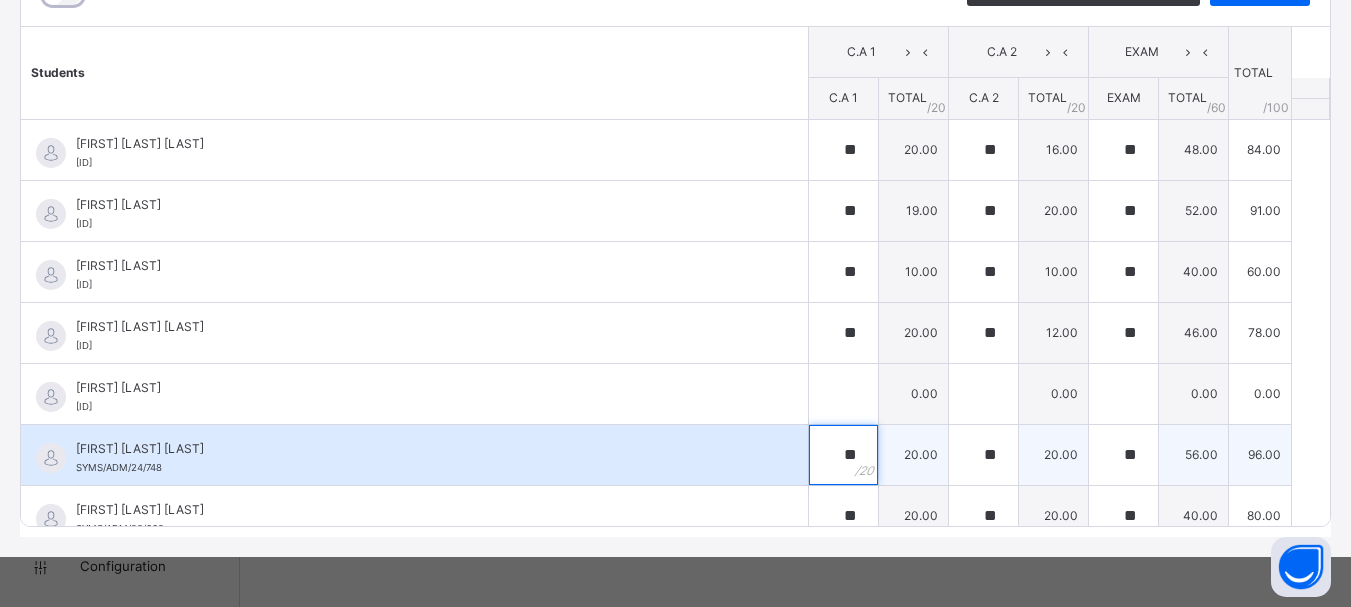 click on "**" at bounding box center (843, 455) 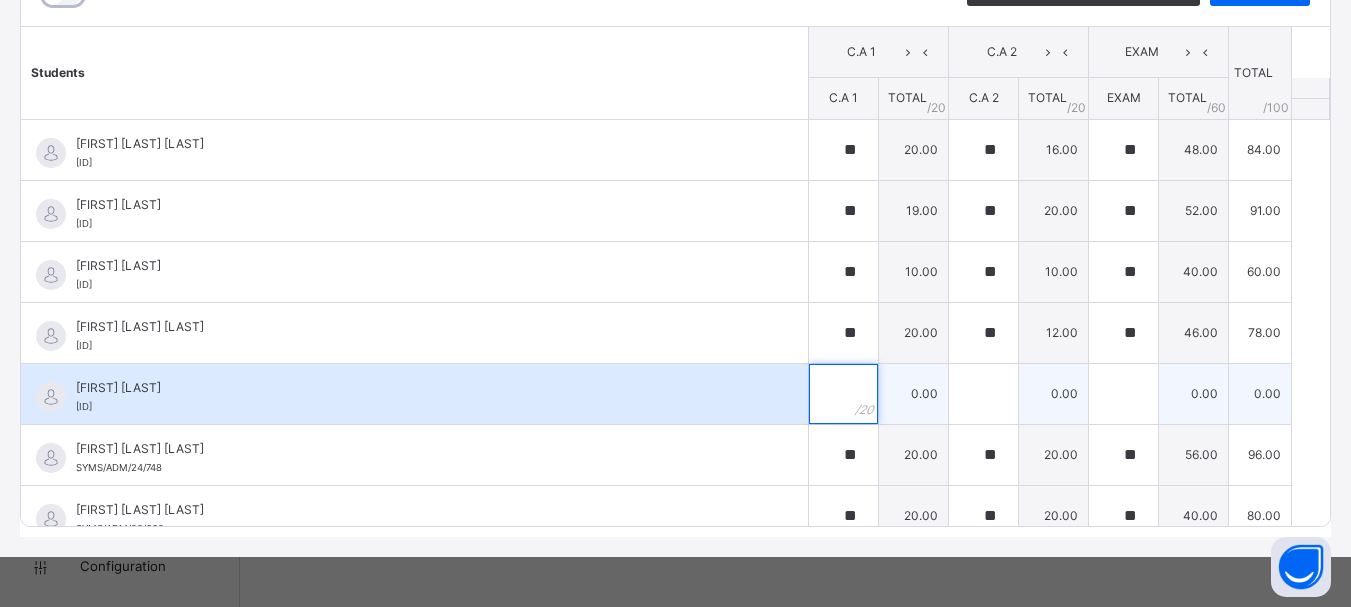 click at bounding box center [843, 394] 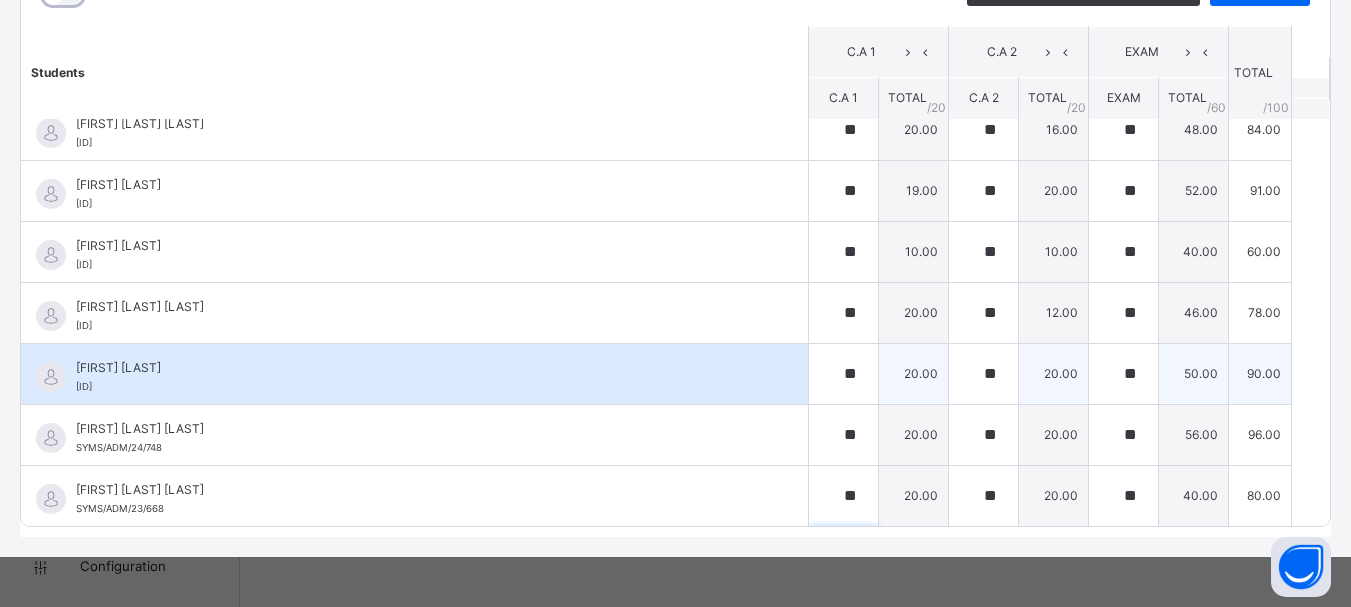 scroll, scrollTop: 301, scrollLeft: 0, axis: vertical 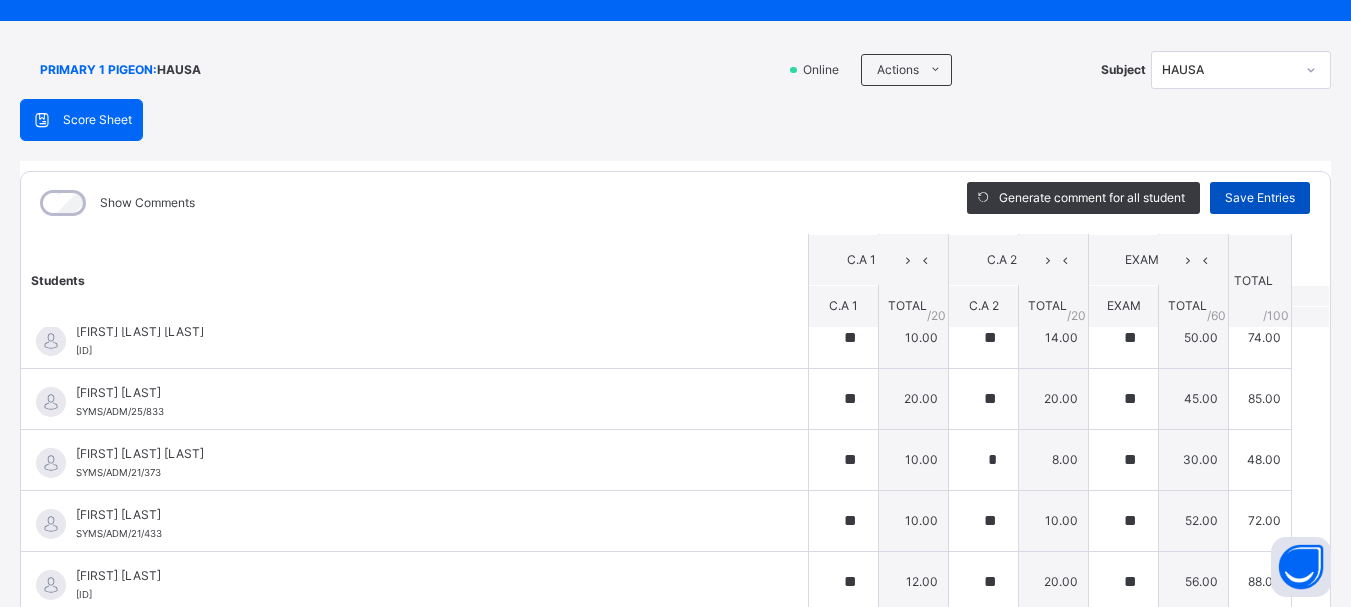 click on "Save Entries" at bounding box center (1260, 198) 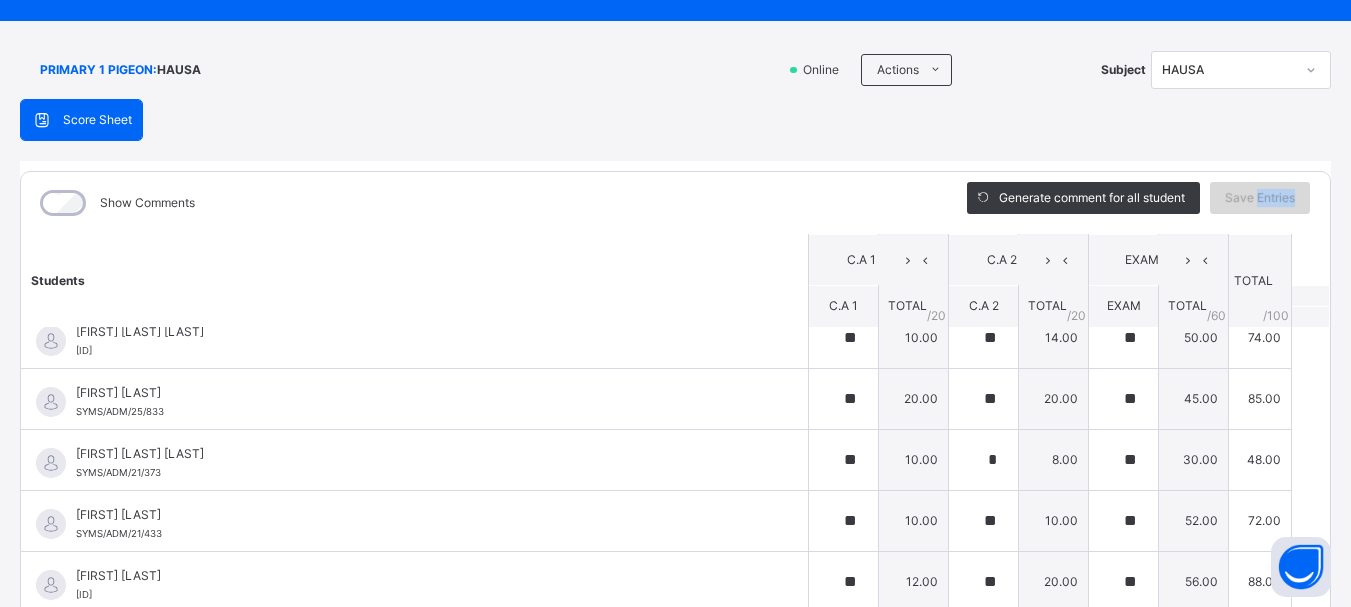 click on "Save Entries" at bounding box center (1260, 198) 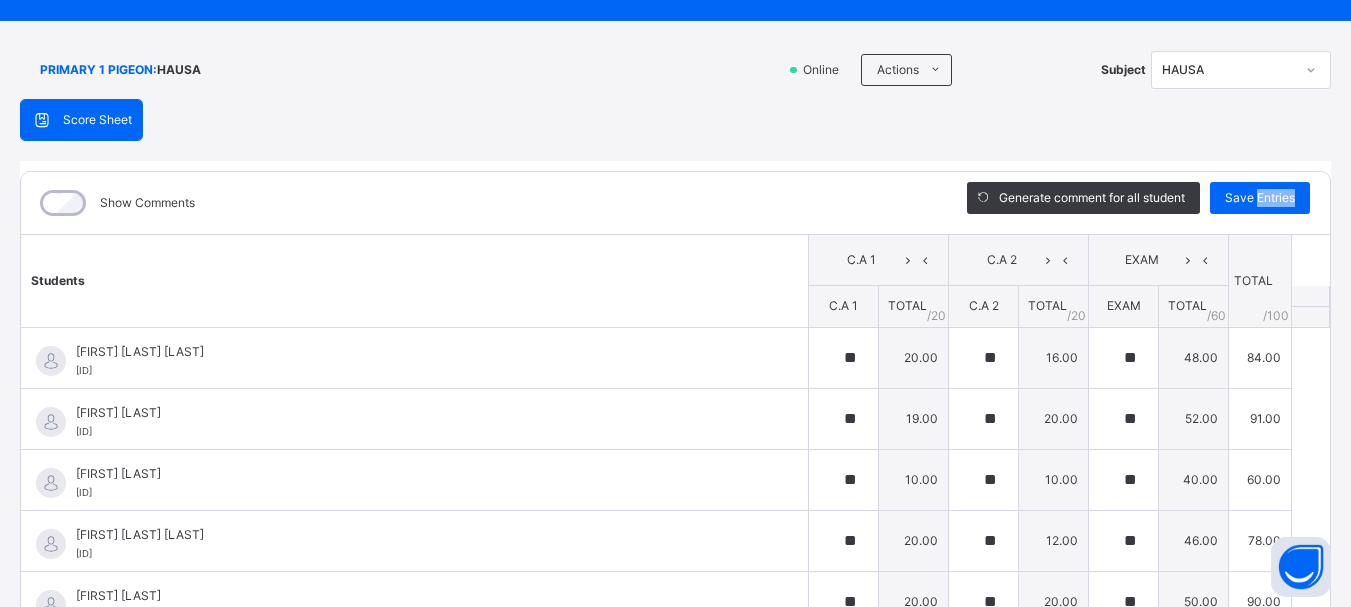 scroll, scrollTop: 0, scrollLeft: 0, axis: both 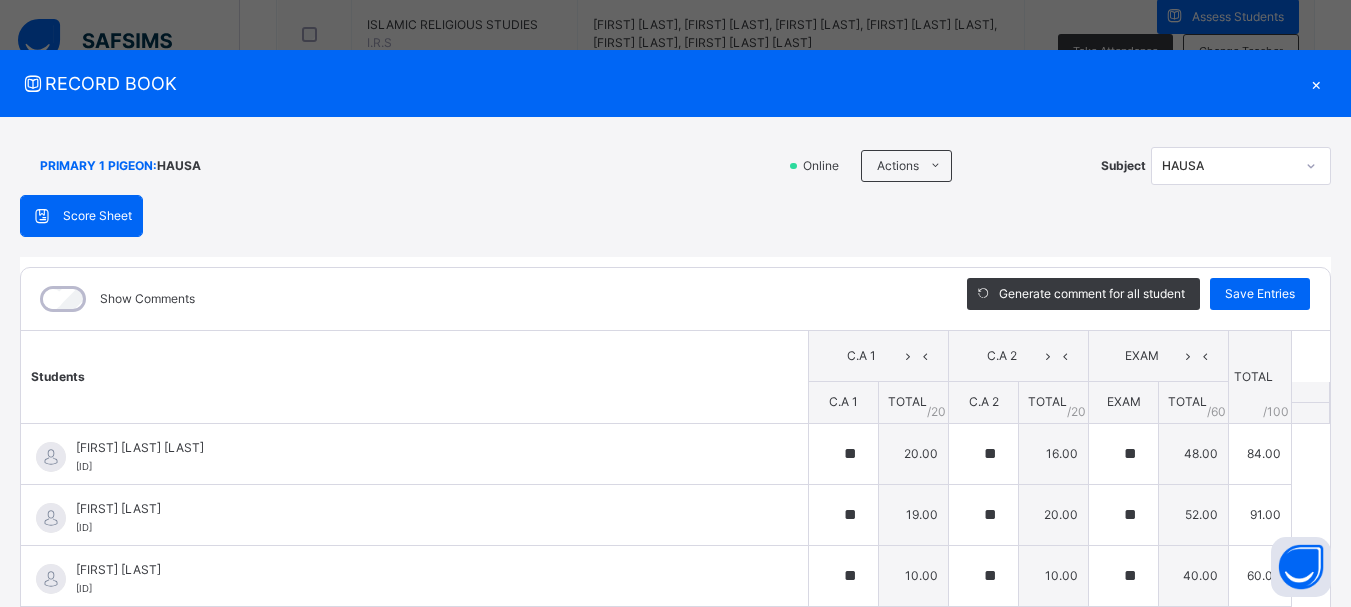 click on "×" at bounding box center [1316, 83] 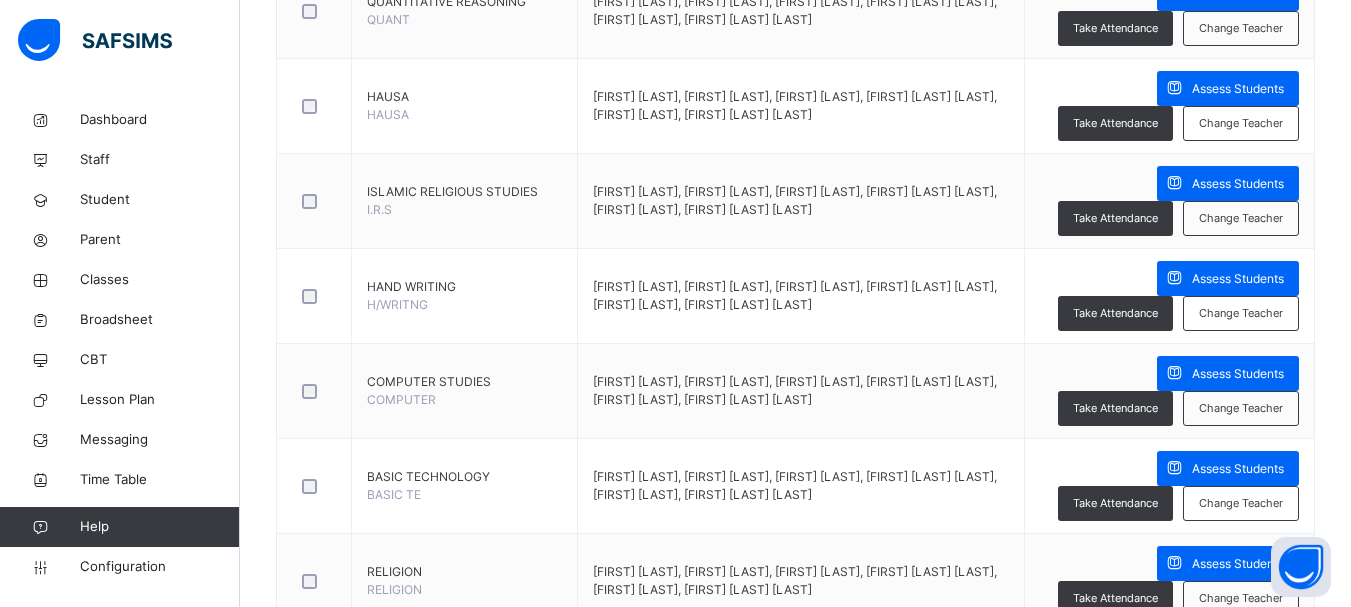 scroll, scrollTop: 2199, scrollLeft: 0, axis: vertical 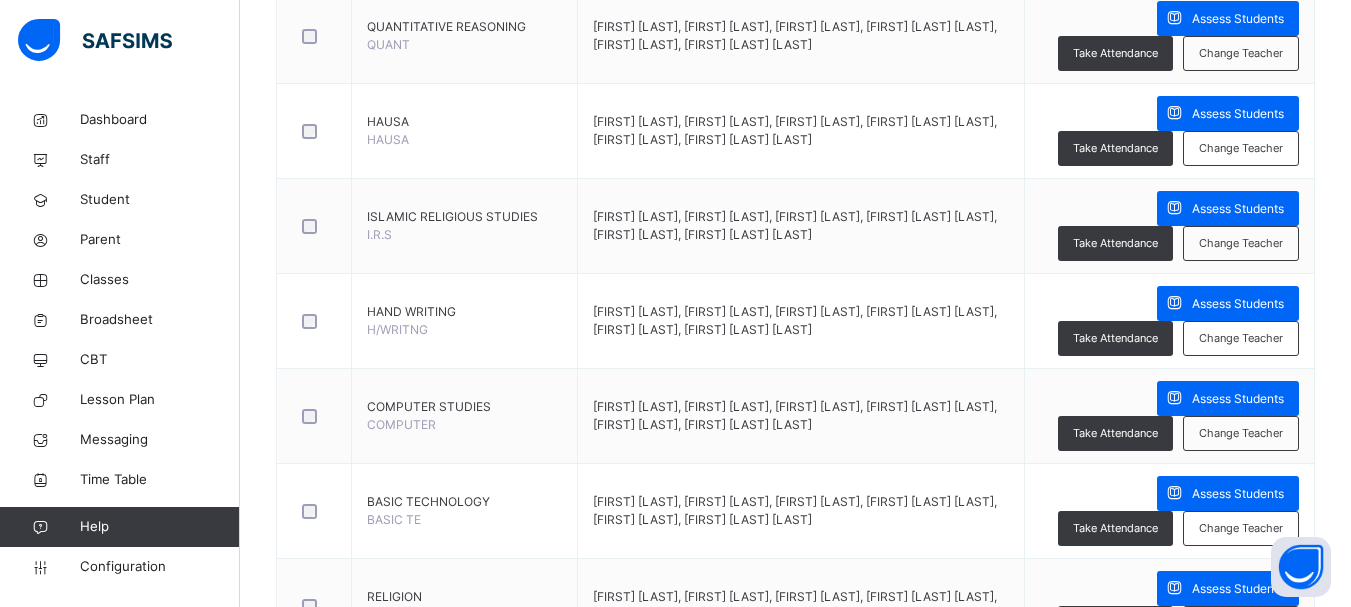 click on "Assess Students" at bounding box center [1238, -361] 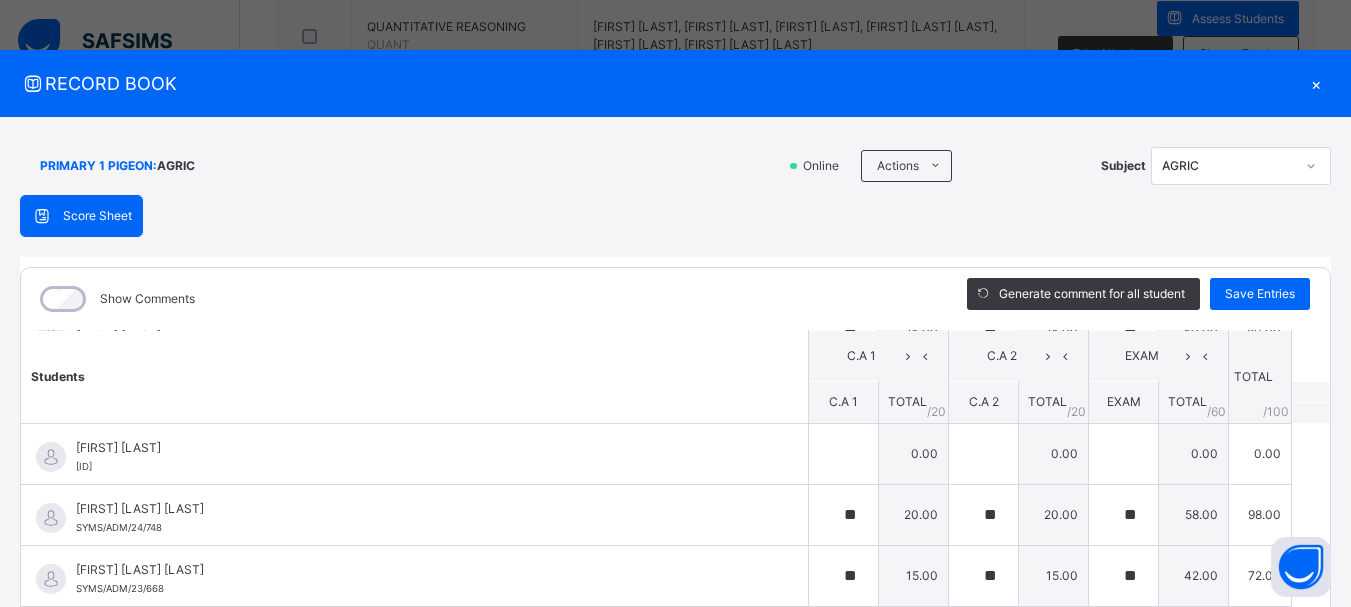 scroll, scrollTop: 257, scrollLeft: 0, axis: vertical 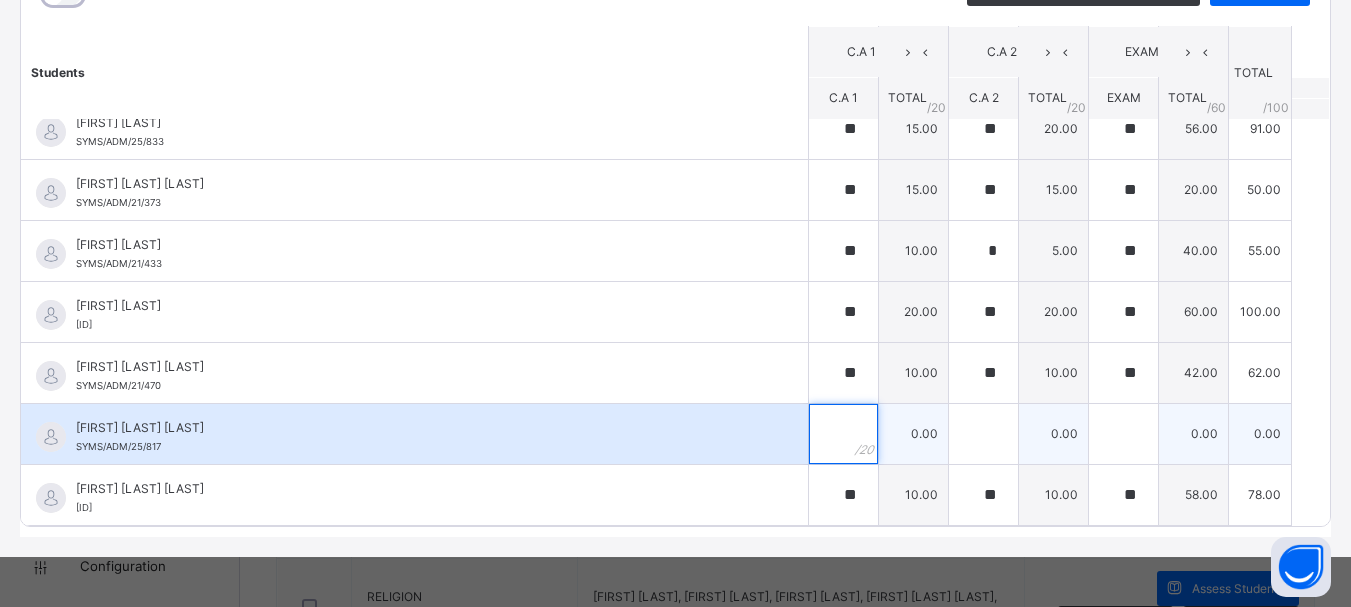 click at bounding box center (843, 434) 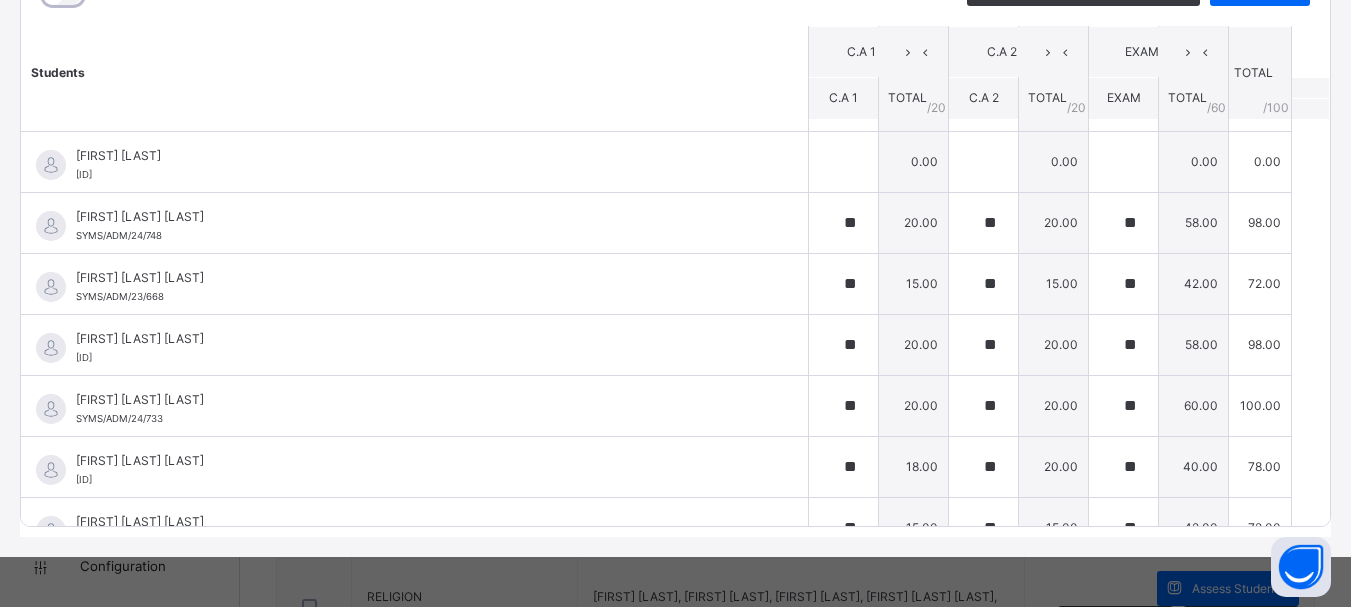scroll, scrollTop: 180, scrollLeft: 0, axis: vertical 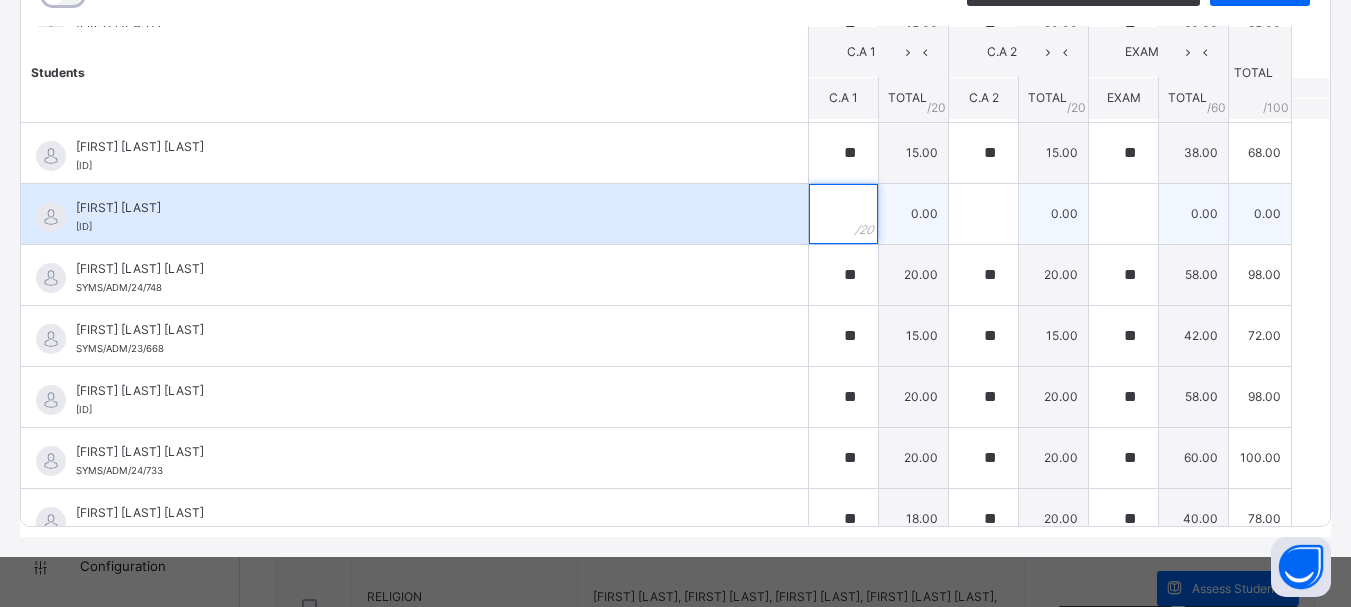 click at bounding box center (843, 214) 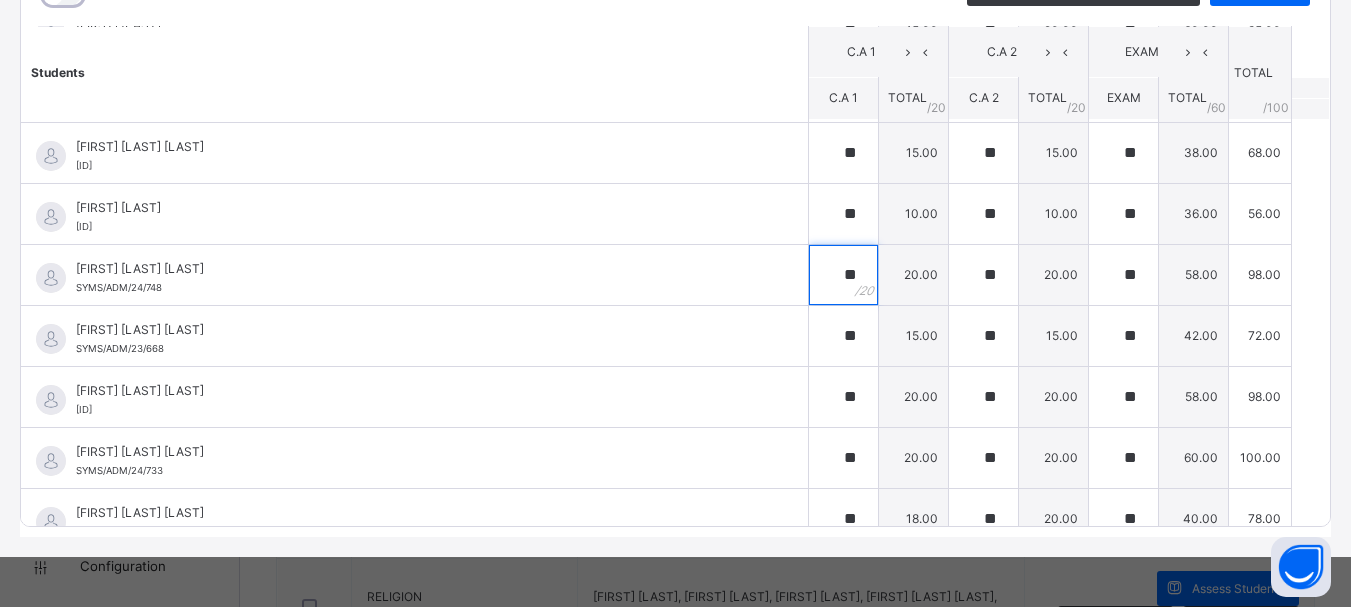 scroll, scrollTop: 0, scrollLeft: 0, axis: both 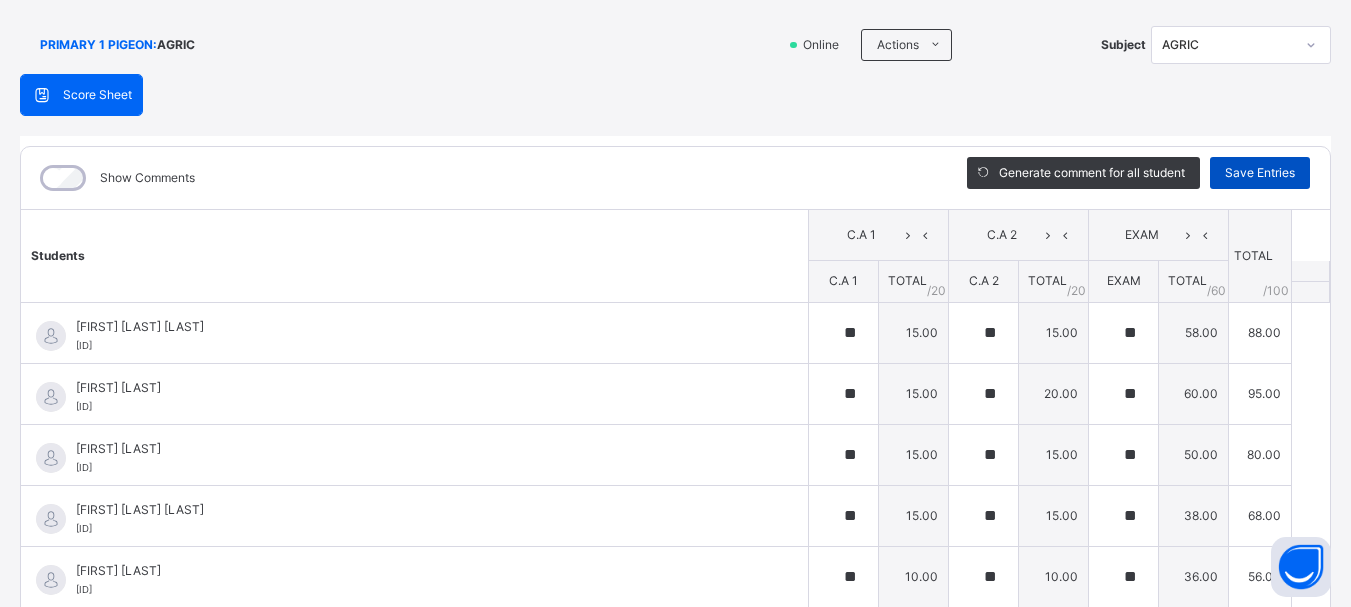 click on "Save Entries" at bounding box center (1260, 173) 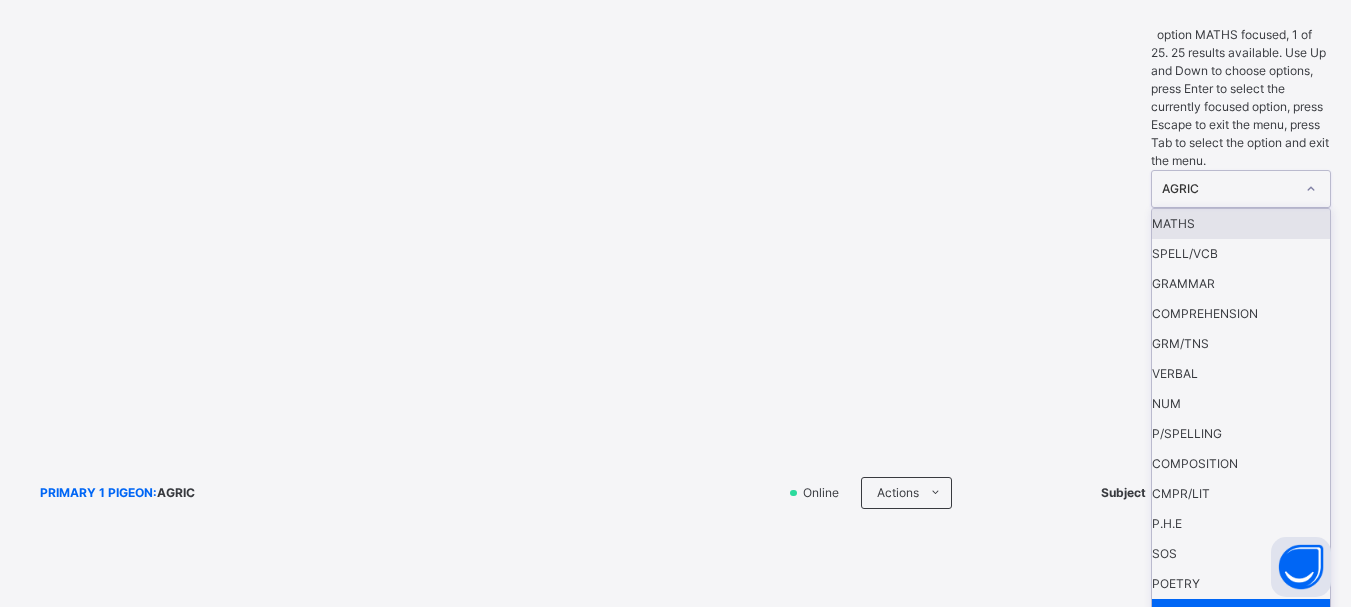 click 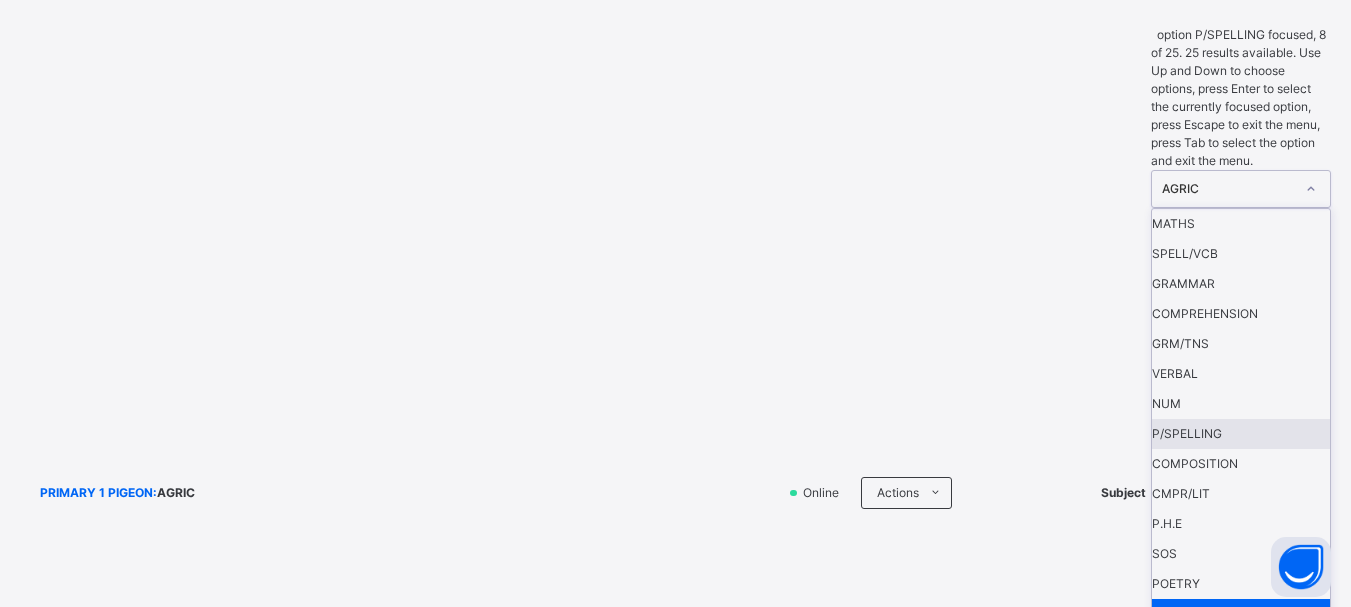 scroll, scrollTop: 200, scrollLeft: 0, axis: vertical 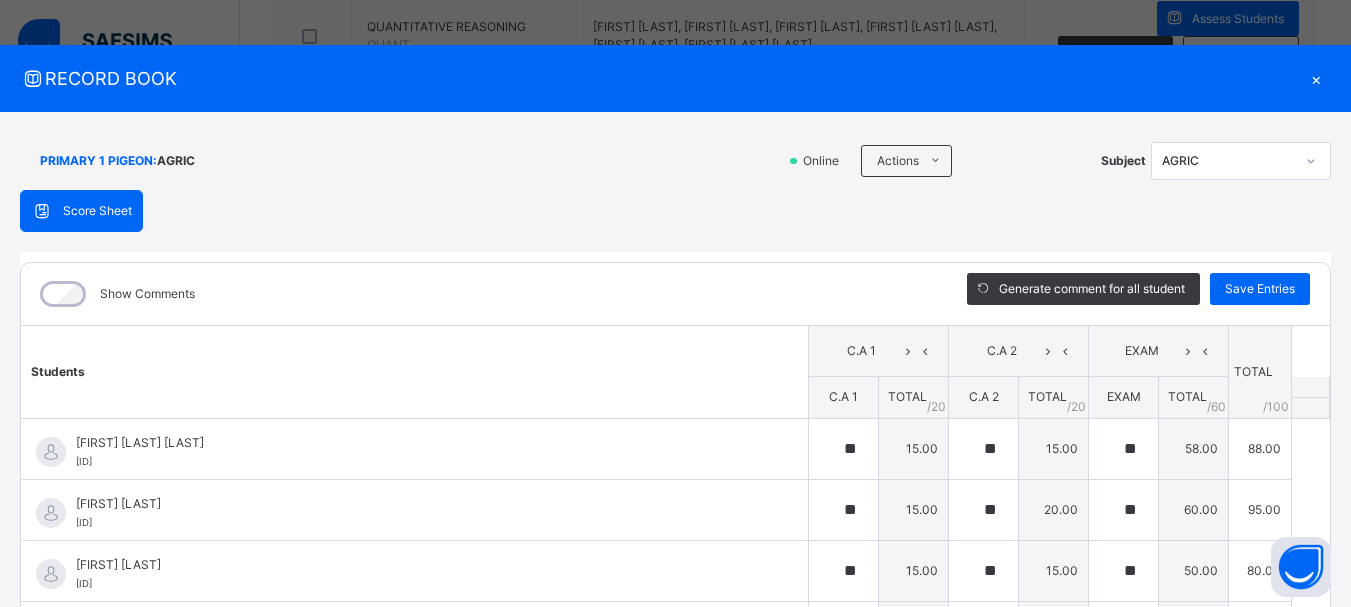 click on "×" at bounding box center (1316, 78) 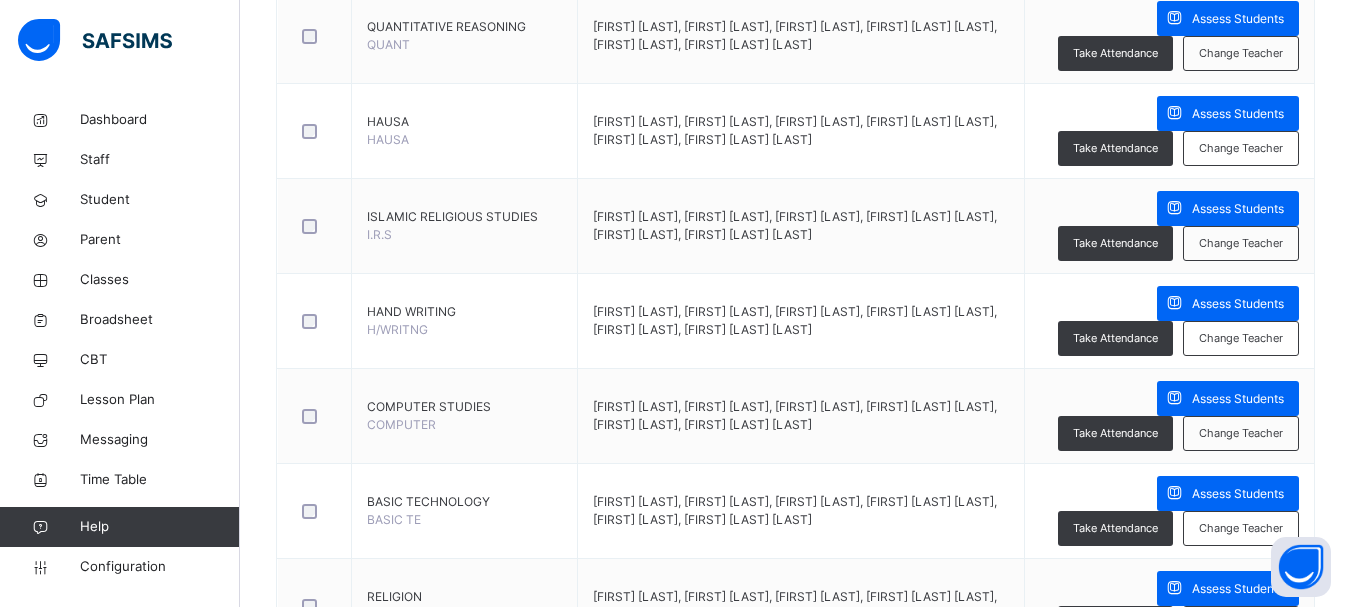 click on "Assess Students" at bounding box center (1238, -171) 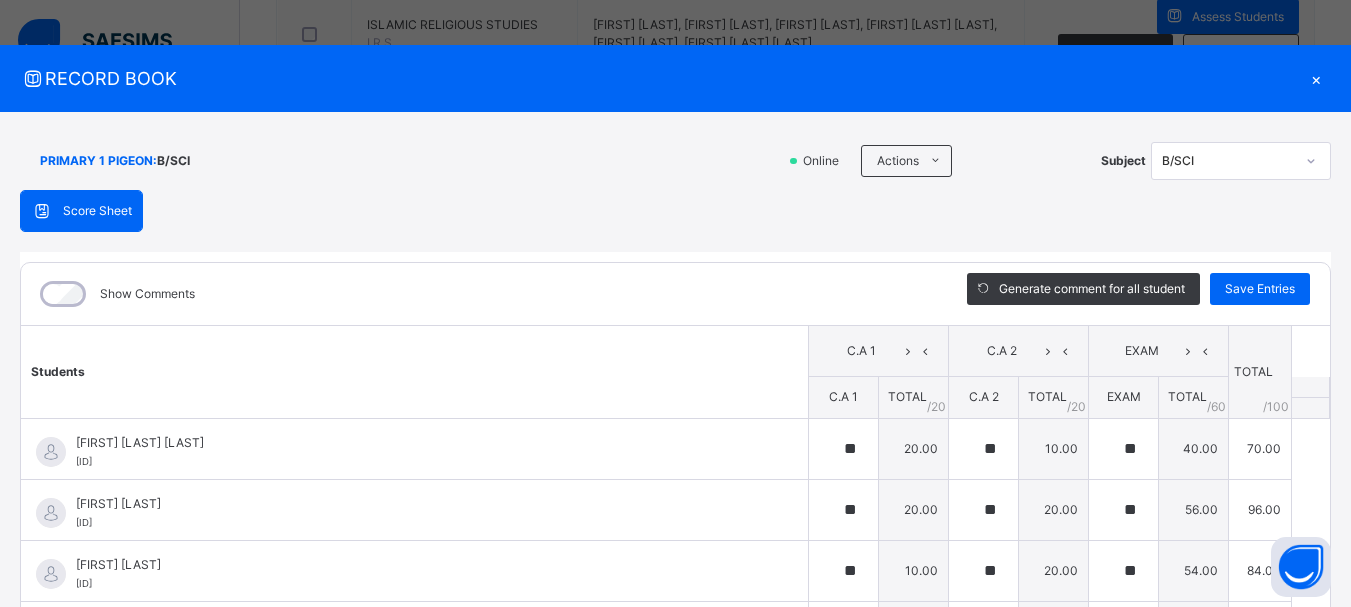 scroll, scrollTop: 2733, scrollLeft: 0, axis: vertical 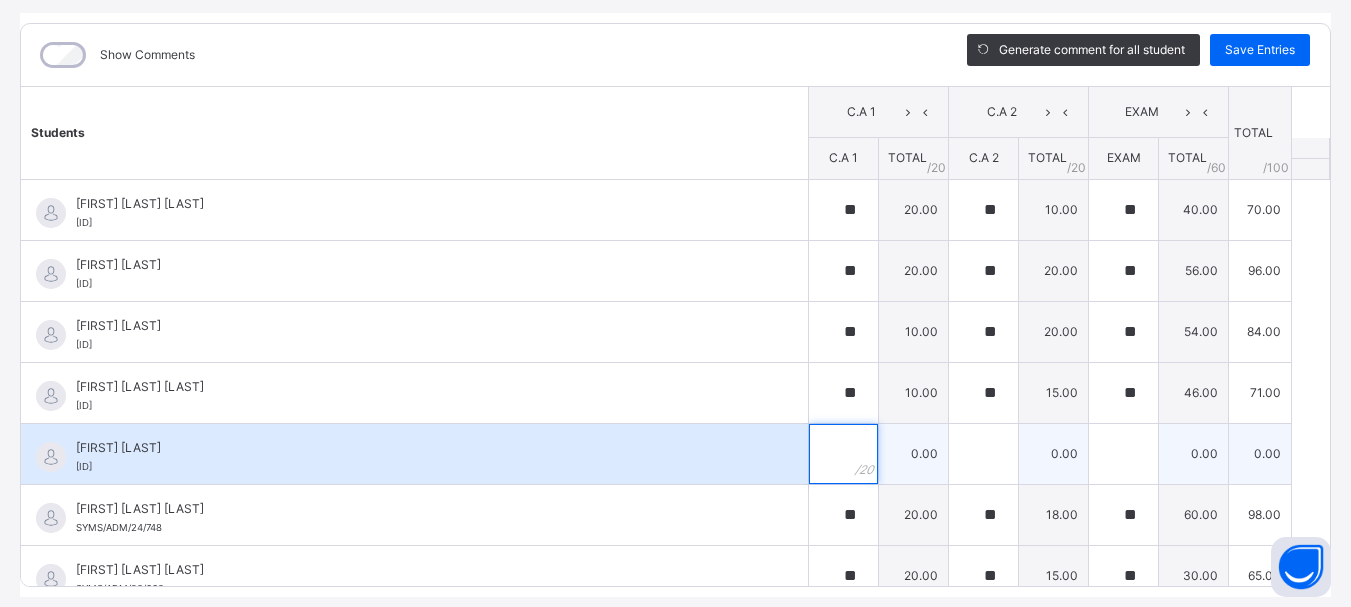 click at bounding box center (843, 454) 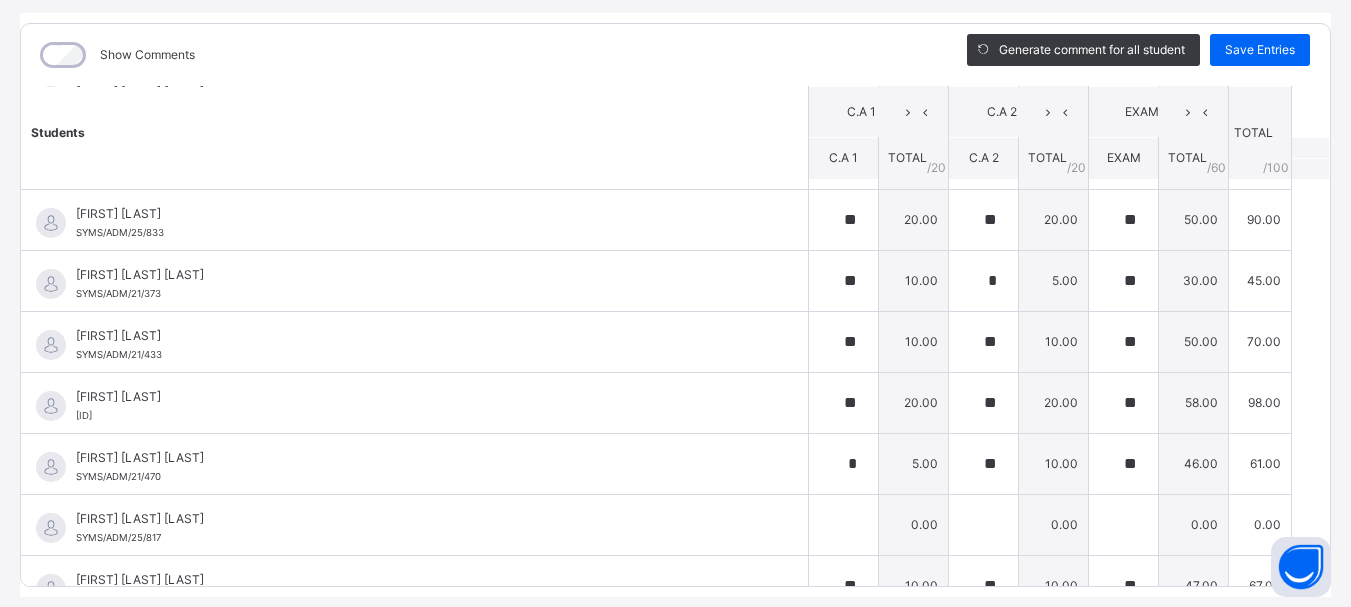 scroll, scrollTop: 692, scrollLeft: 0, axis: vertical 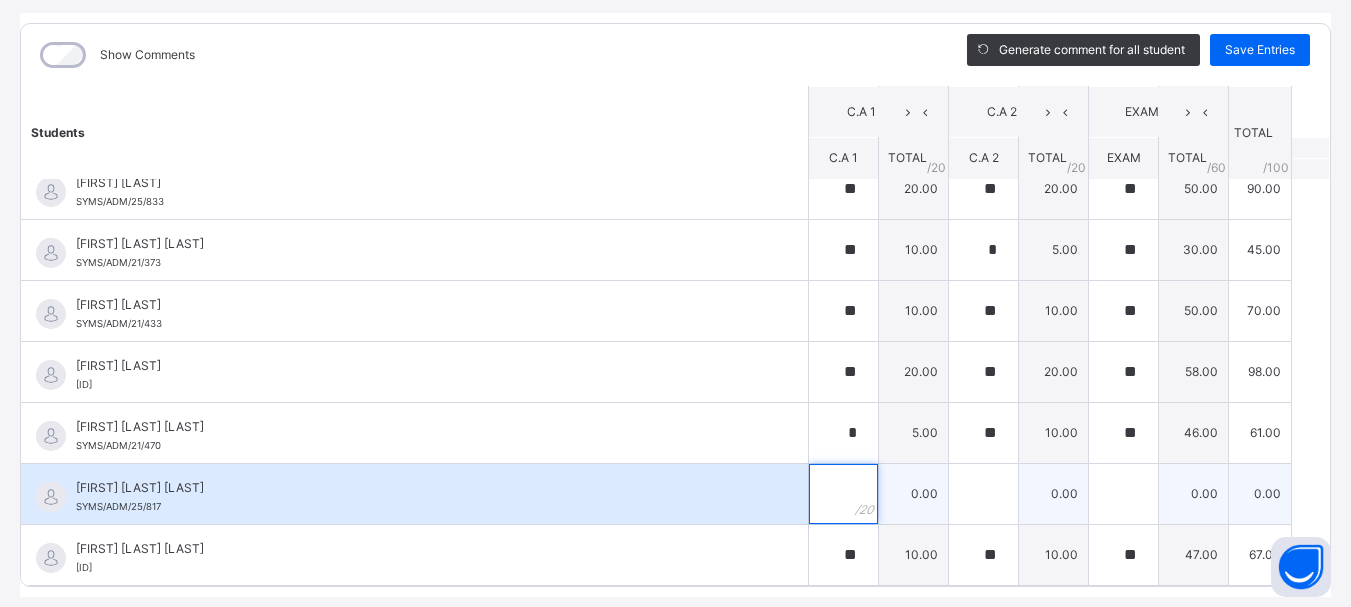 click at bounding box center (843, 494) 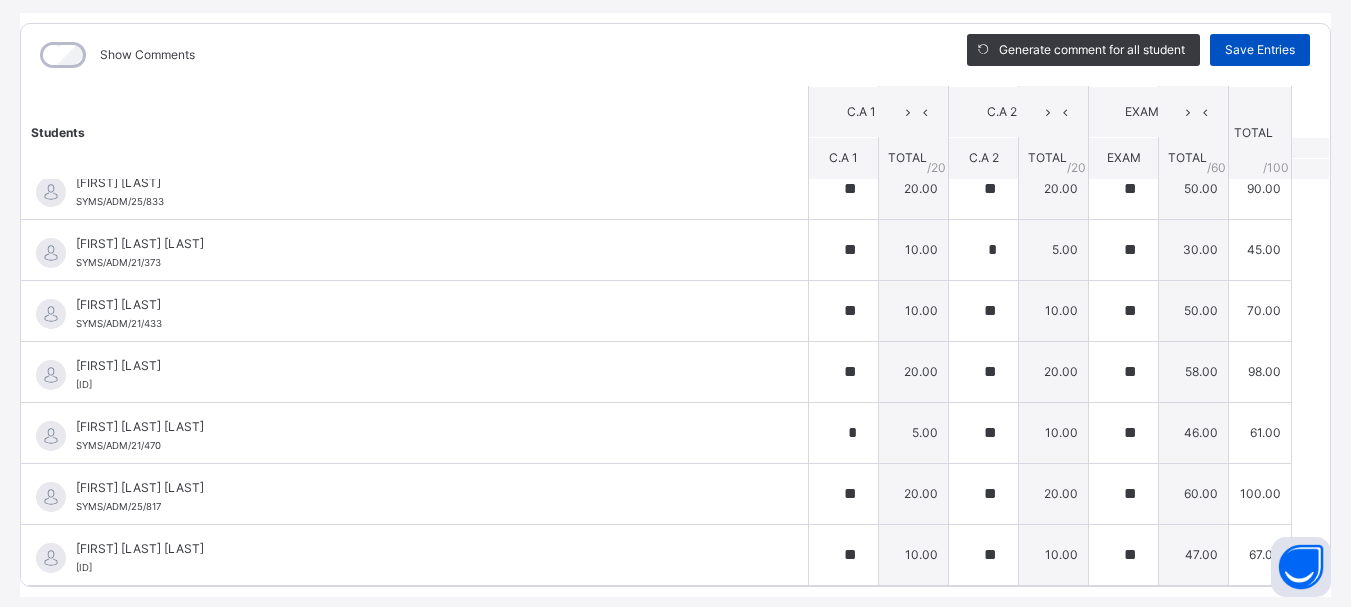click on "Save Entries" at bounding box center (1260, 50) 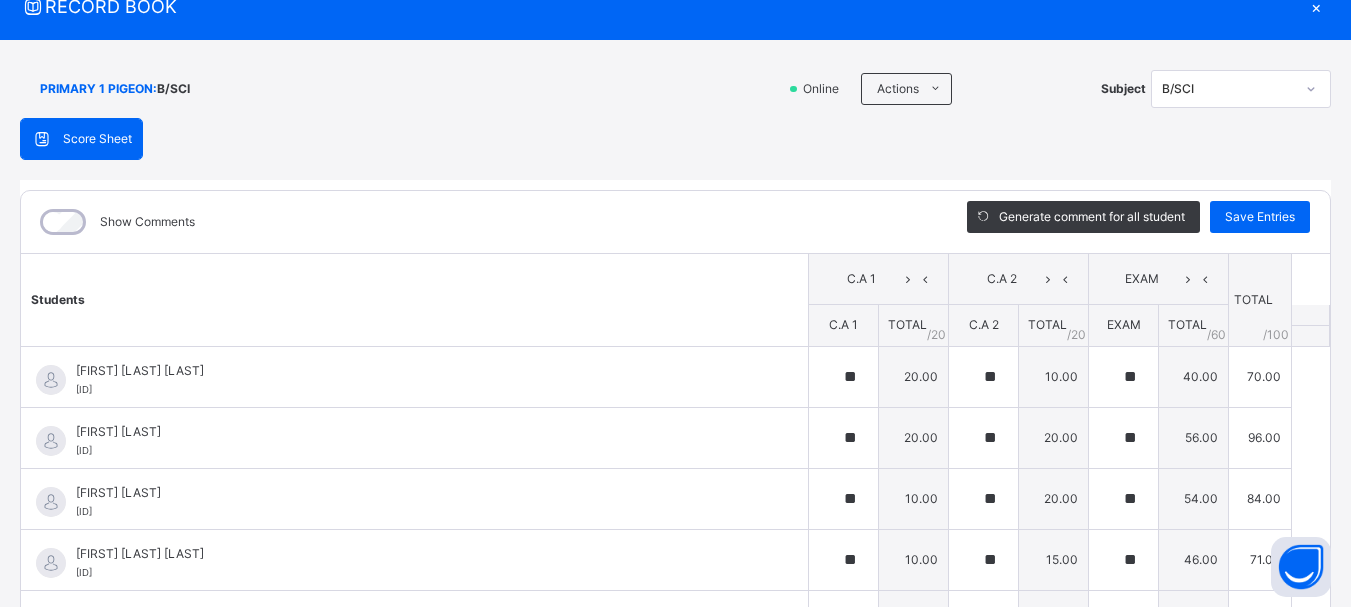 scroll, scrollTop: 0, scrollLeft: 0, axis: both 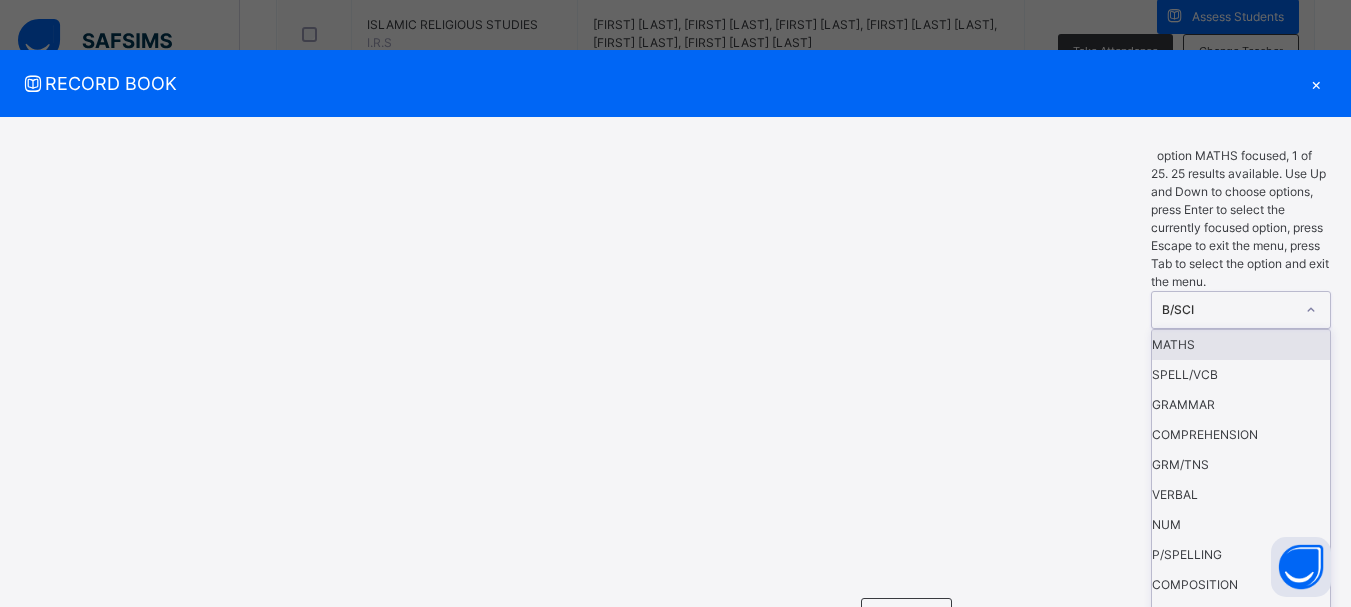 click at bounding box center [1311, 310] 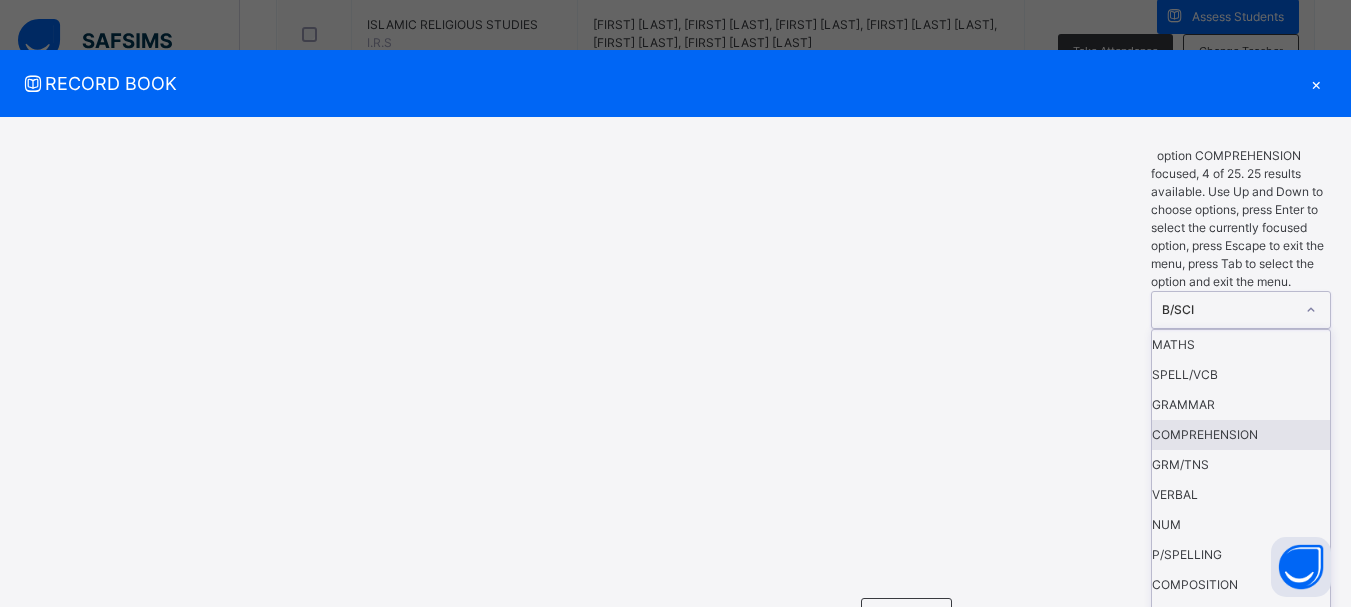 scroll, scrollTop: 550, scrollLeft: 0, axis: vertical 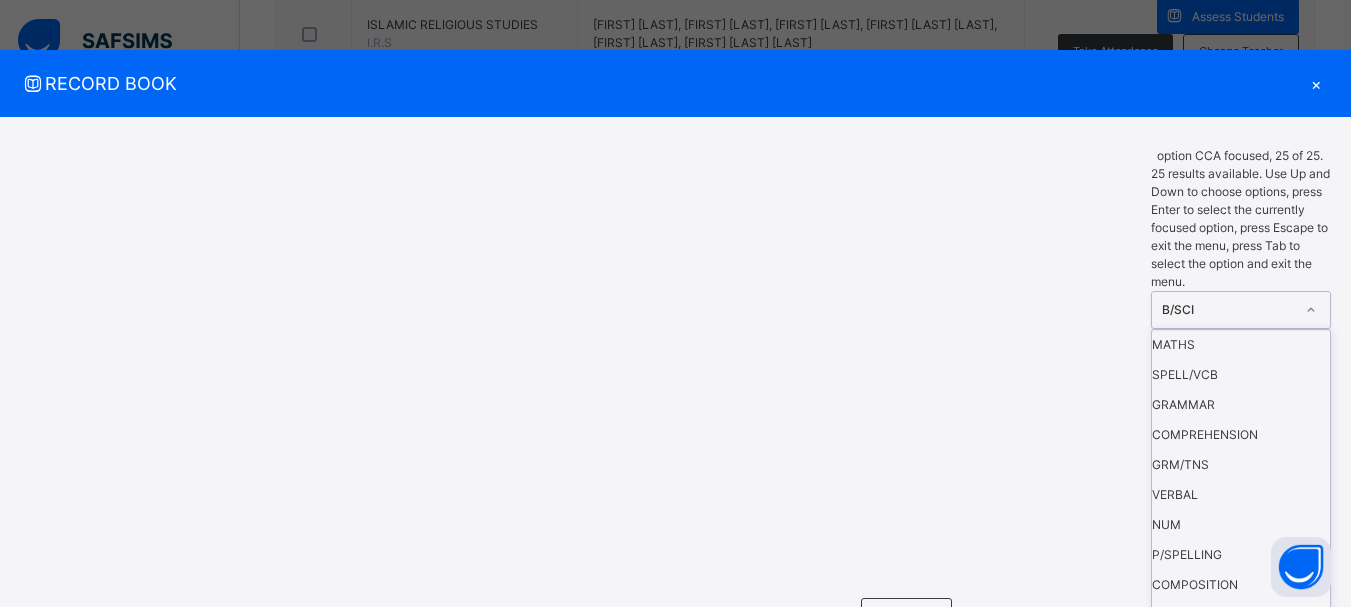 click on "CCA" at bounding box center [1241, 1065] 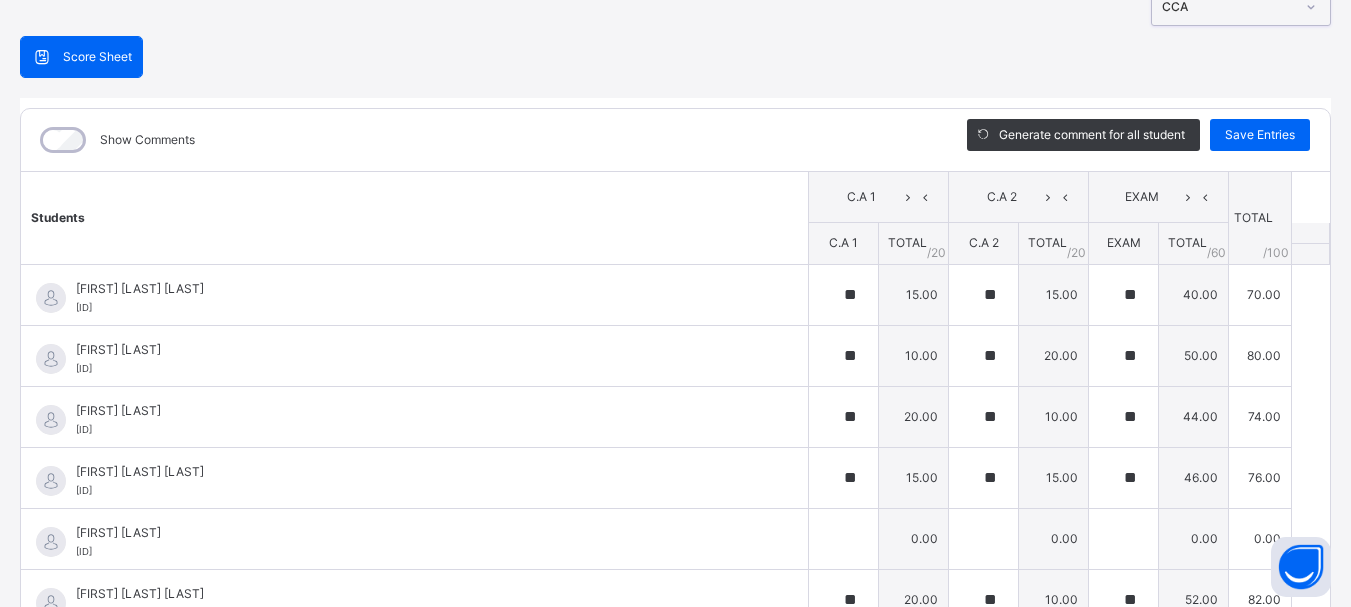 scroll, scrollTop: 236, scrollLeft: 0, axis: vertical 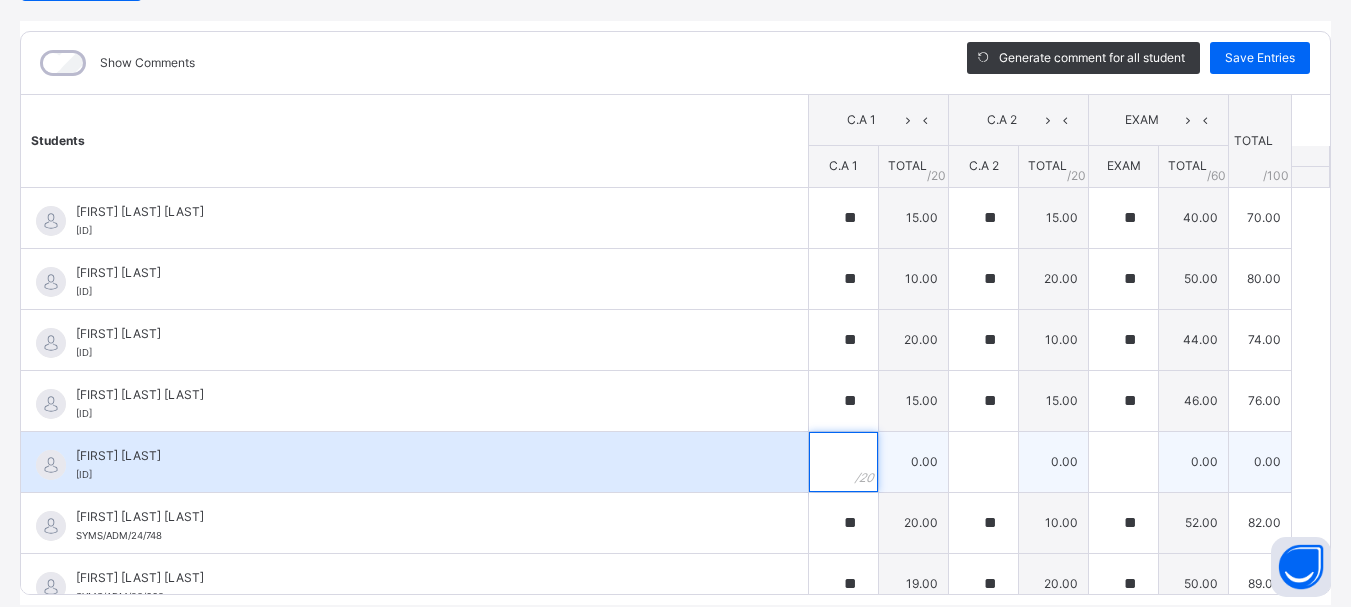 click at bounding box center [843, 462] 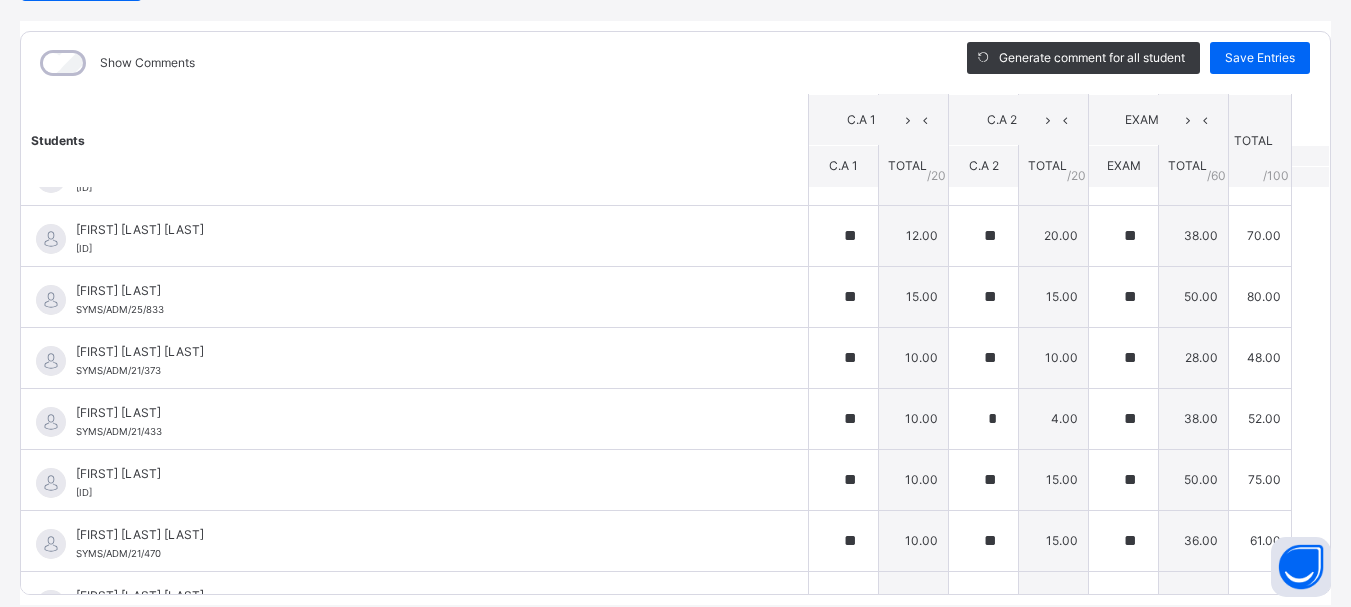 scroll, scrollTop: 679, scrollLeft: 0, axis: vertical 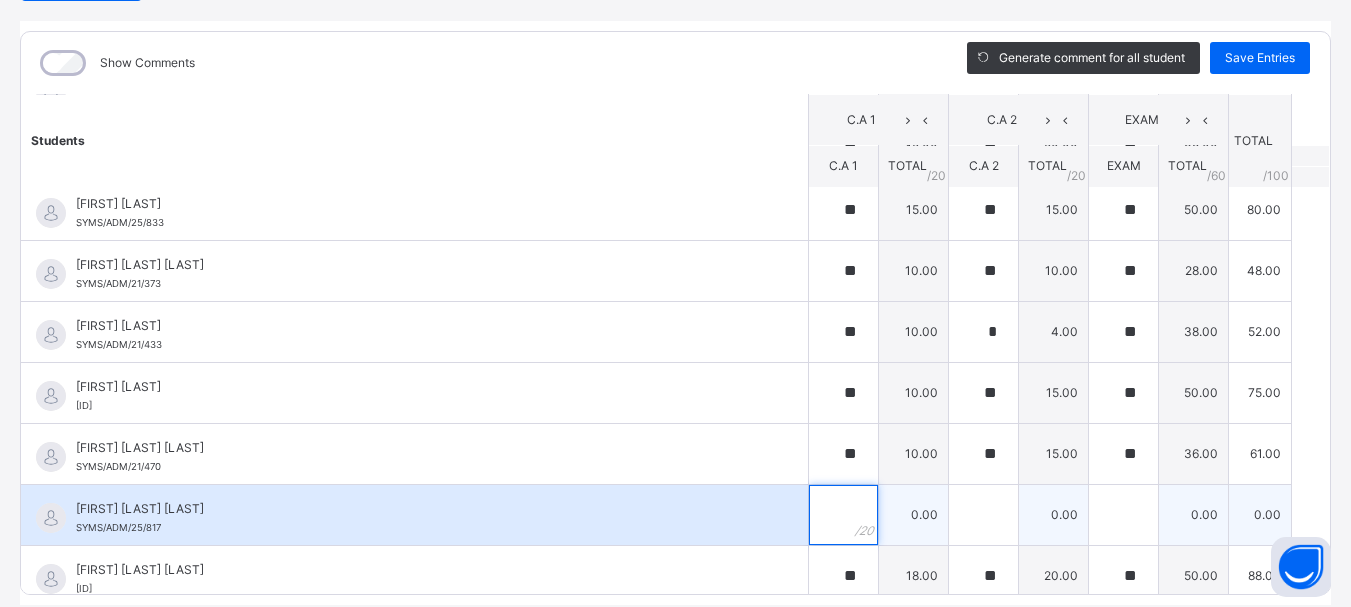 click at bounding box center [843, 515] 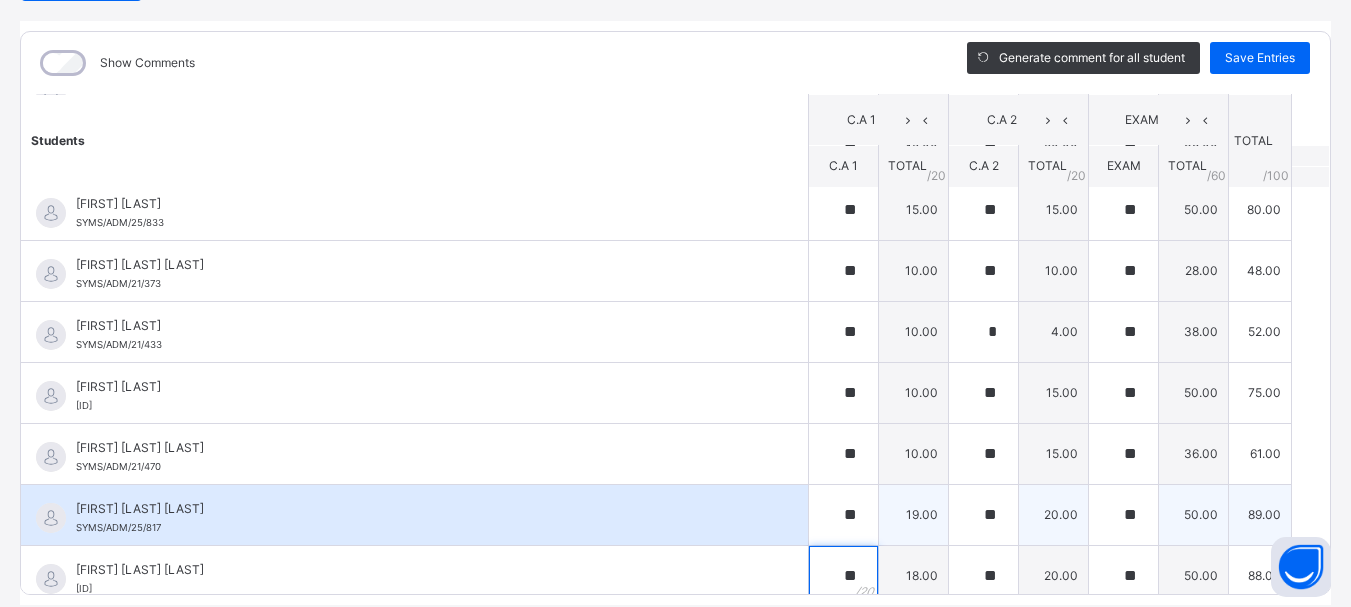 scroll, scrollTop: 691, scrollLeft: 0, axis: vertical 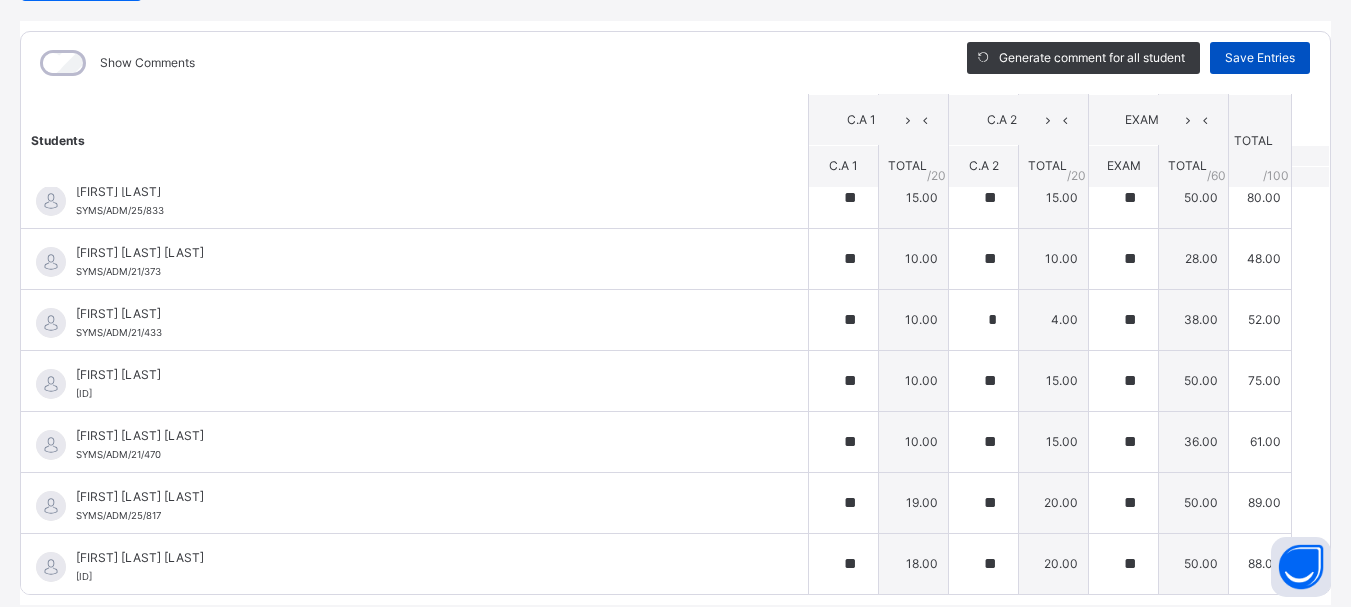 click on "Save Entries" at bounding box center (1260, 58) 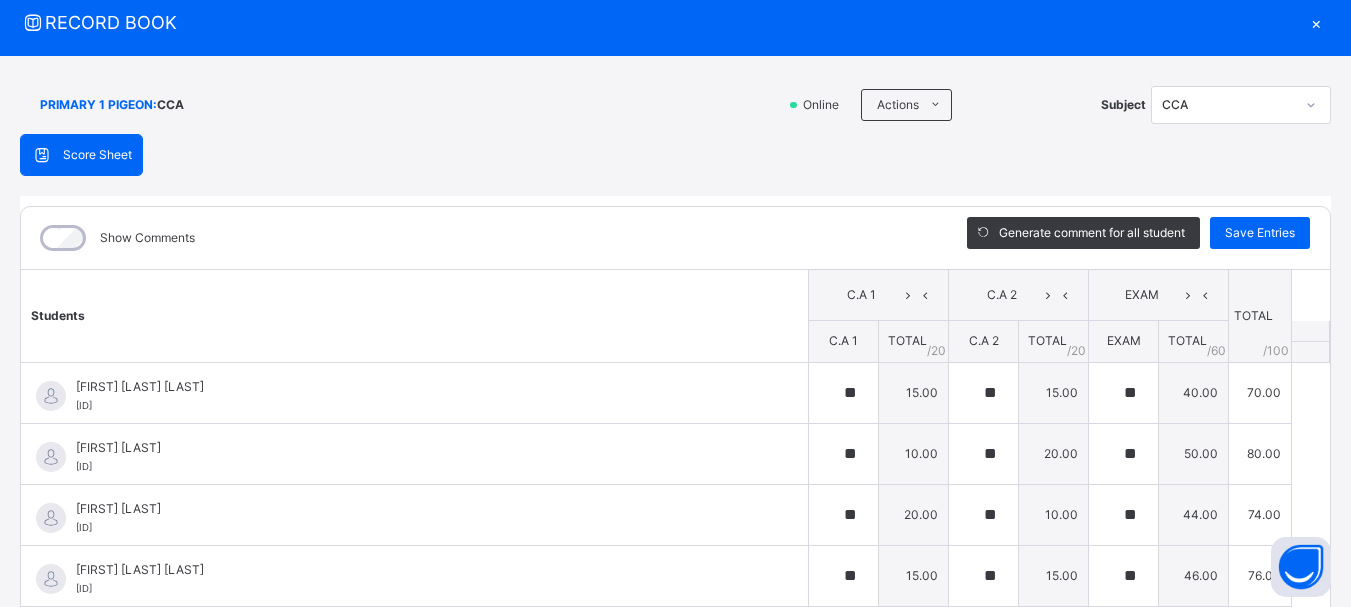 scroll, scrollTop: 23, scrollLeft: 0, axis: vertical 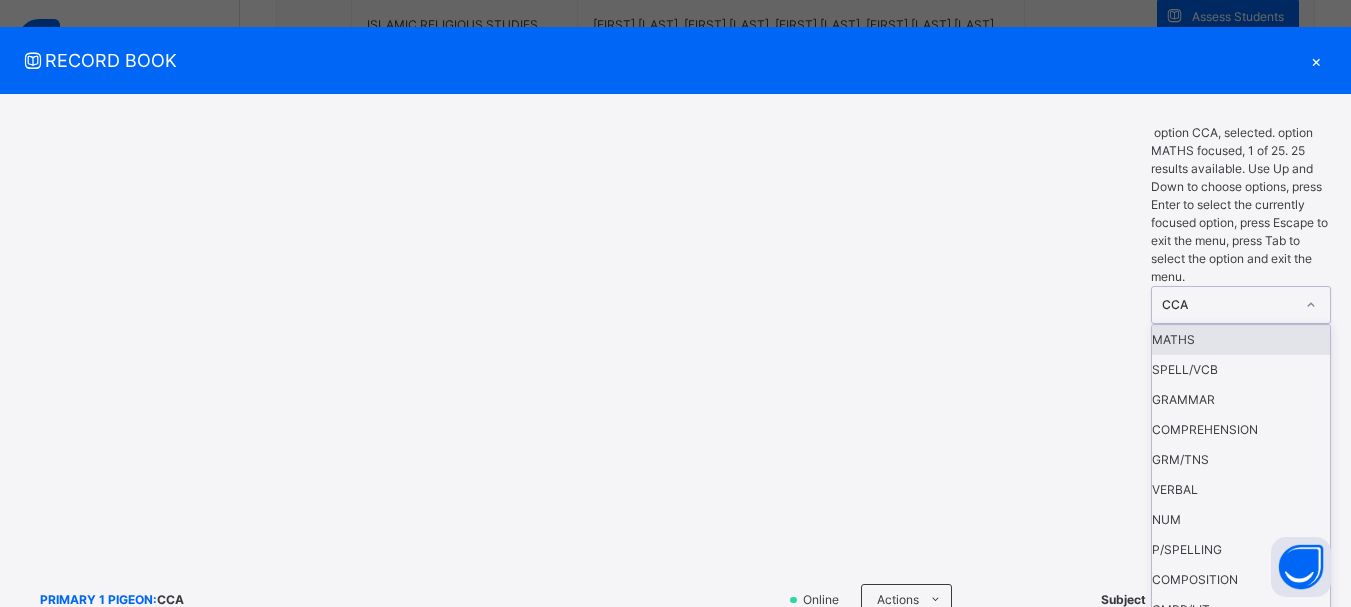 click 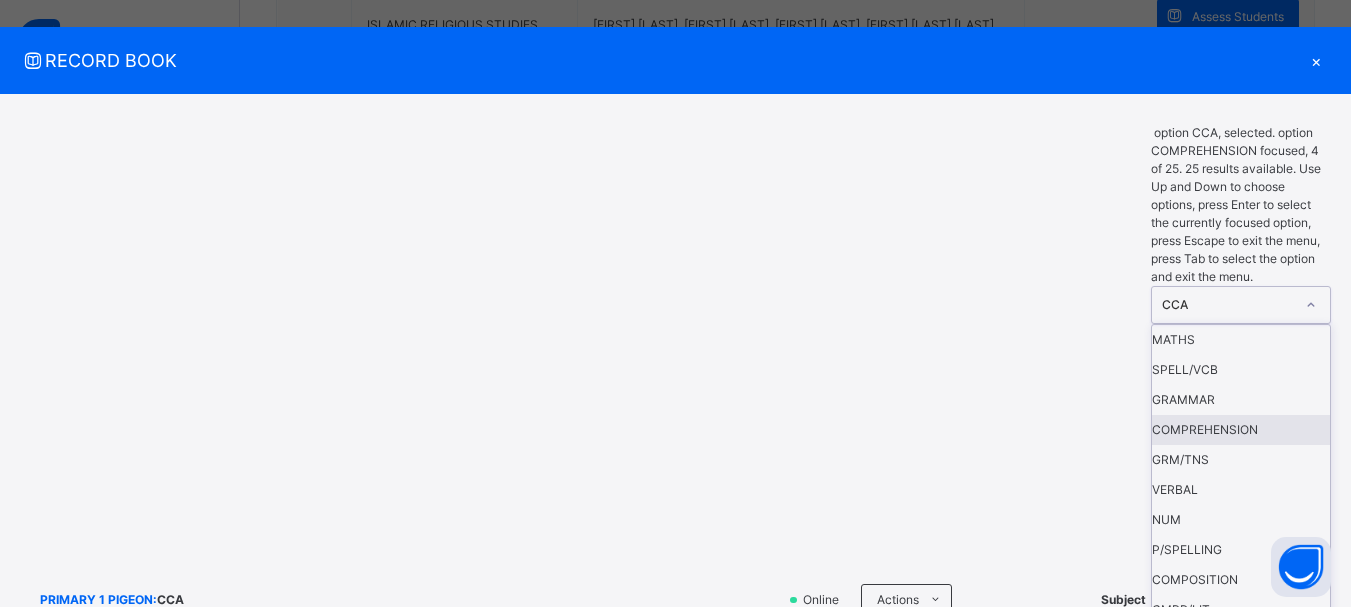 scroll, scrollTop: 280, scrollLeft: 0, axis: vertical 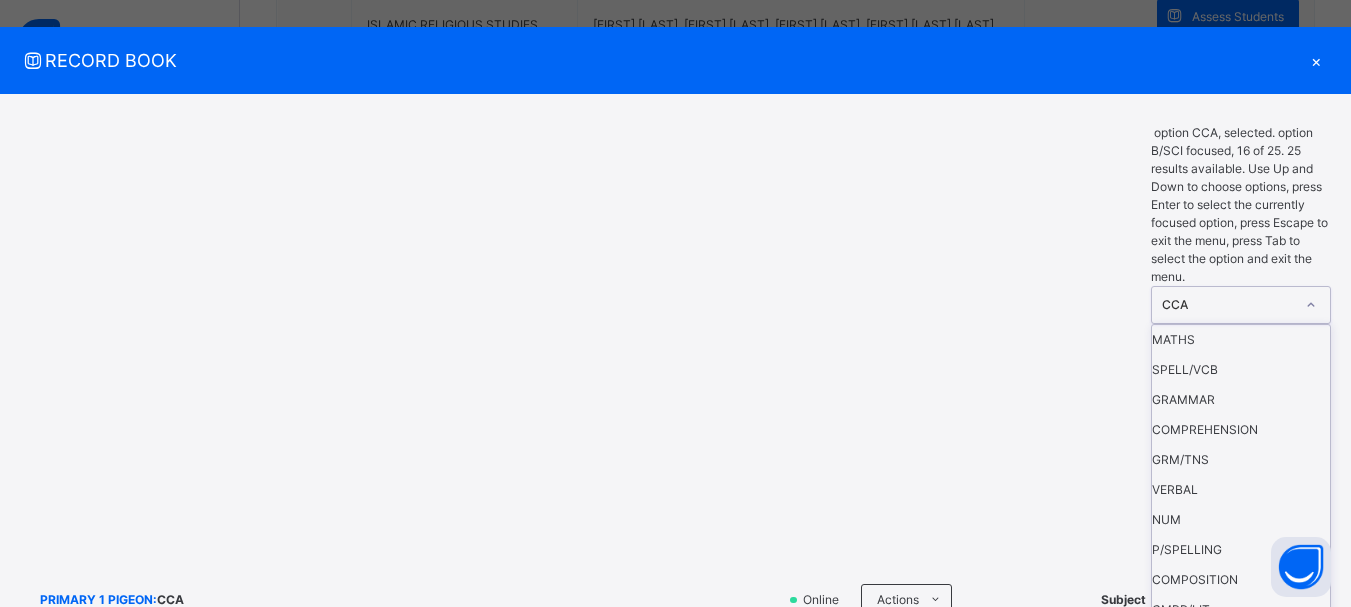 click on "B/SCI" at bounding box center [1241, 790] 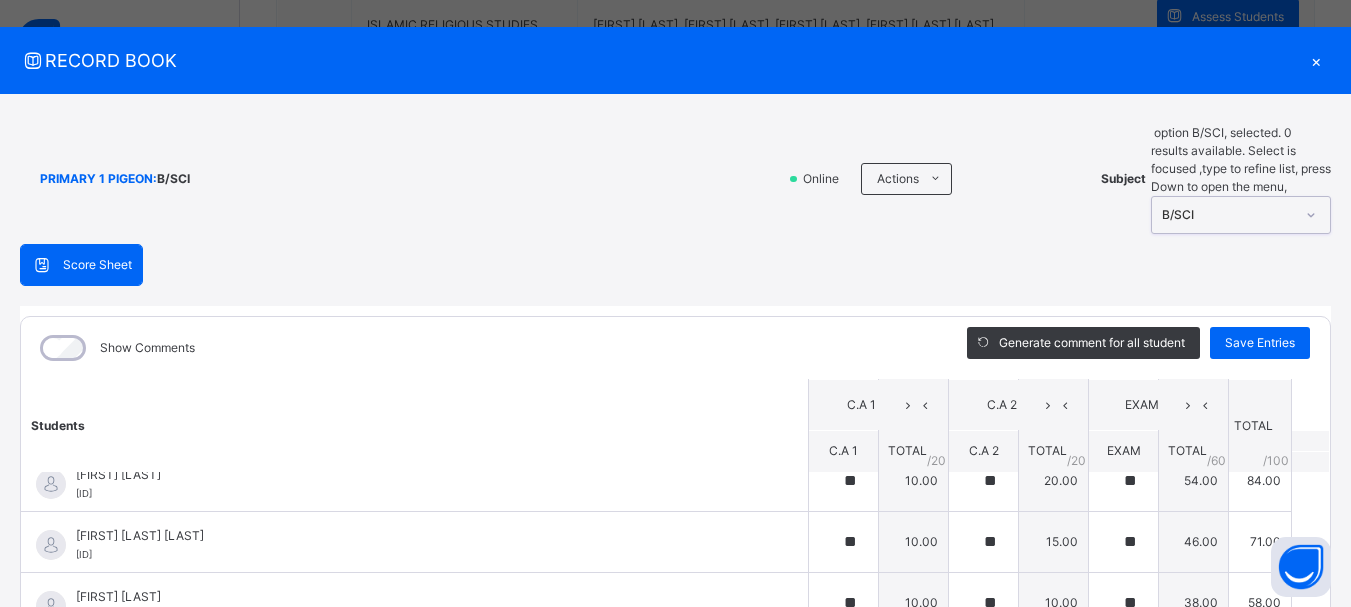 scroll, scrollTop: 147, scrollLeft: 0, axis: vertical 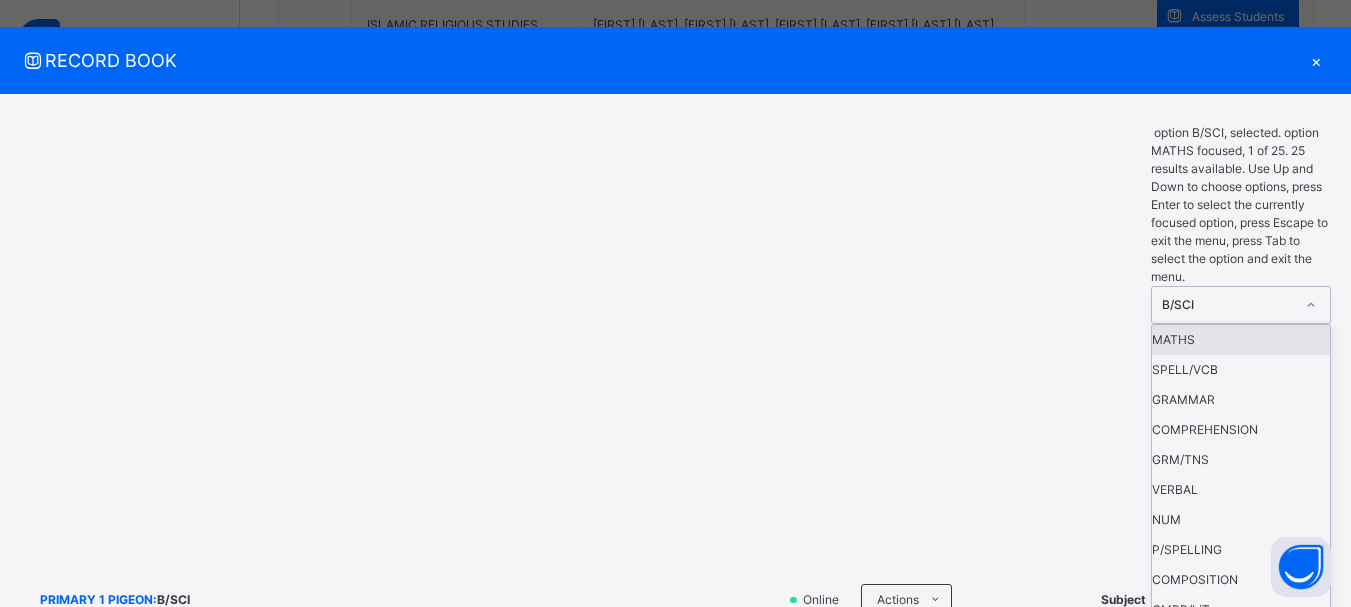 click 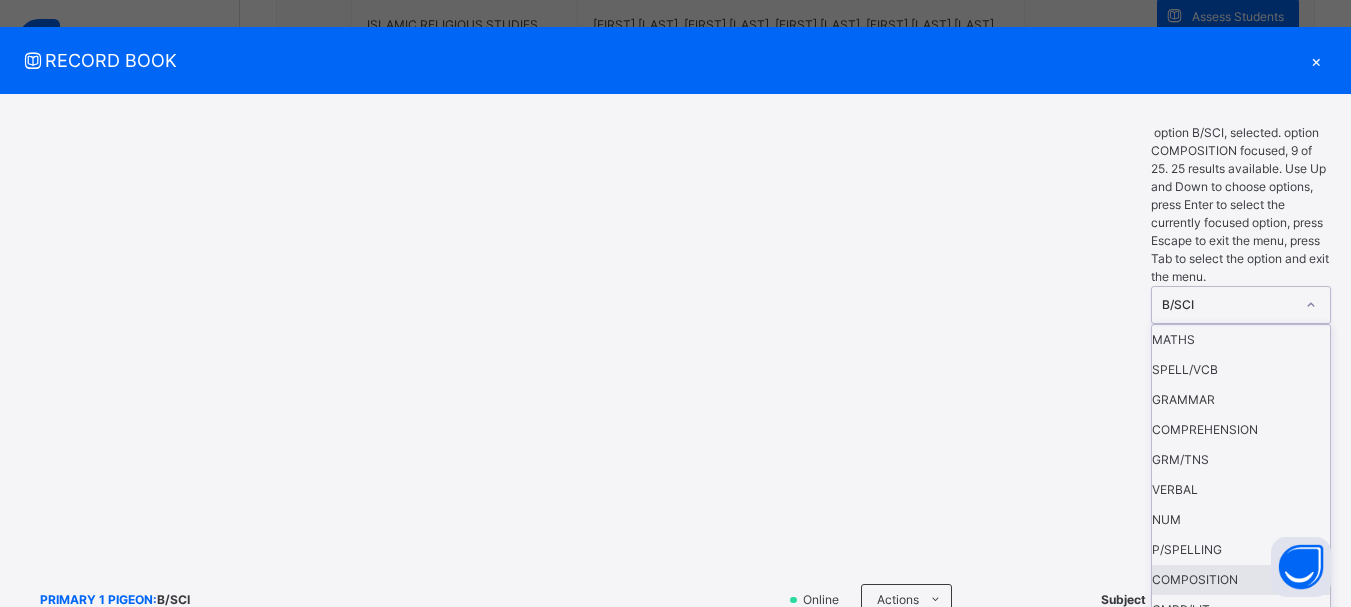 scroll, scrollTop: 240, scrollLeft: 0, axis: vertical 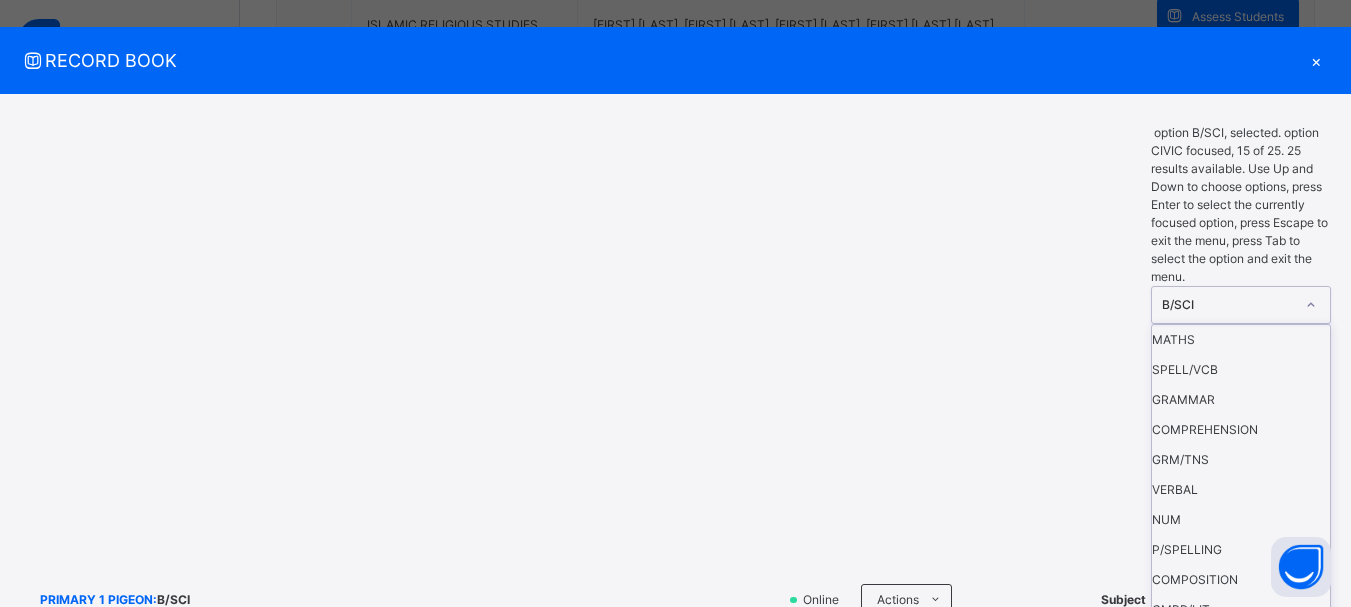 click on "CIVIC" at bounding box center (1241, 760) 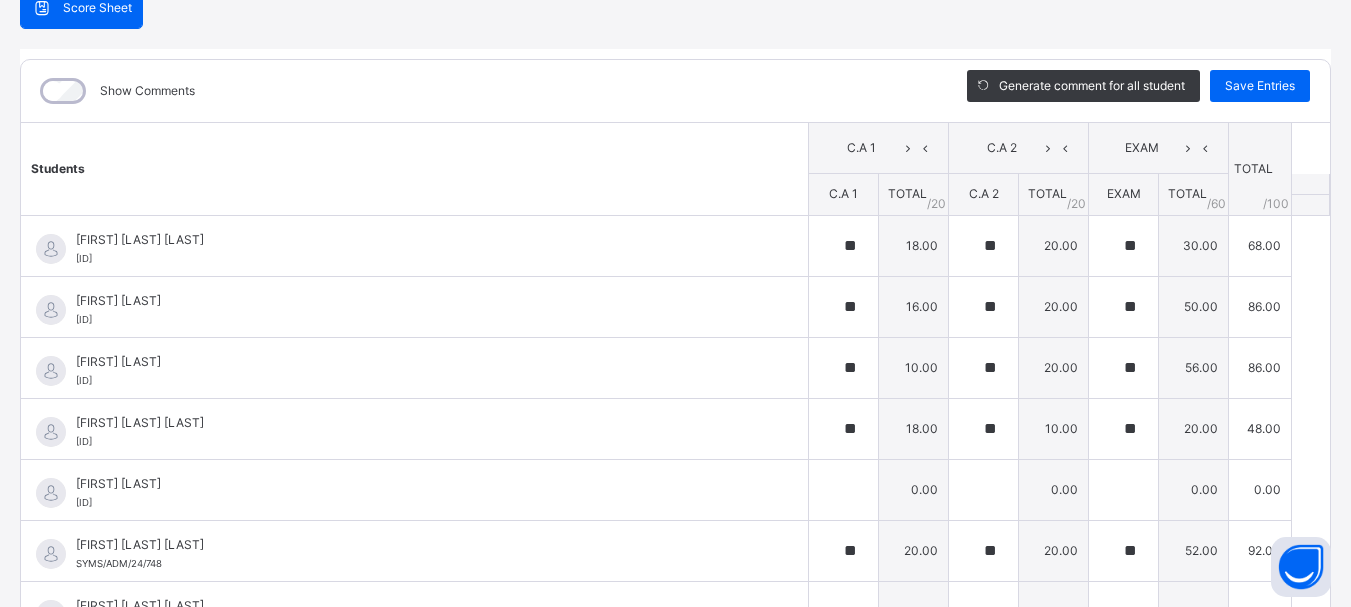 scroll, scrollTop: 299, scrollLeft: 0, axis: vertical 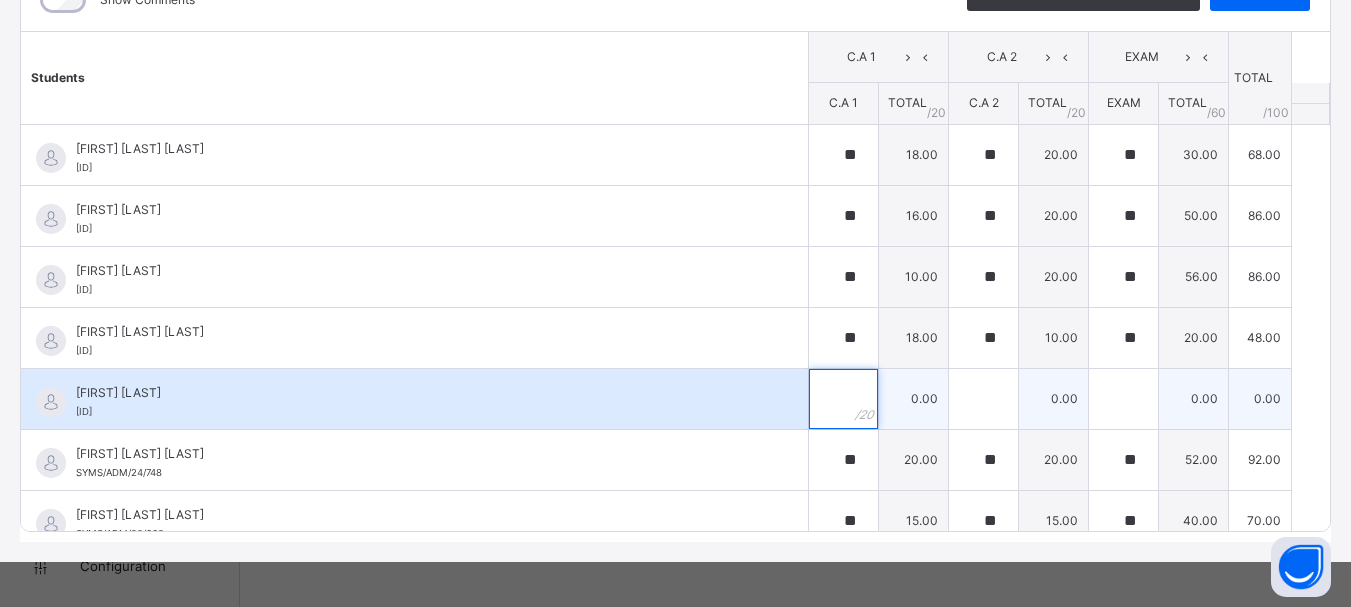 click at bounding box center (843, 399) 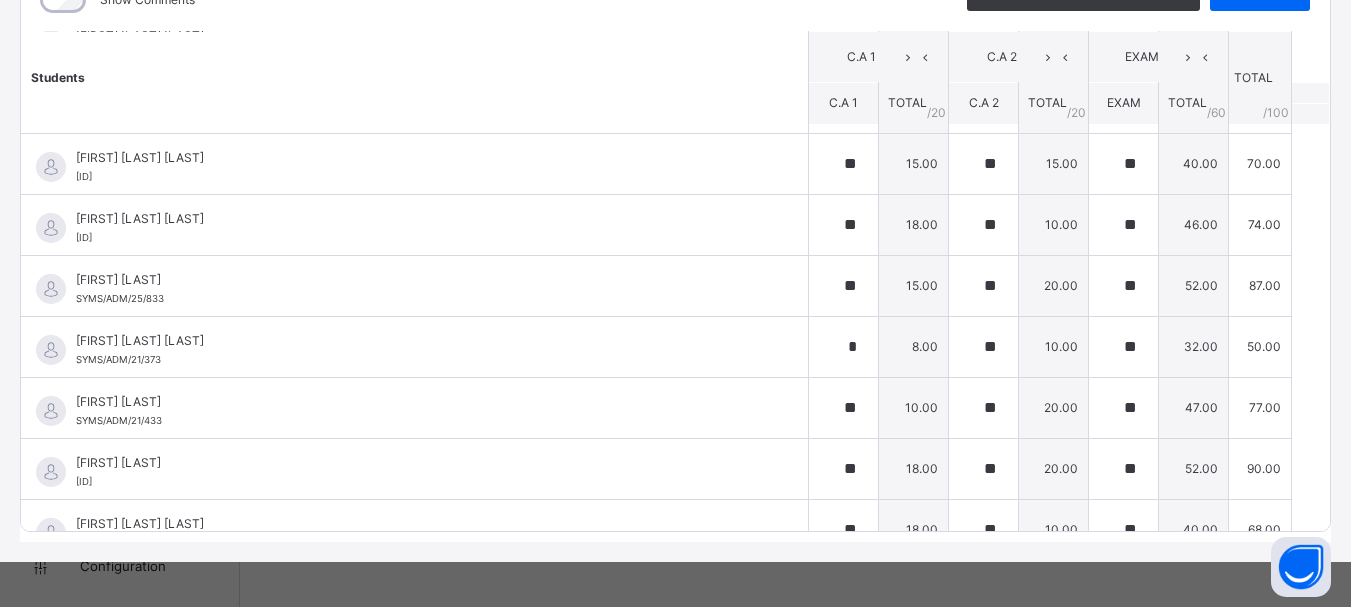 scroll, scrollTop: 561, scrollLeft: 0, axis: vertical 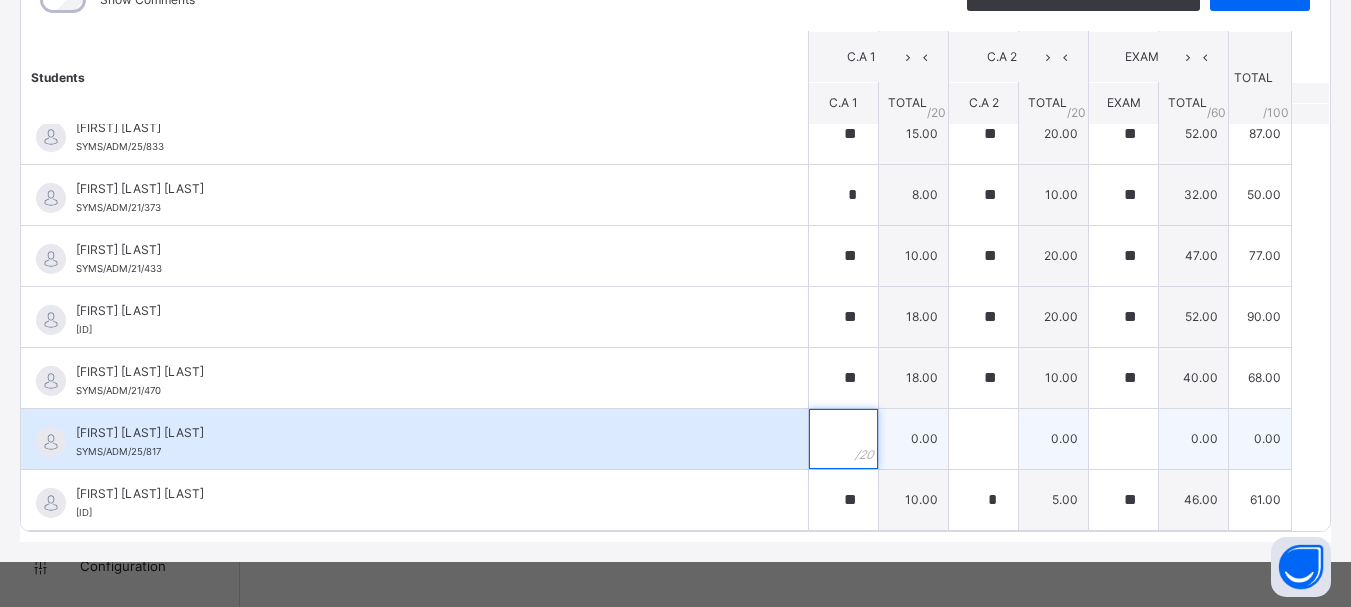 click at bounding box center (843, 439) 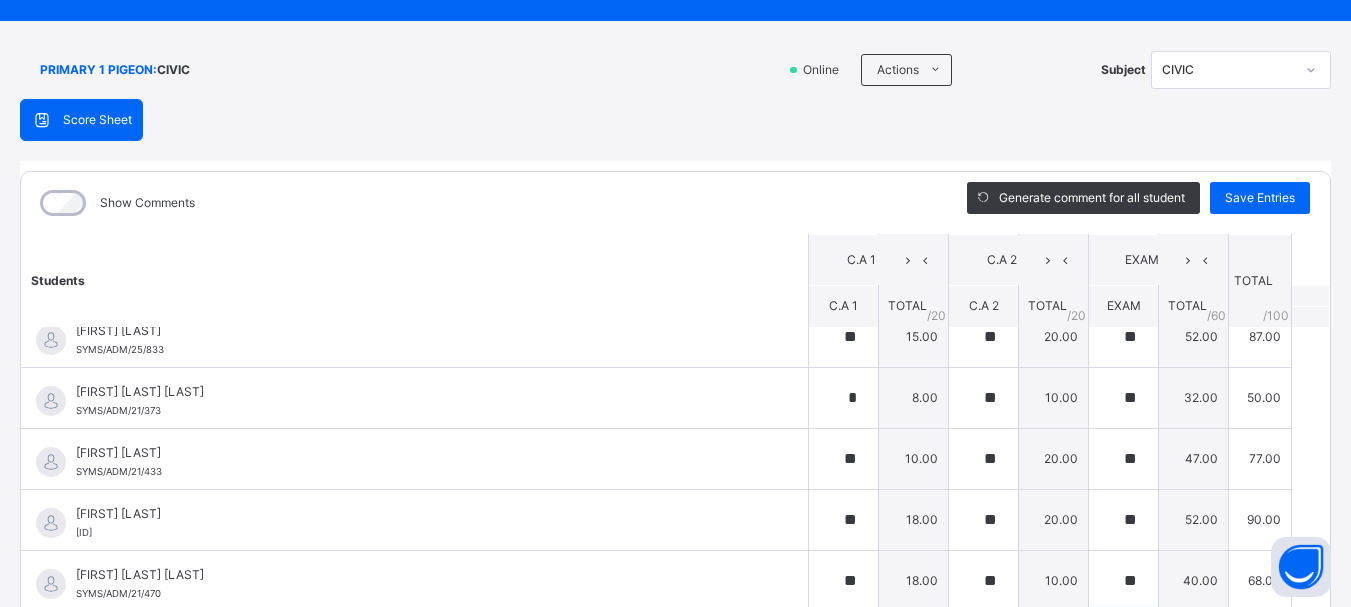 scroll, scrollTop: 54, scrollLeft: 0, axis: vertical 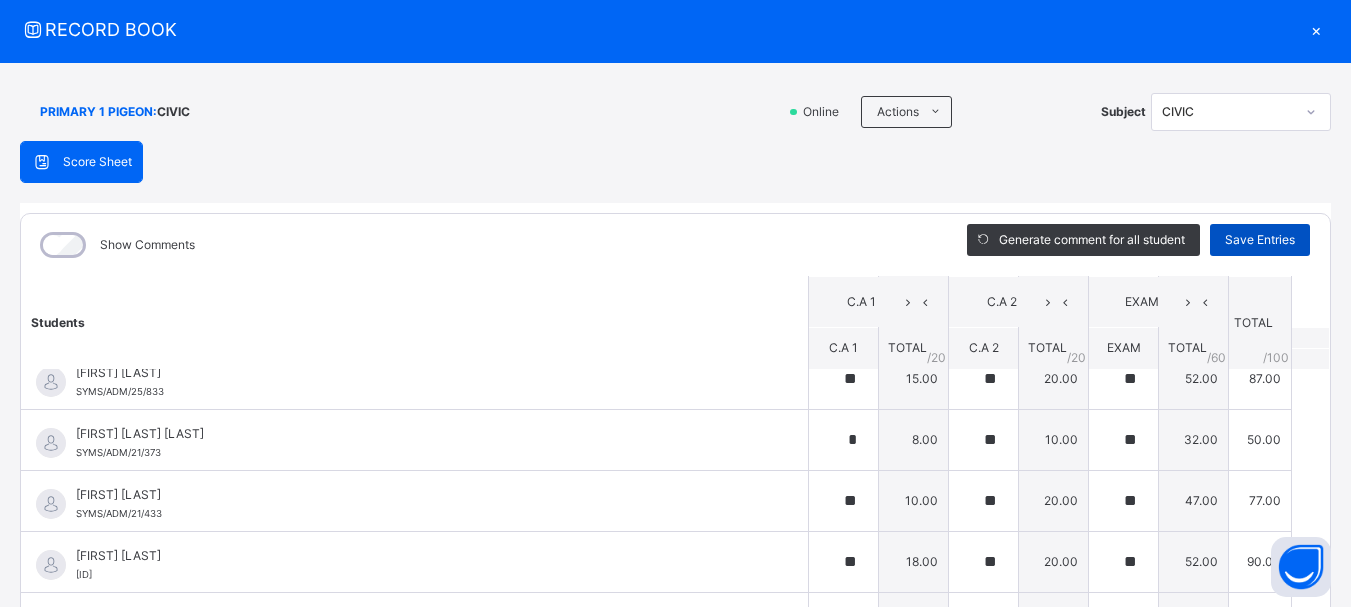 click on "Save Entries" at bounding box center (1260, 240) 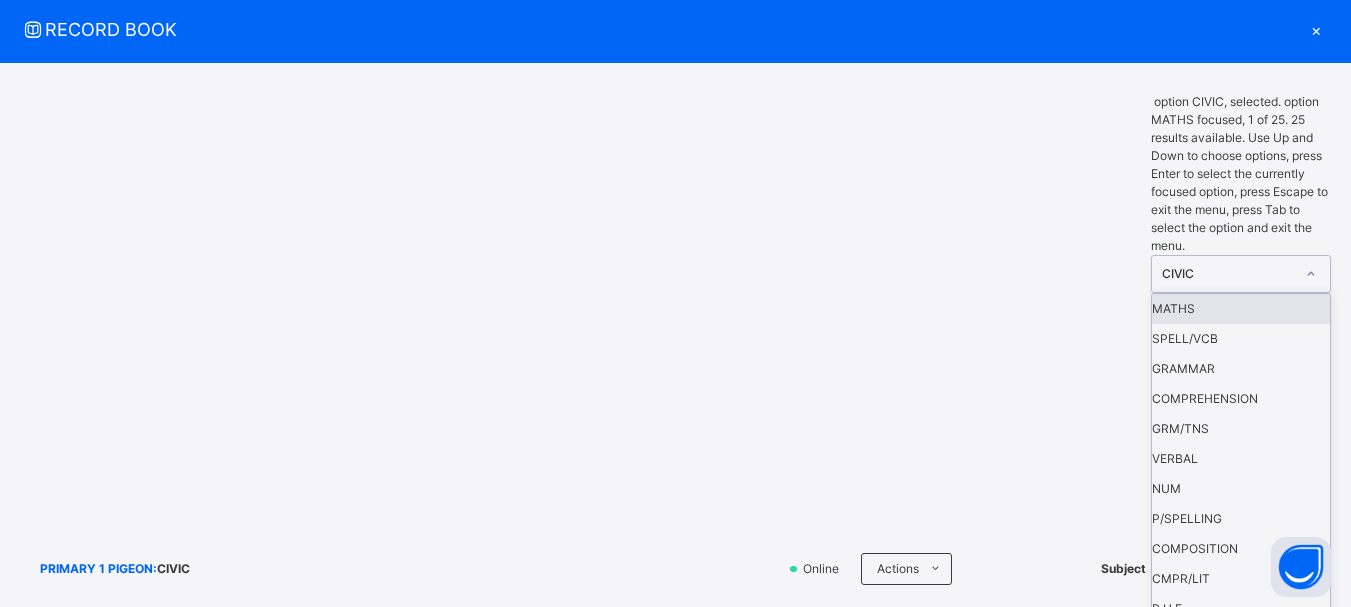 click 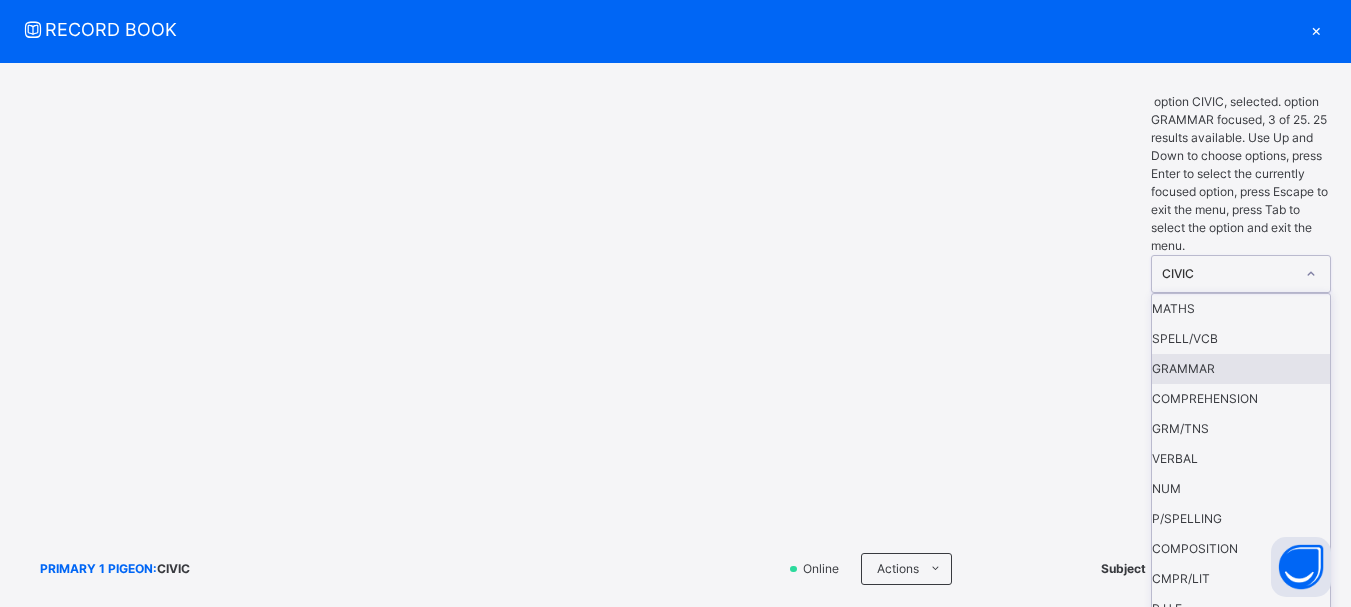 scroll, scrollTop: 30, scrollLeft: 0, axis: vertical 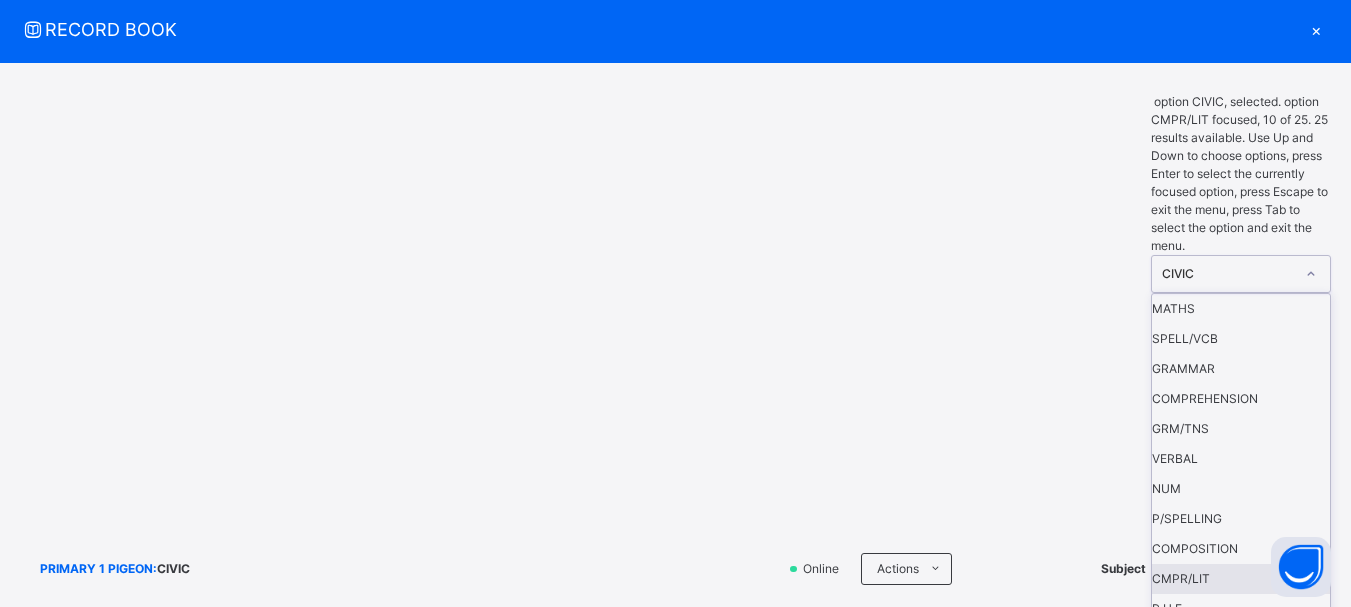 click on "CMPR/LIT" at bounding box center [1241, 579] 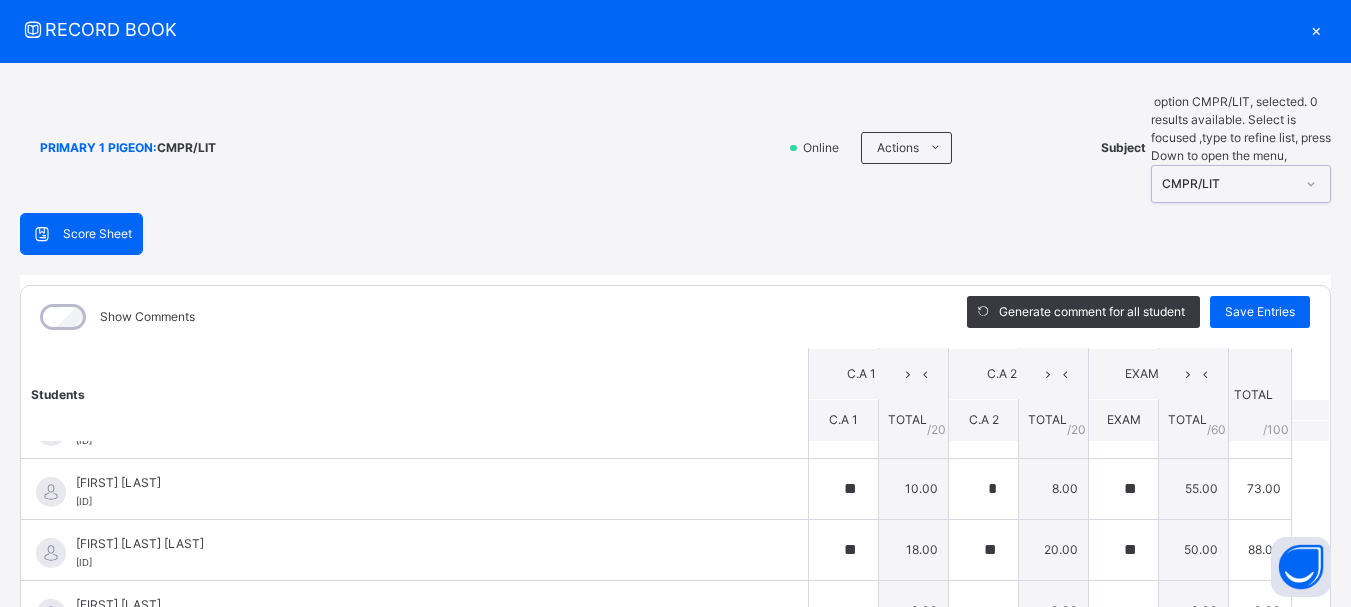 scroll, scrollTop: 139, scrollLeft: 0, axis: vertical 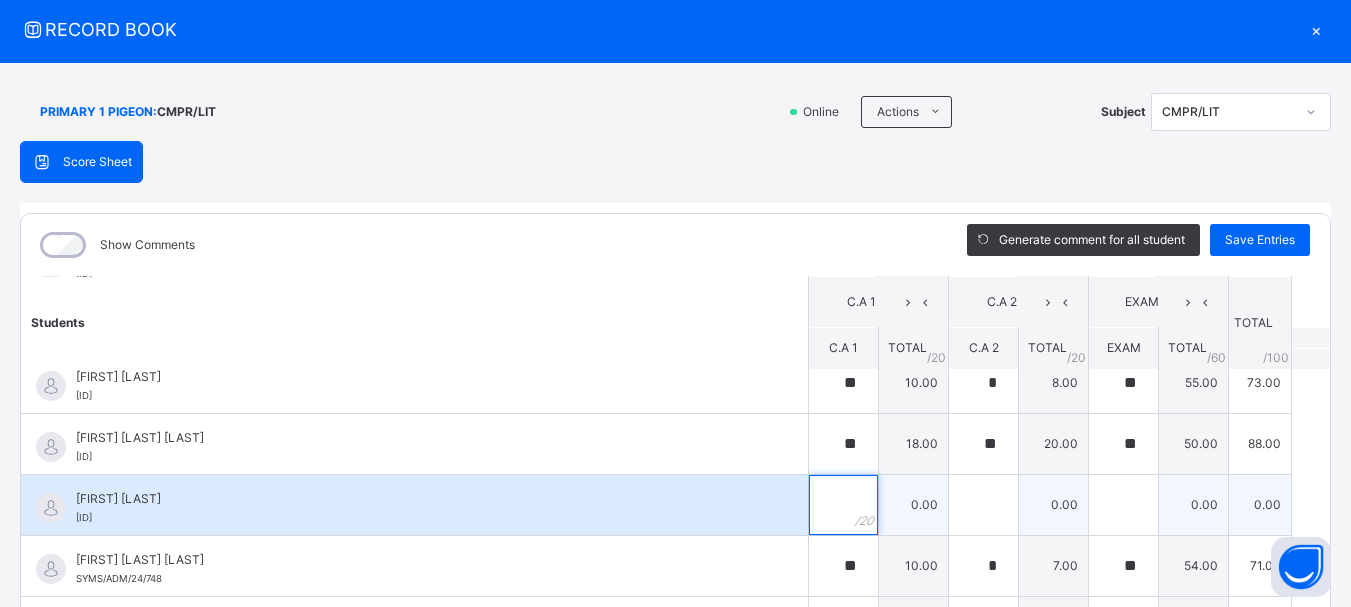 click at bounding box center [843, 505] 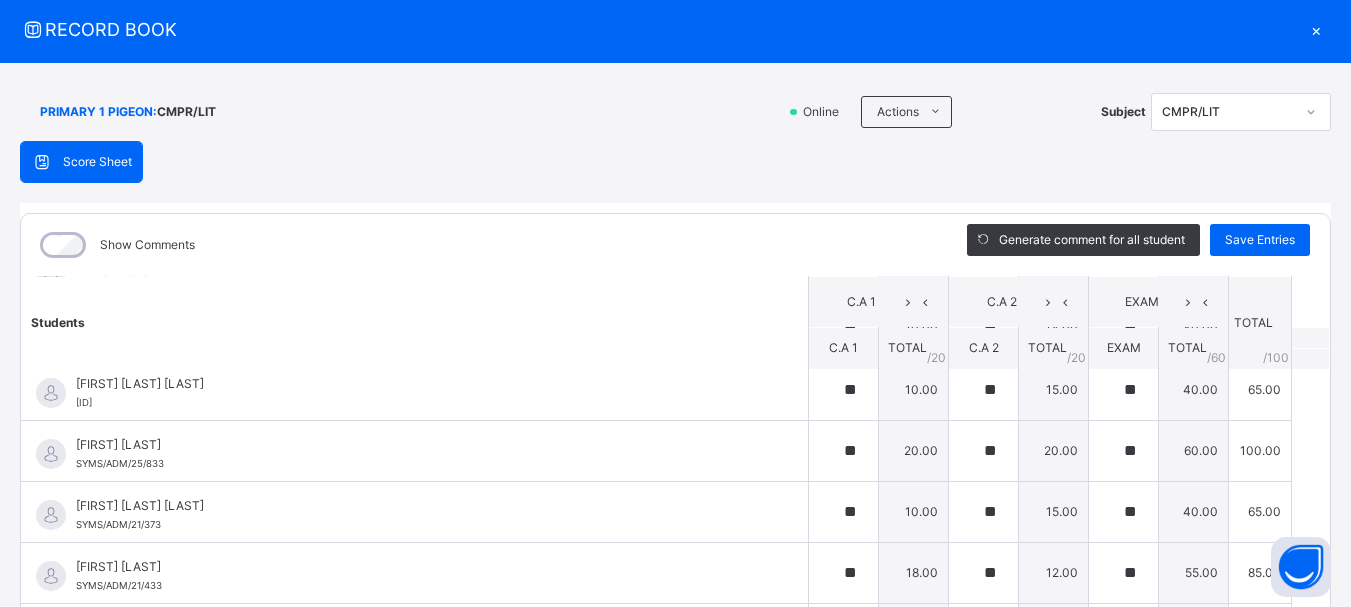 scroll, scrollTop: 692, scrollLeft: 0, axis: vertical 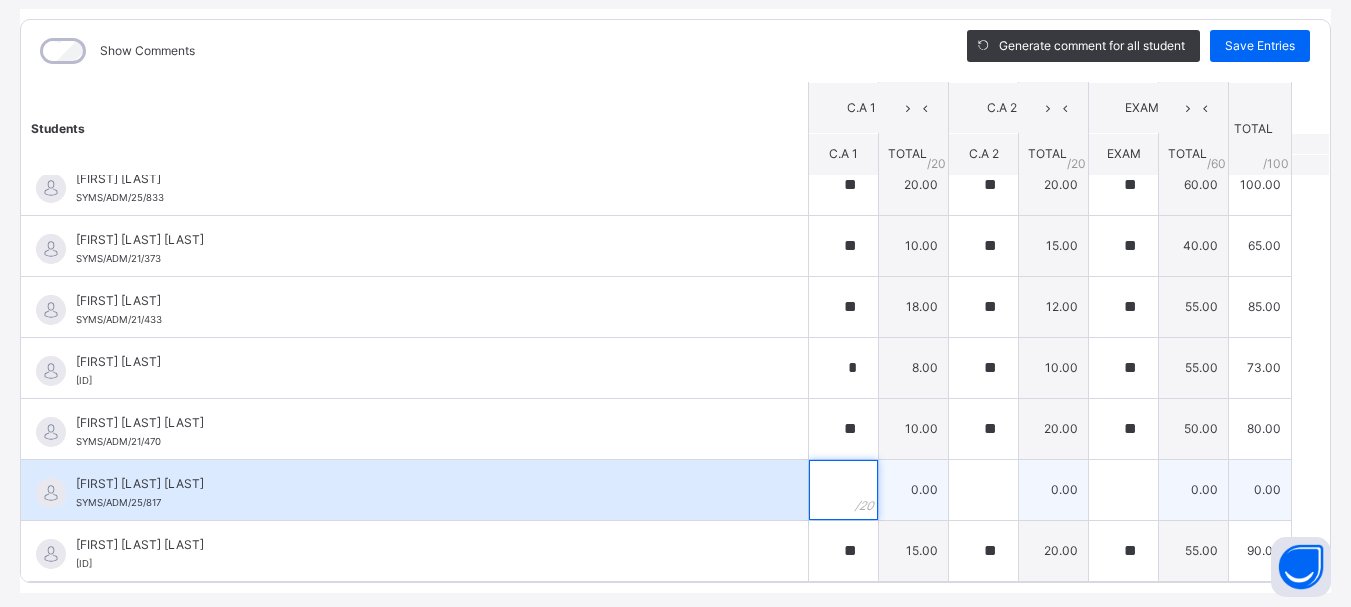 click at bounding box center (843, 490) 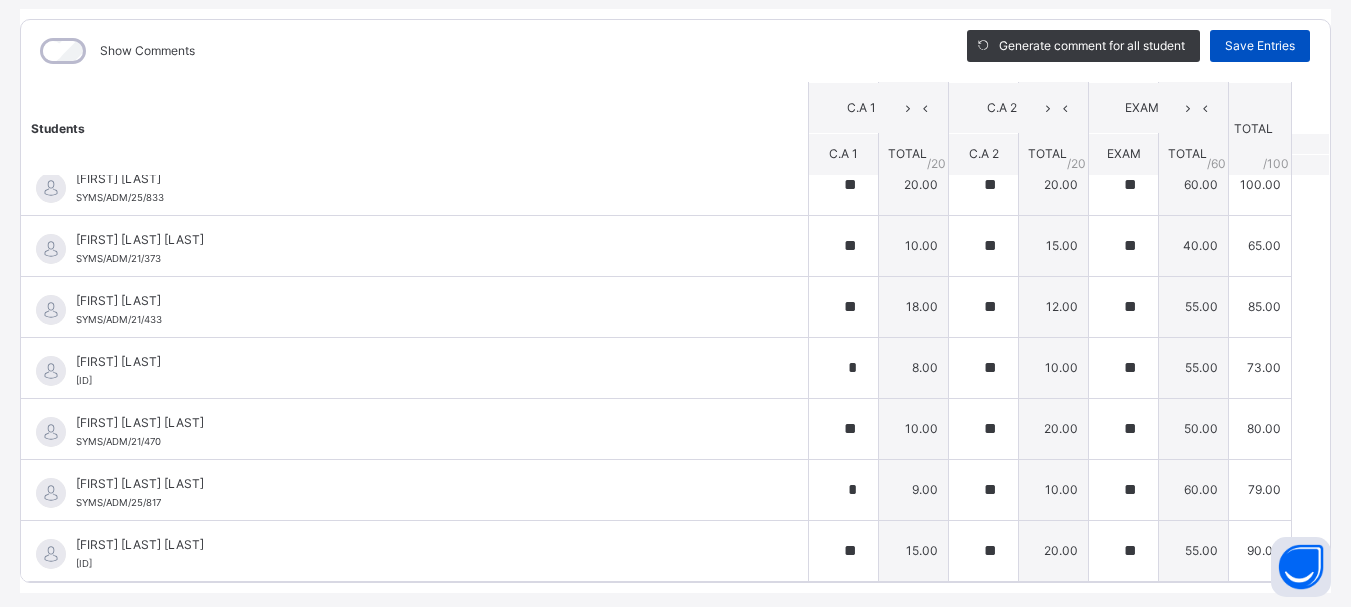 click on "Save Entries" at bounding box center (1260, 46) 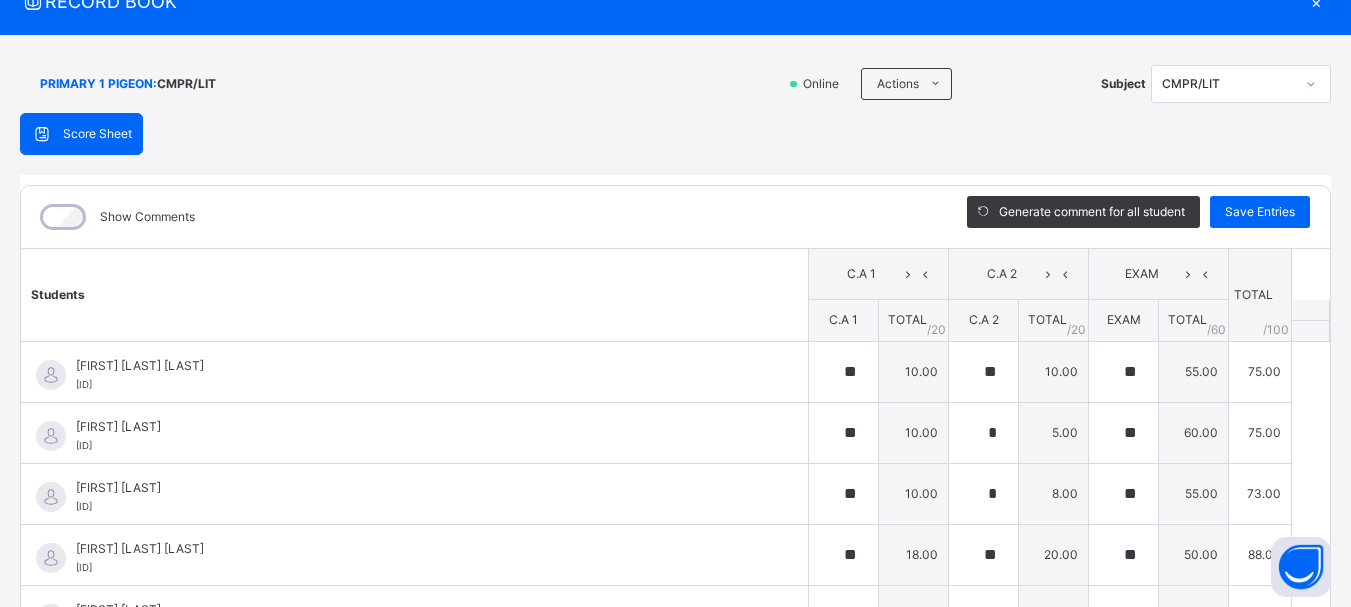 scroll, scrollTop: 78, scrollLeft: 0, axis: vertical 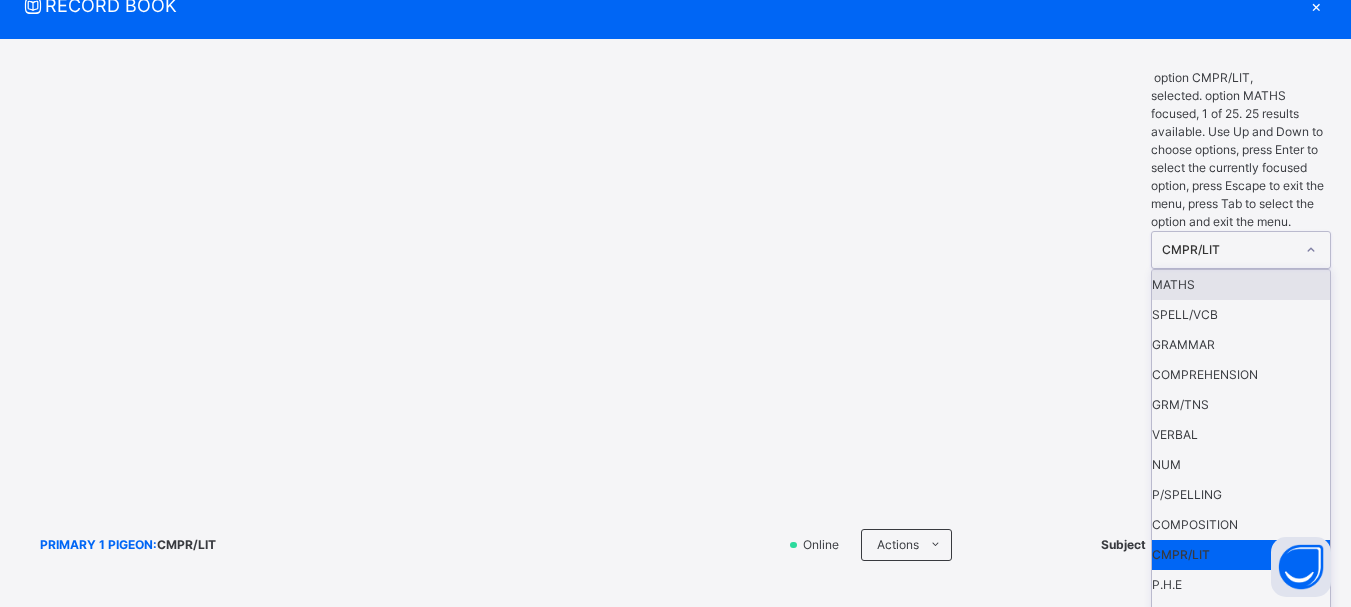 click 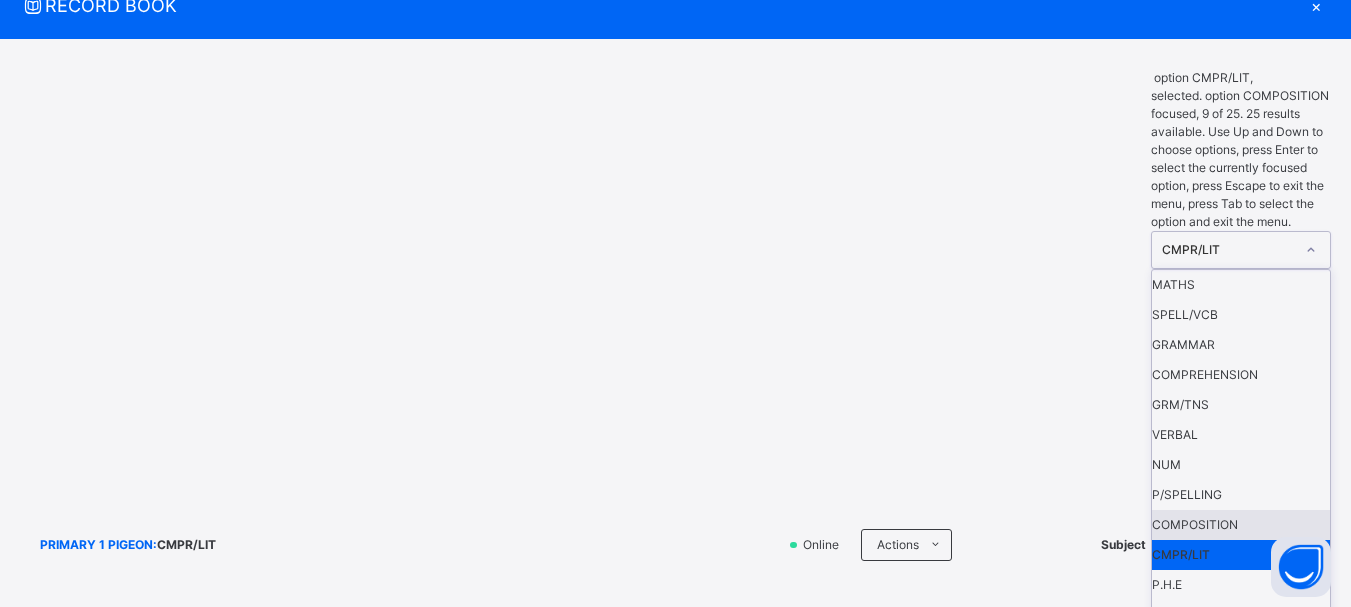 click on "COMPOSITION" at bounding box center [1241, 525] 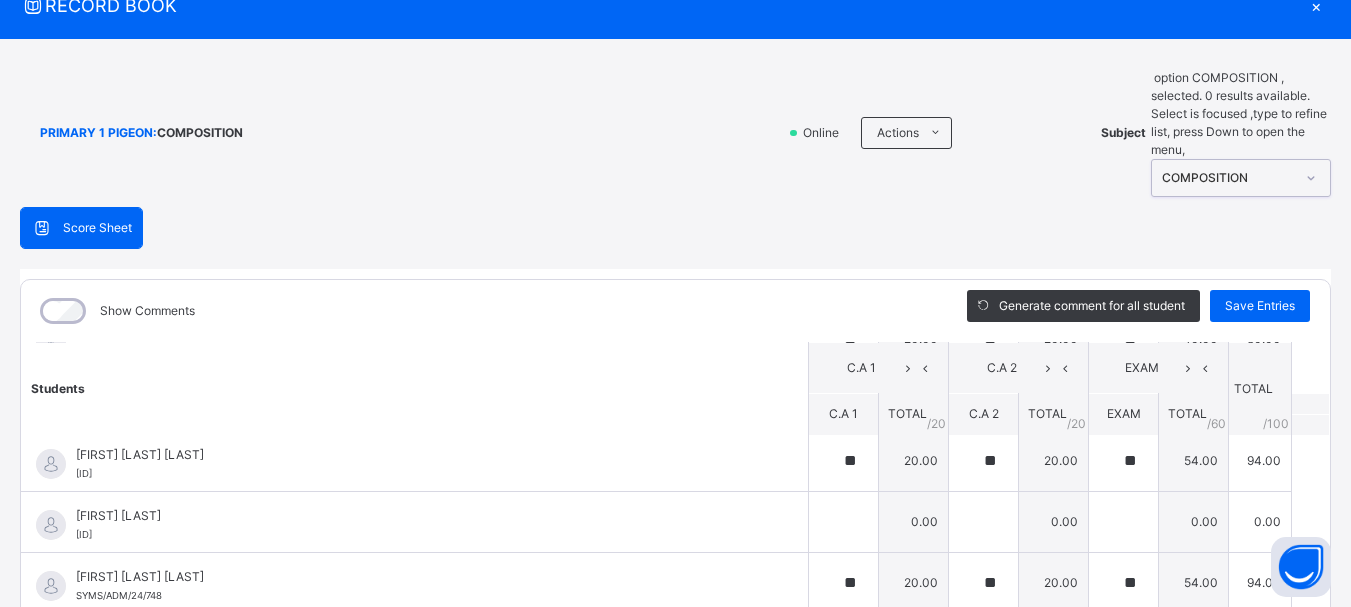 scroll, scrollTop: 208, scrollLeft: 0, axis: vertical 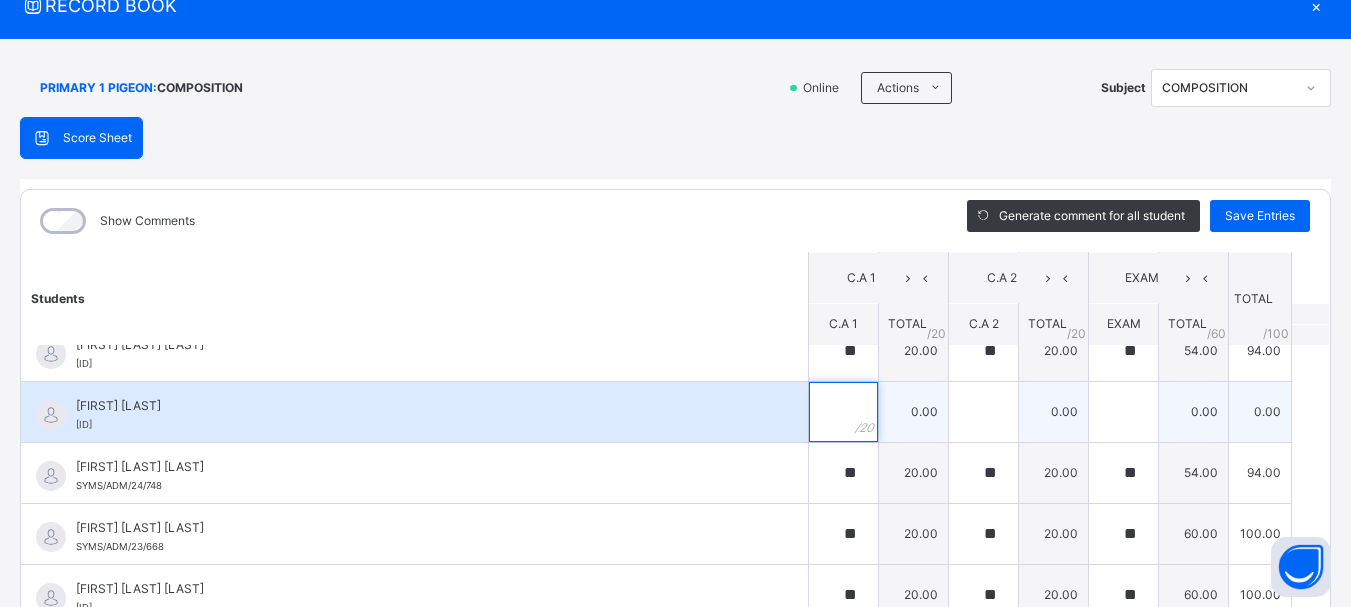 click at bounding box center [843, 412] 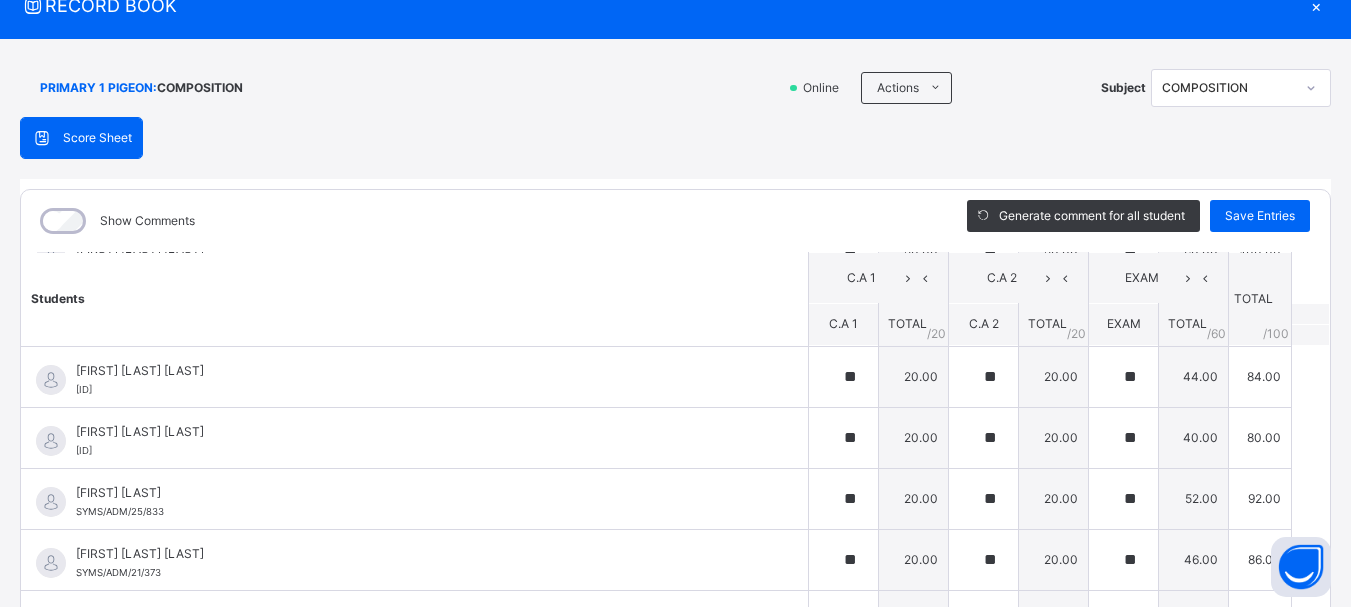 scroll, scrollTop: 692, scrollLeft: 0, axis: vertical 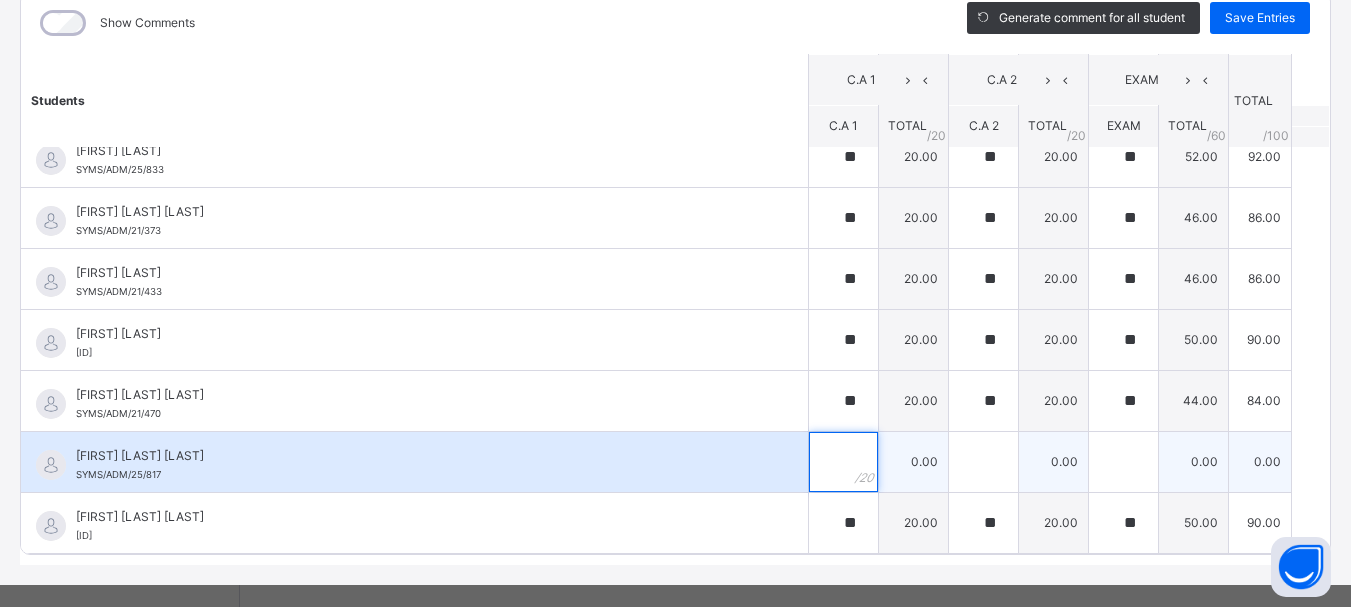 click at bounding box center (843, 462) 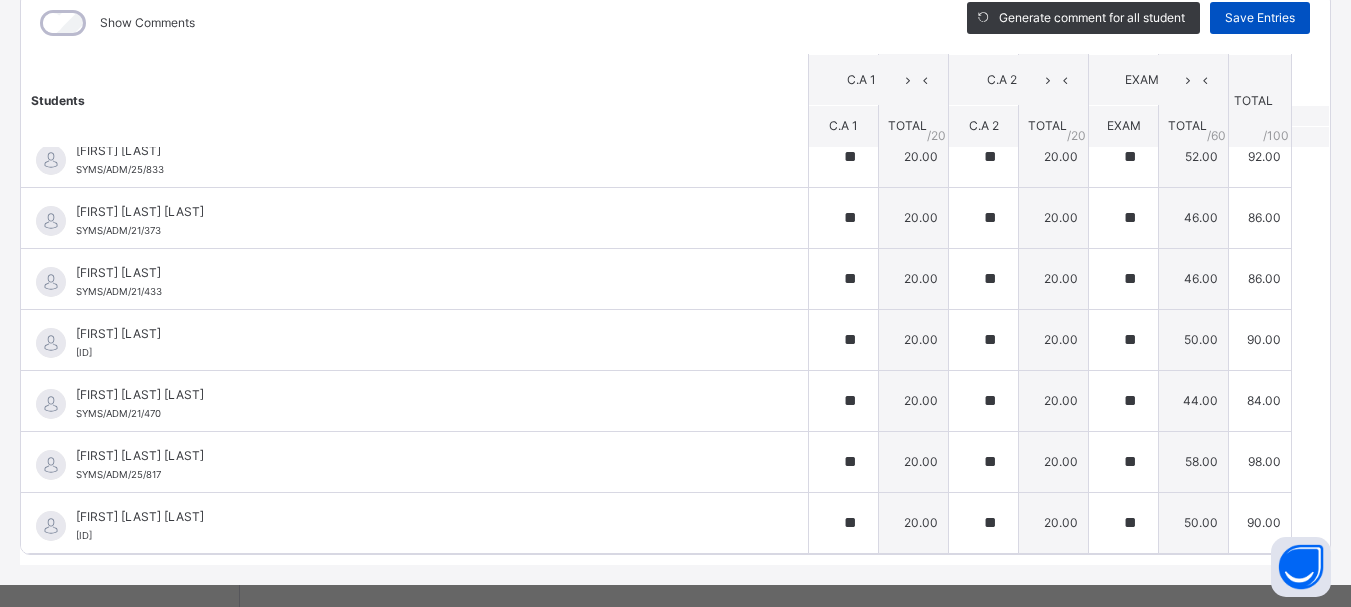 click on "Save Entries" at bounding box center [1260, 18] 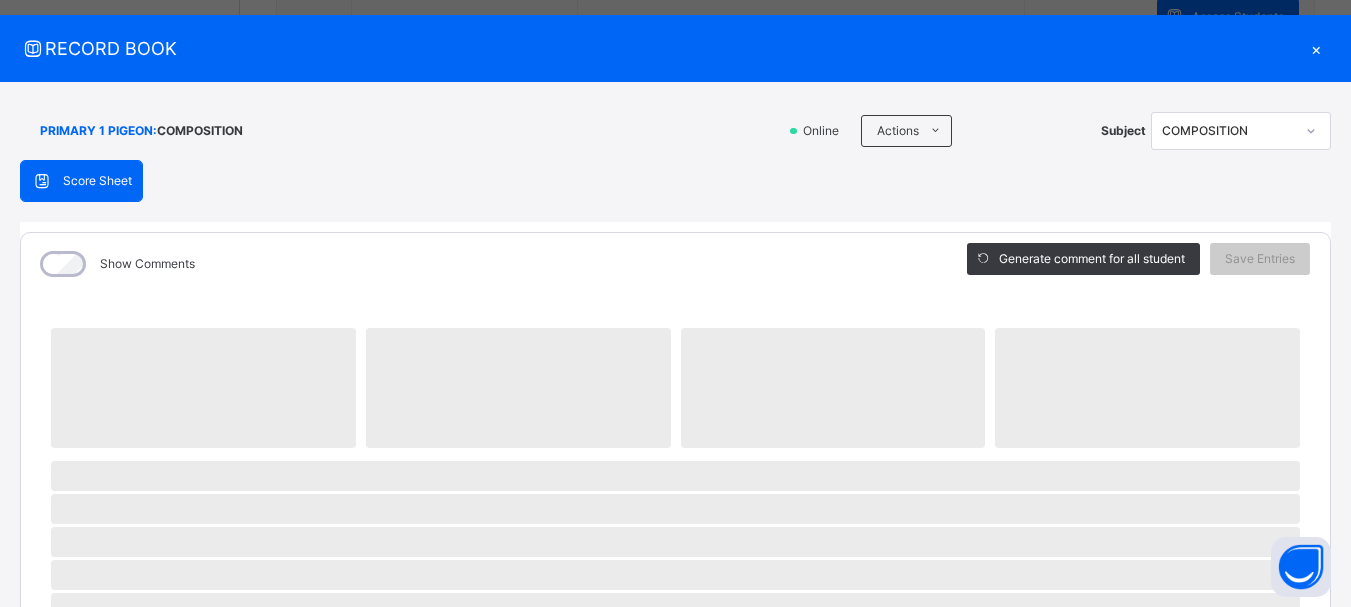 scroll, scrollTop: 10, scrollLeft: 0, axis: vertical 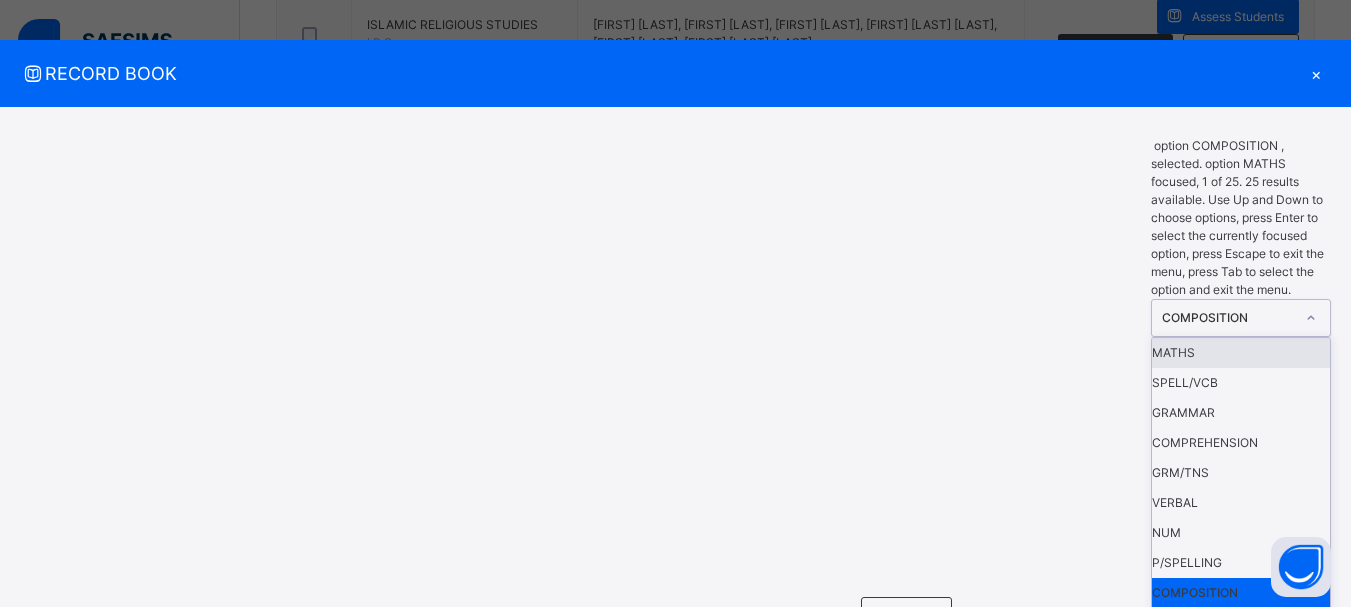 click 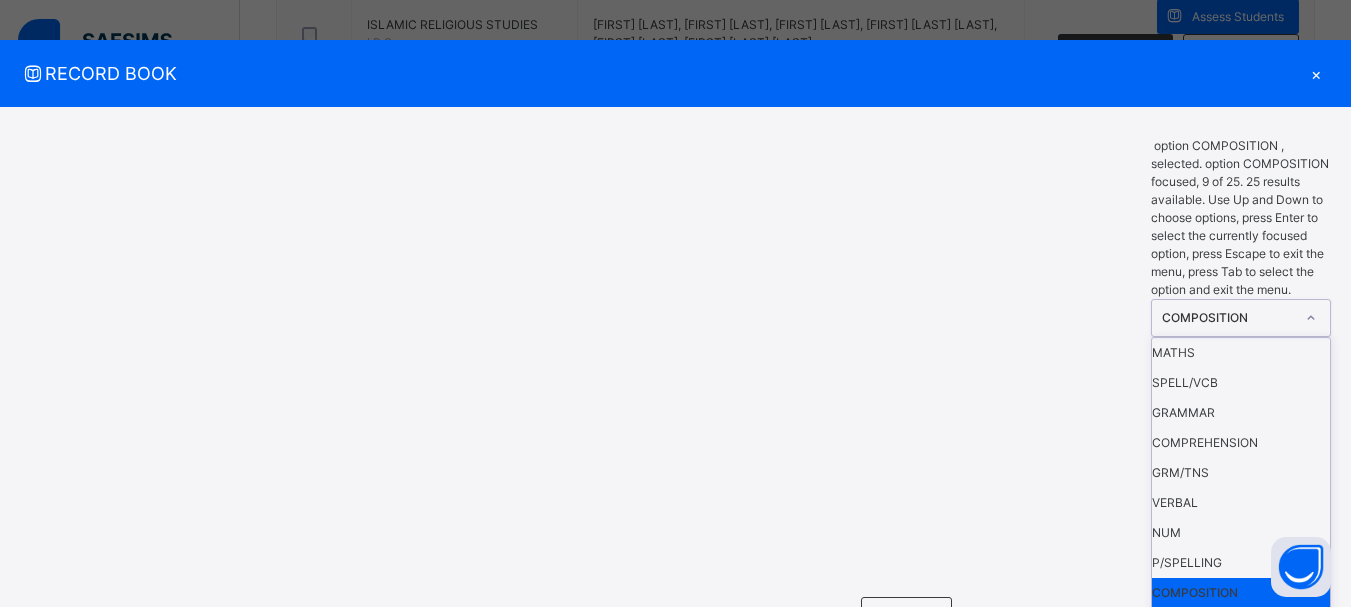 scroll, scrollTop: 480, scrollLeft: 0, axis: vertical 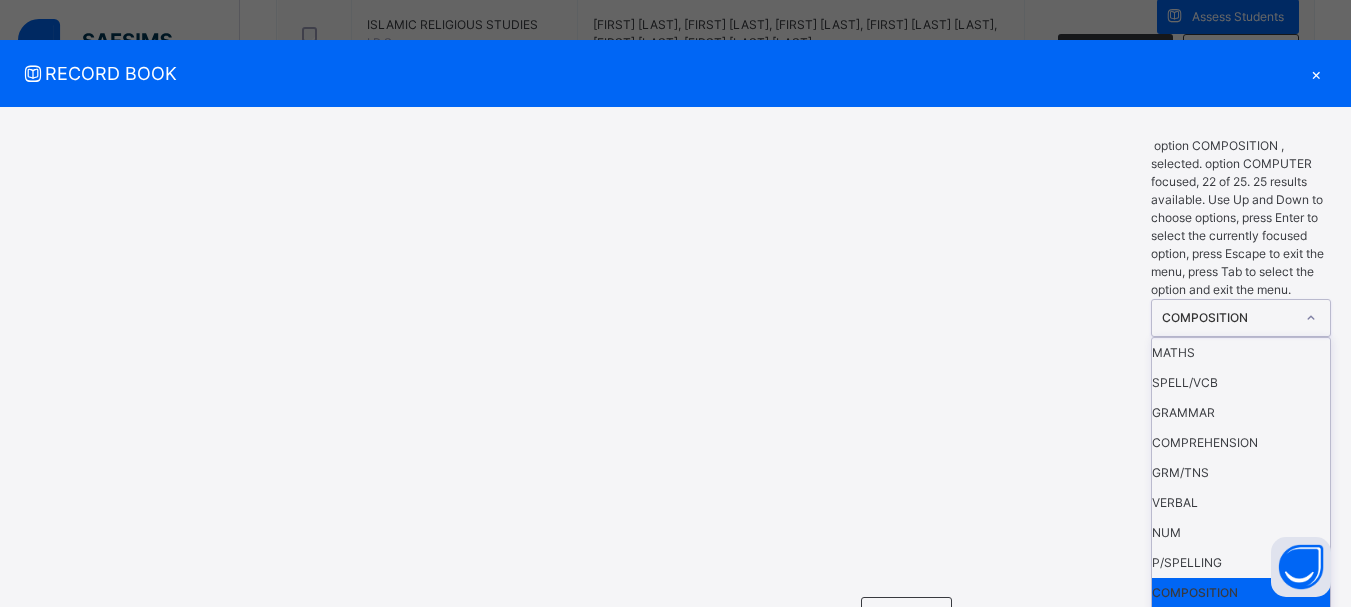 click on "COMPUTER" at bounding box center [1241, 983] 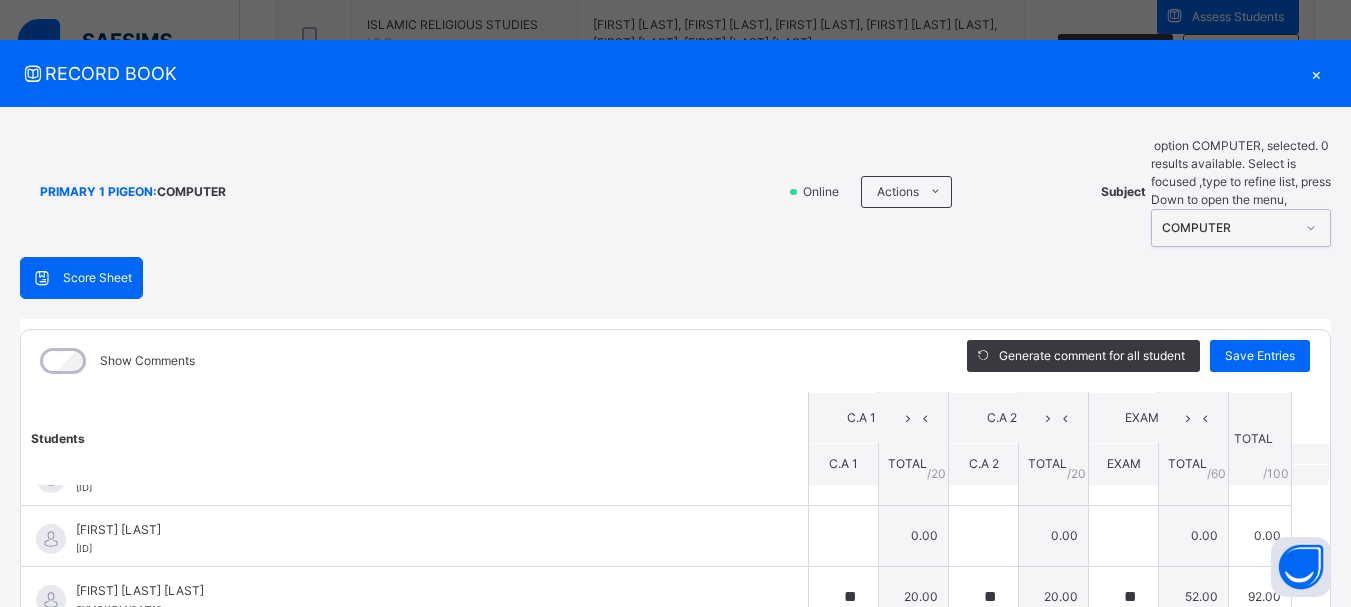 scroll, scrollTop: 237, scrollLeft: 0, axis: vertical 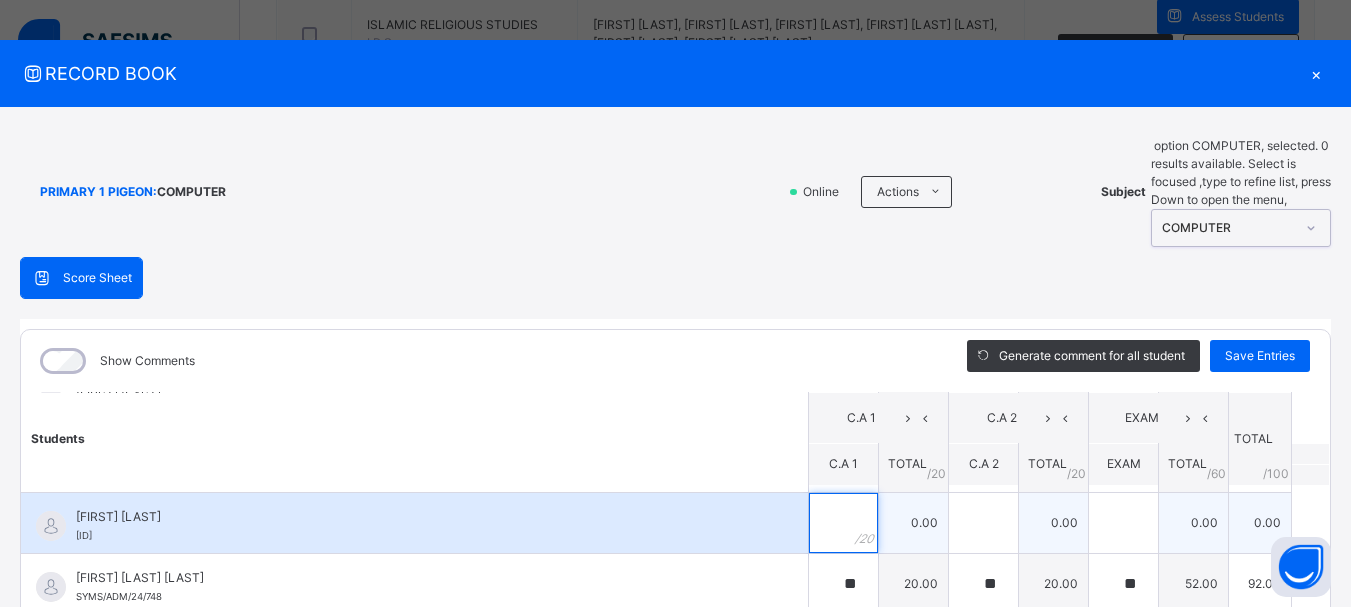 click at bounding box center [843, 523] 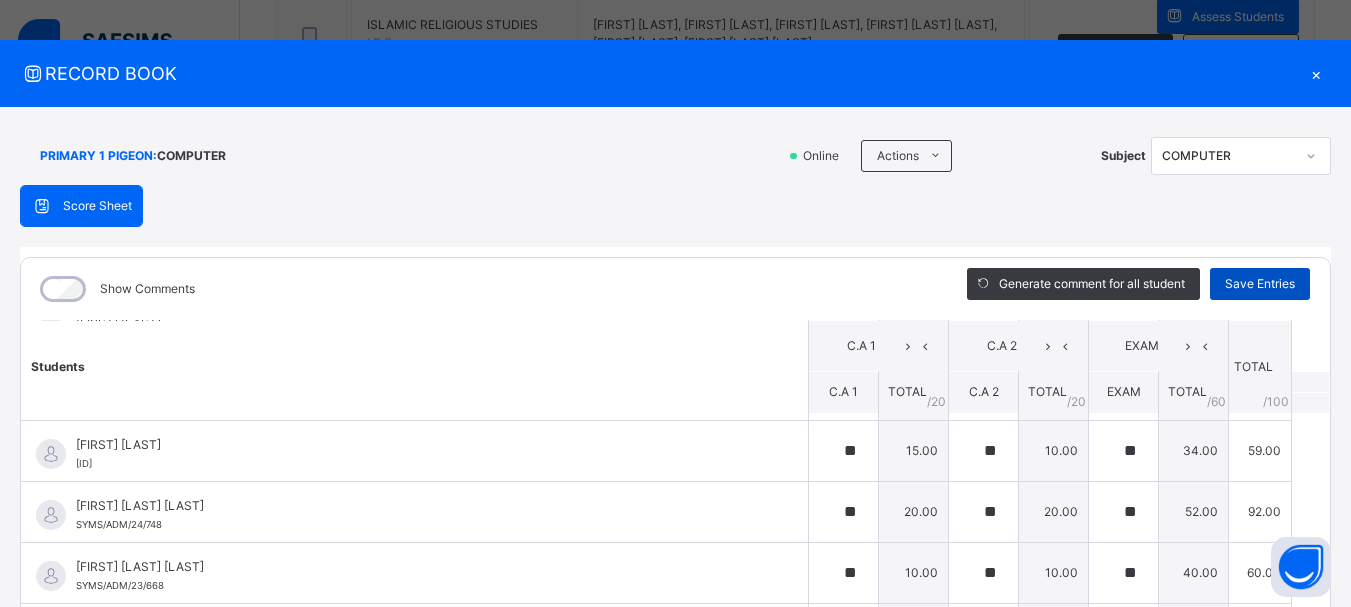 click on "Save Entries" at bounding box center (1260, 284) 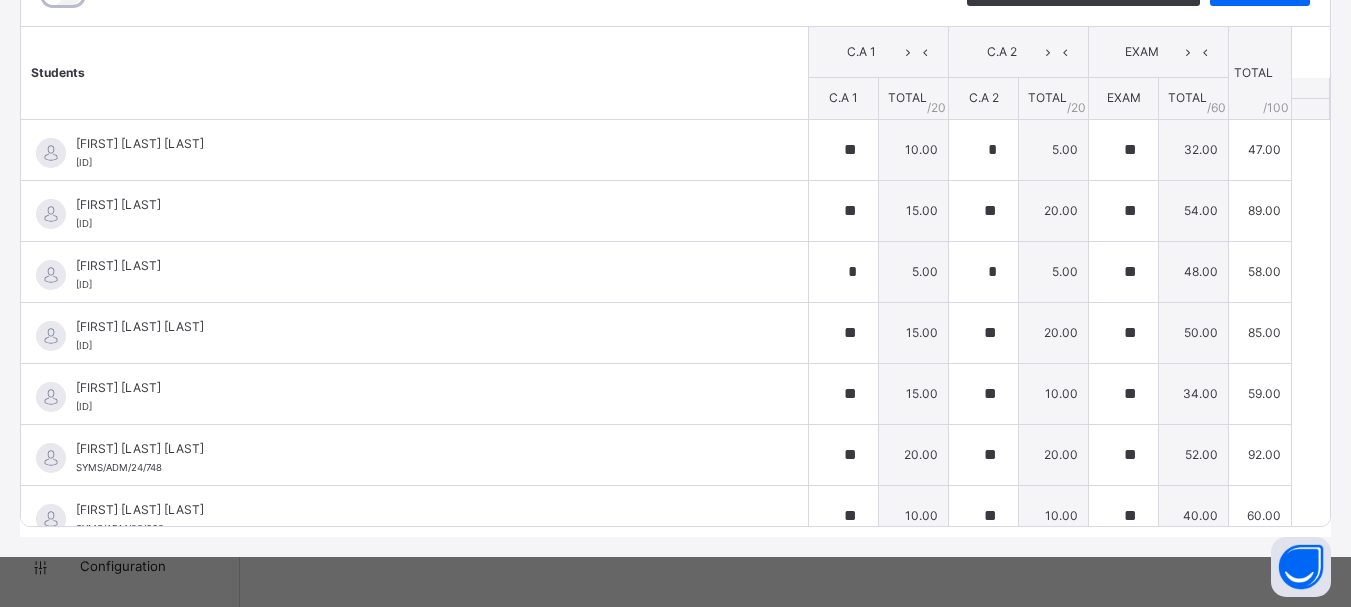 scroll, scrollTop: 304, scrollLeft: 0, axis: vertical 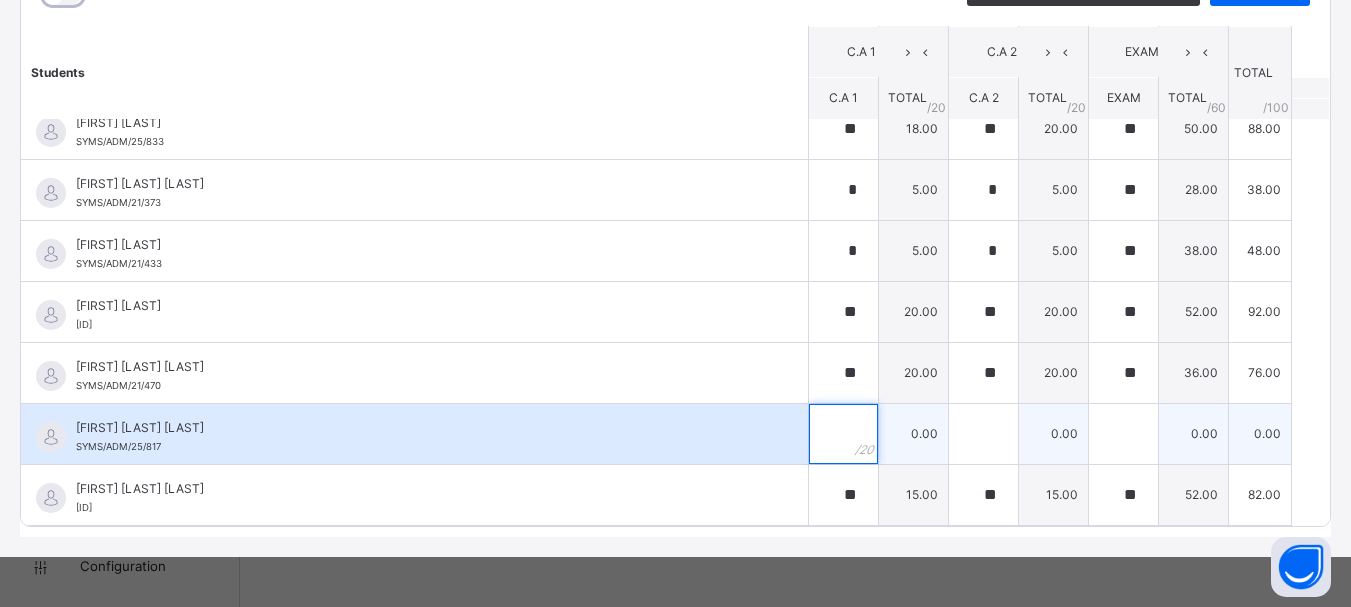 click at bounding box center (843, 434) 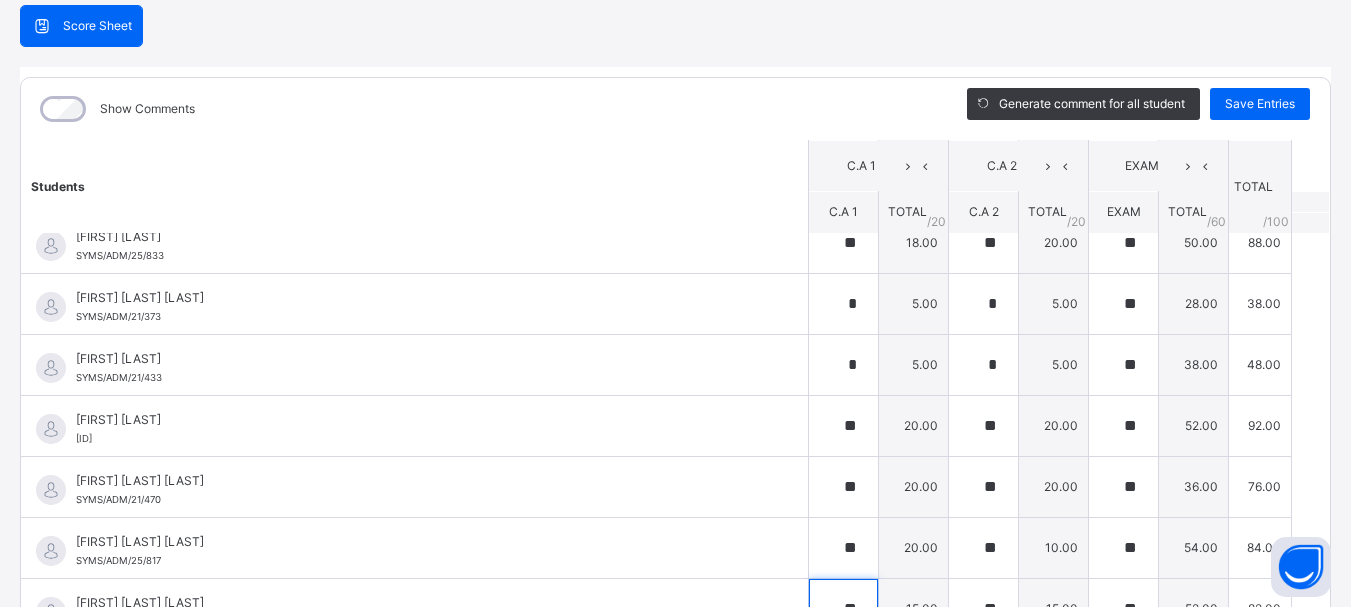 scroll, scrollTop: 175, scrollLeft: 0, axis: vertical 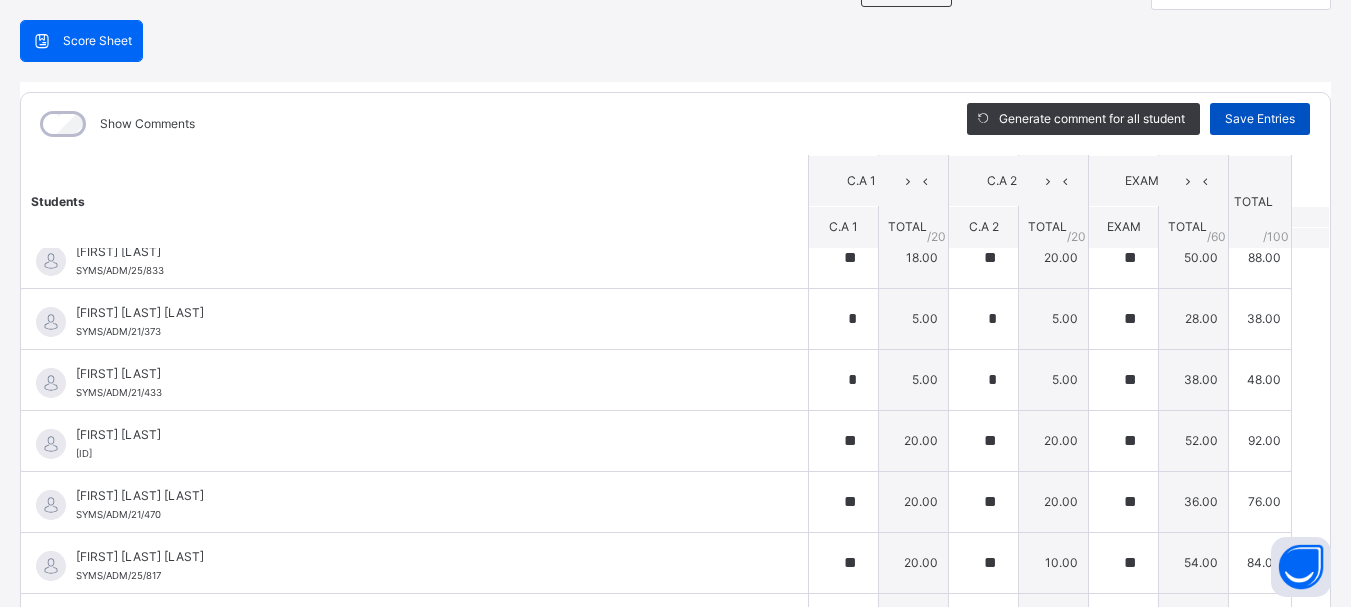click on "Save Entries" at bounding box center [1260, 119] 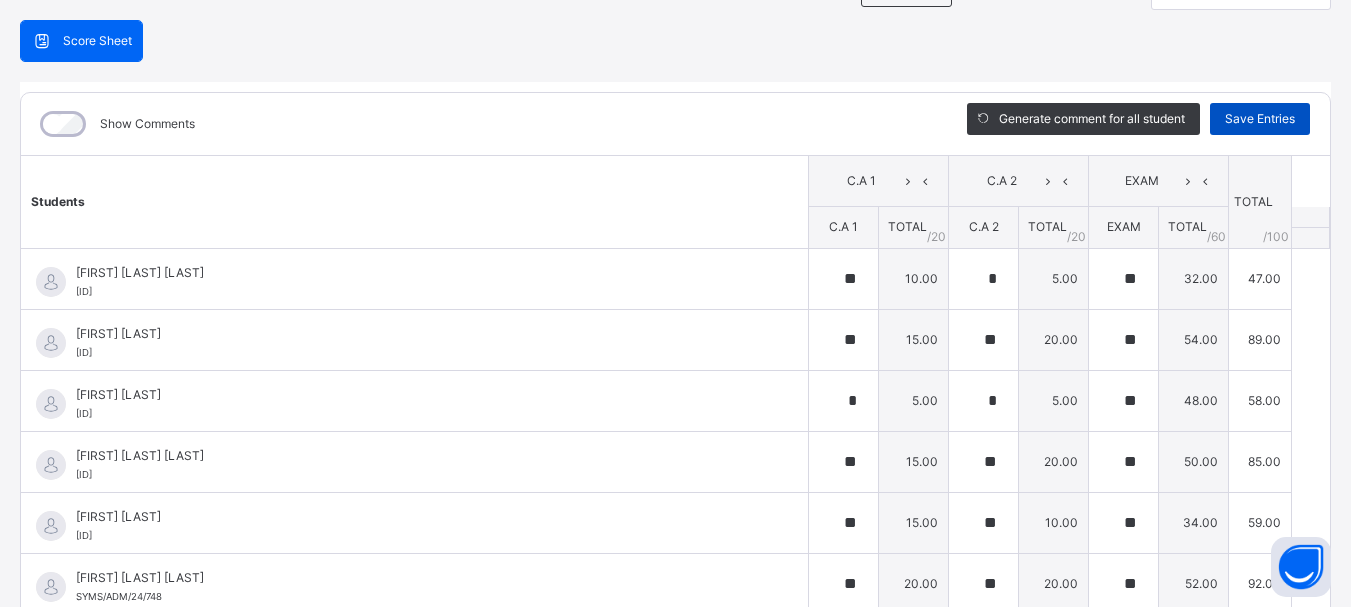click on "Save Entries" at bounding box center [1260, 119] 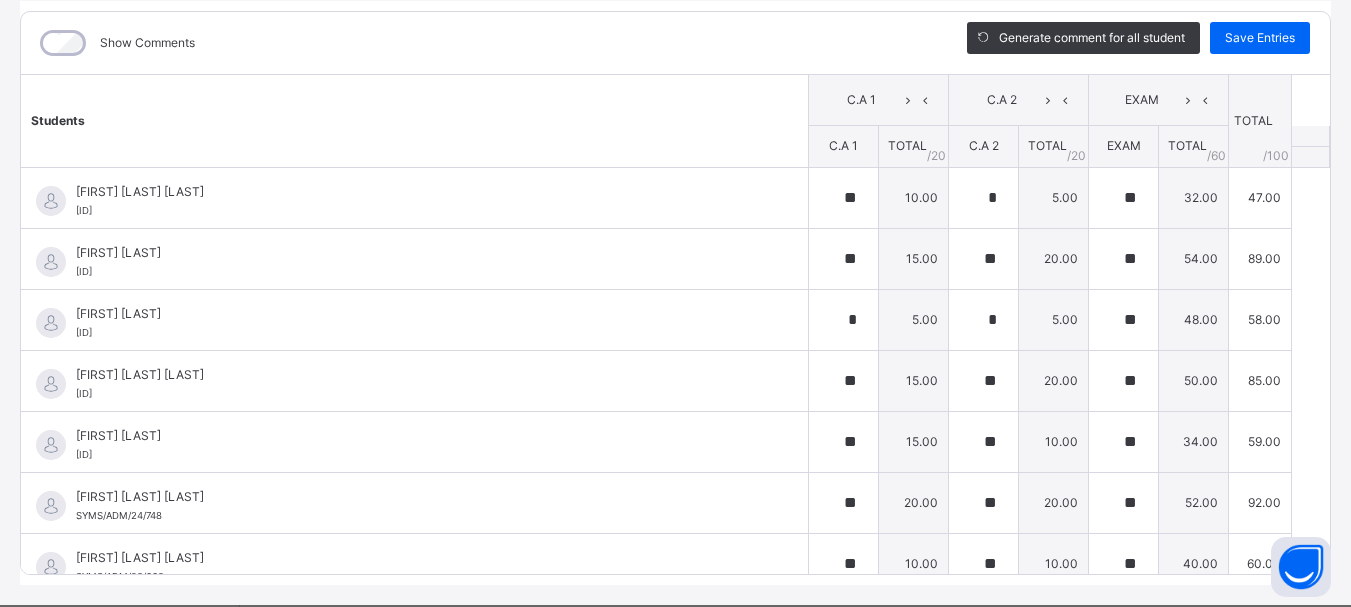 scroll, scrollTop: 304, scrollLeft: 0, axis: vertical 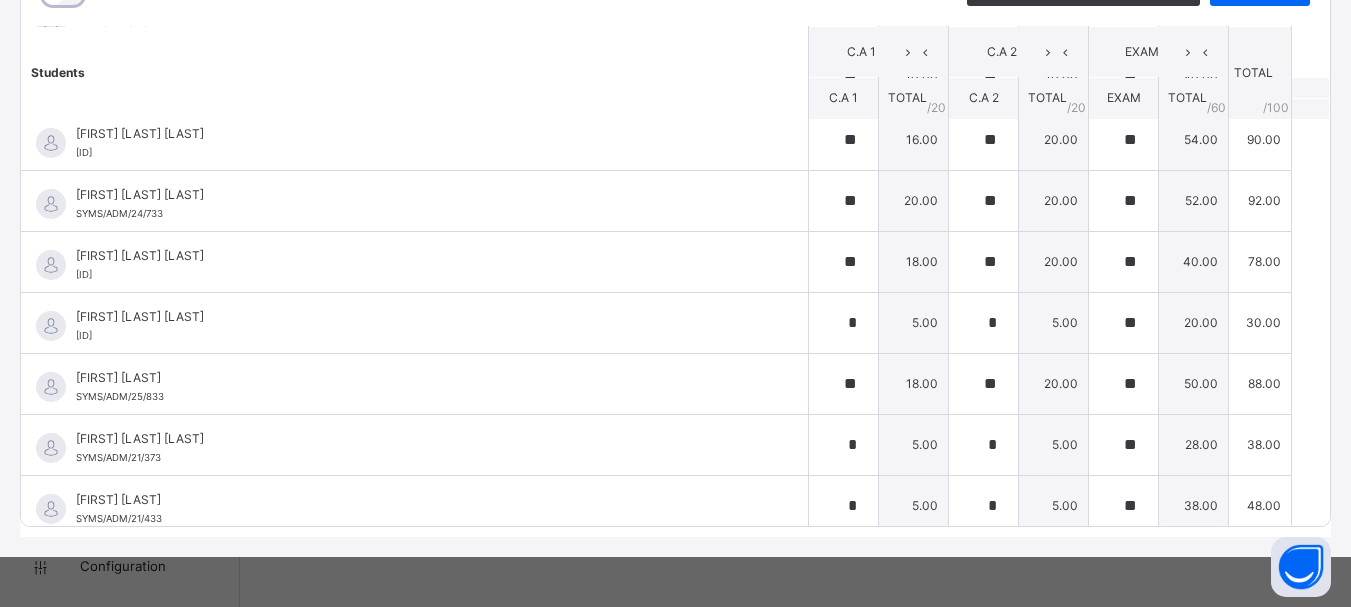 click on "Students C.A 1 C.A 2 EXAM TOTAL /100 Comment C.A 1 TOTAL / 20 C.A 2 TOTAL / 20 EXAM TOTAL / 60 [LAST] [LAST] [LAST] [ID] [LAST] [LAST] [LAST] [ID] ** 10.00 * 5.00 ** 32.00 47.00 Generate comment 0 / 250 × Subject Teacher’s Comment Generate and see in full the comment developed by the AI with an option to regenerate the comment JS [LAST] [LAST] [LAST] [ID] Total 47.00 / 100.00 Sims Bot Regenerate Use this comment [FIRST] [LAST] [LAST] [ID] [FIRST] [LAST] [LAST] [ID] ** 15.00 ** 20.00 ** 54.00 89.00 Generate comment 0 / 250 × Subject Teacher’s Comment Generate and see in full the comment developed by the AI with an option to regenerate the comment JS [FIRST] [LAST] [ID] Total 89.00 / 100.00 Sims Bot Regenerate Use this comment [FIRST] [LAST] [ID] [FIRST] [LAST] [ID] * 5.00 * 5.00 ** 48.00 58.00 Generate comment 0 / 250 × Subject Teacher’s Comment JS [FIRST] [LAST]" at bounding box center (675, 185) 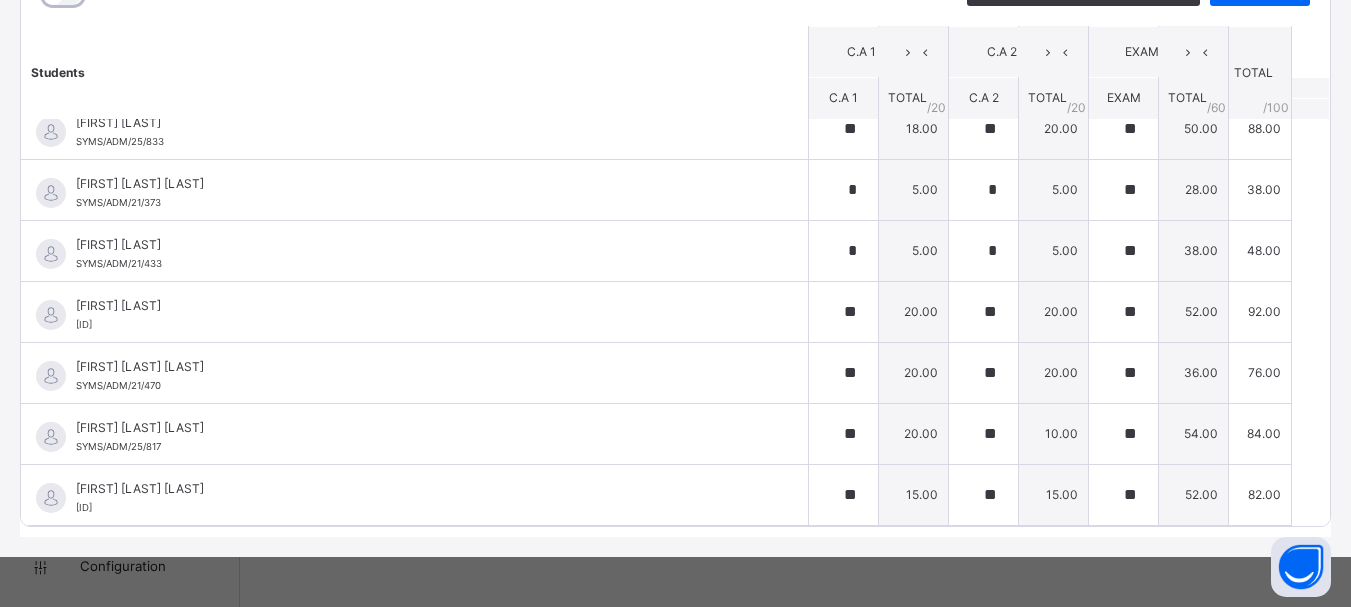 scroll, scrollTop: 255, scrollLeft: 0, axis: vertical 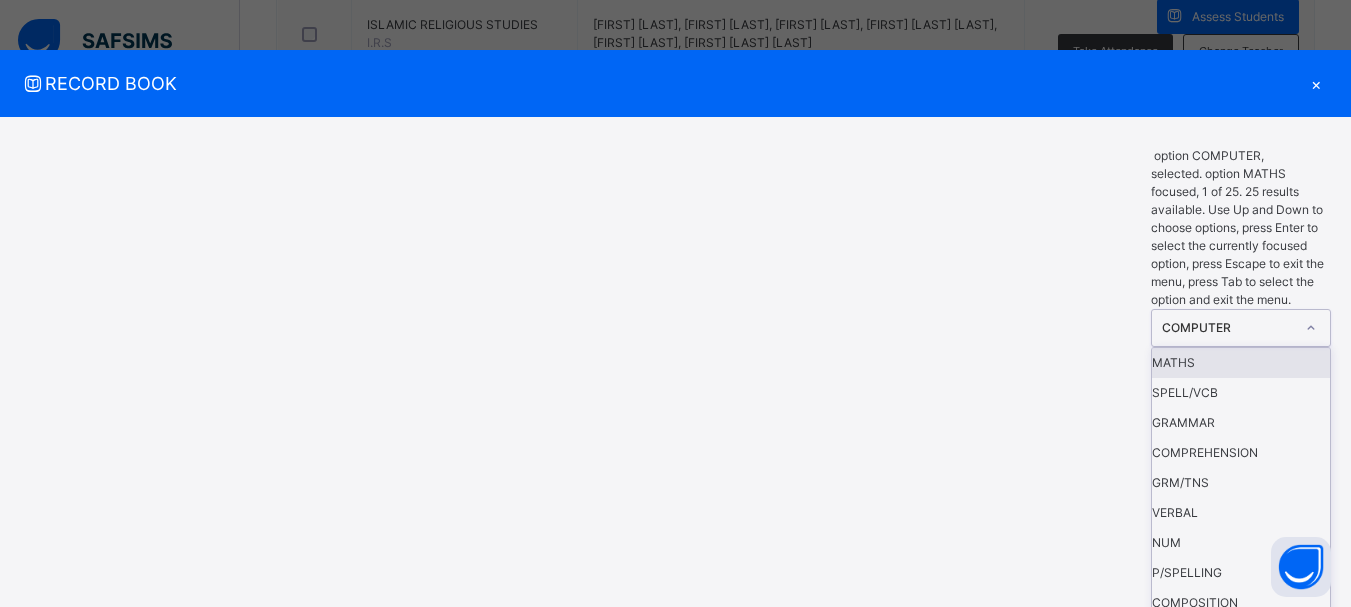 click 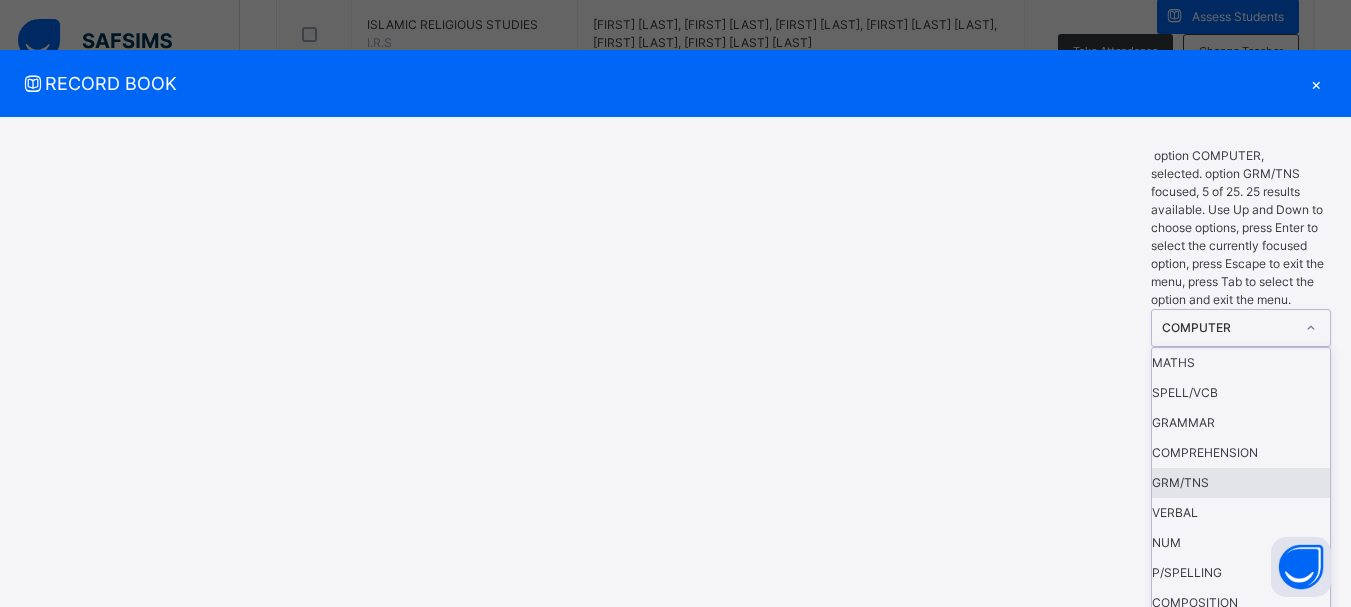 scroll, scrollTop: 110, scrollLeft: 0, axis: vertical 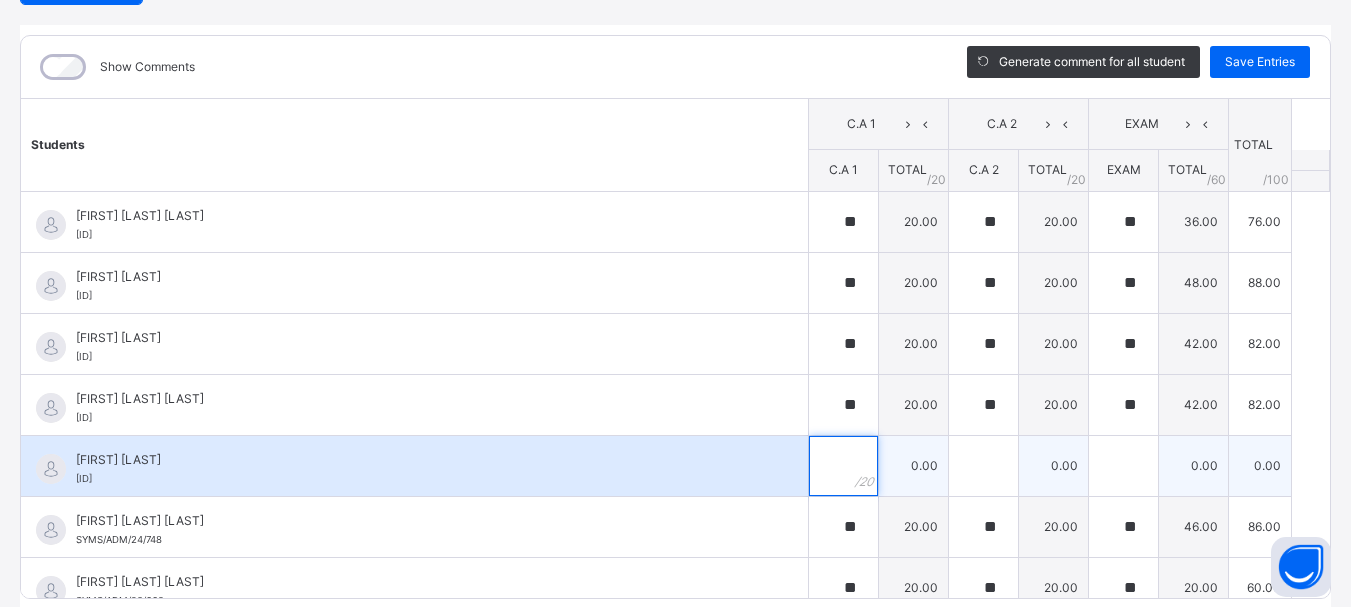 click at bounding box center (843, 466) 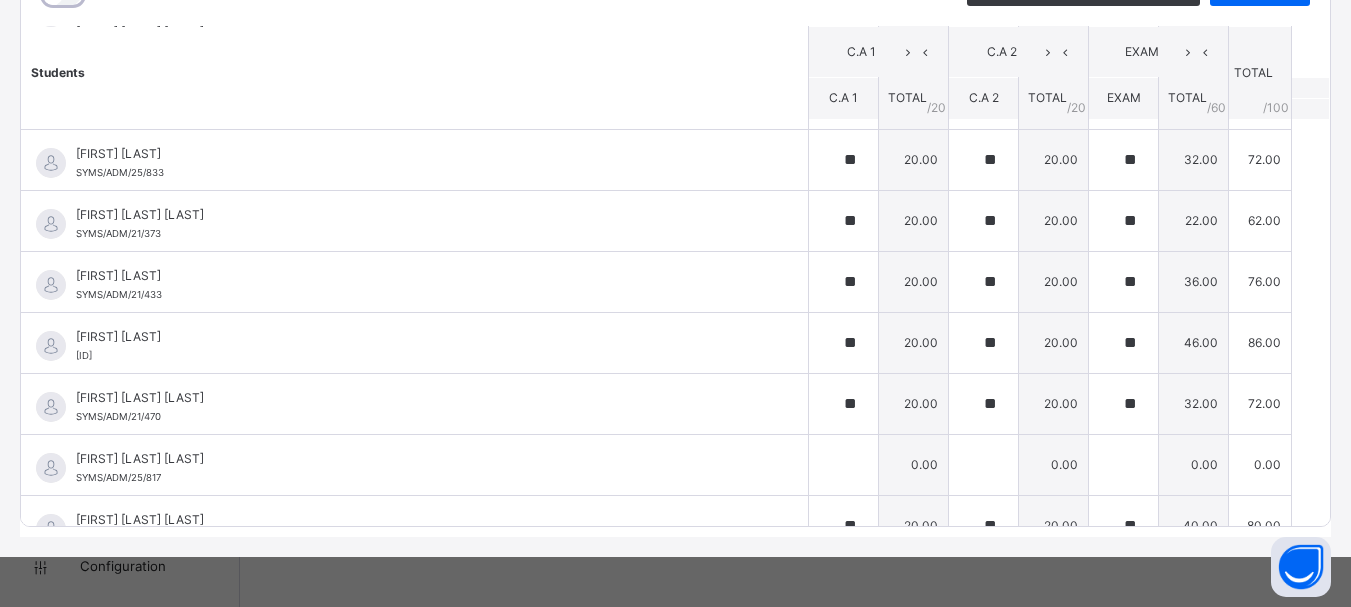 scroll, scrollTop: 692, scrollLeft: 0, axis: vertical 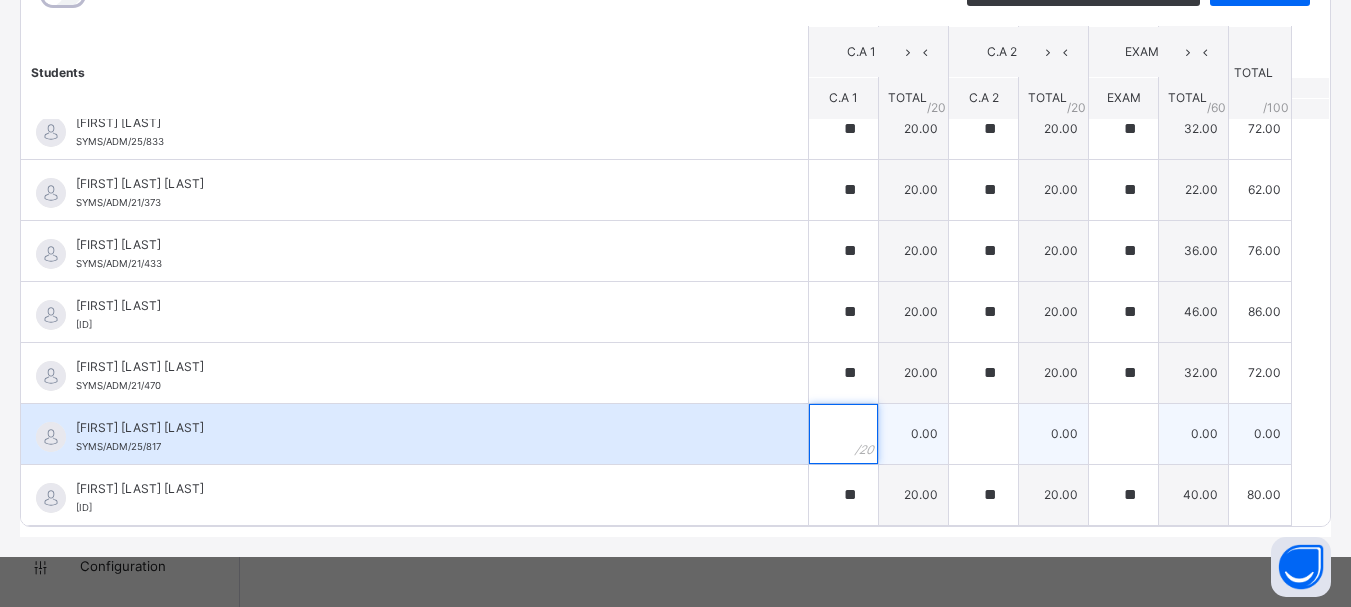 click at bounding box center (843, 434) 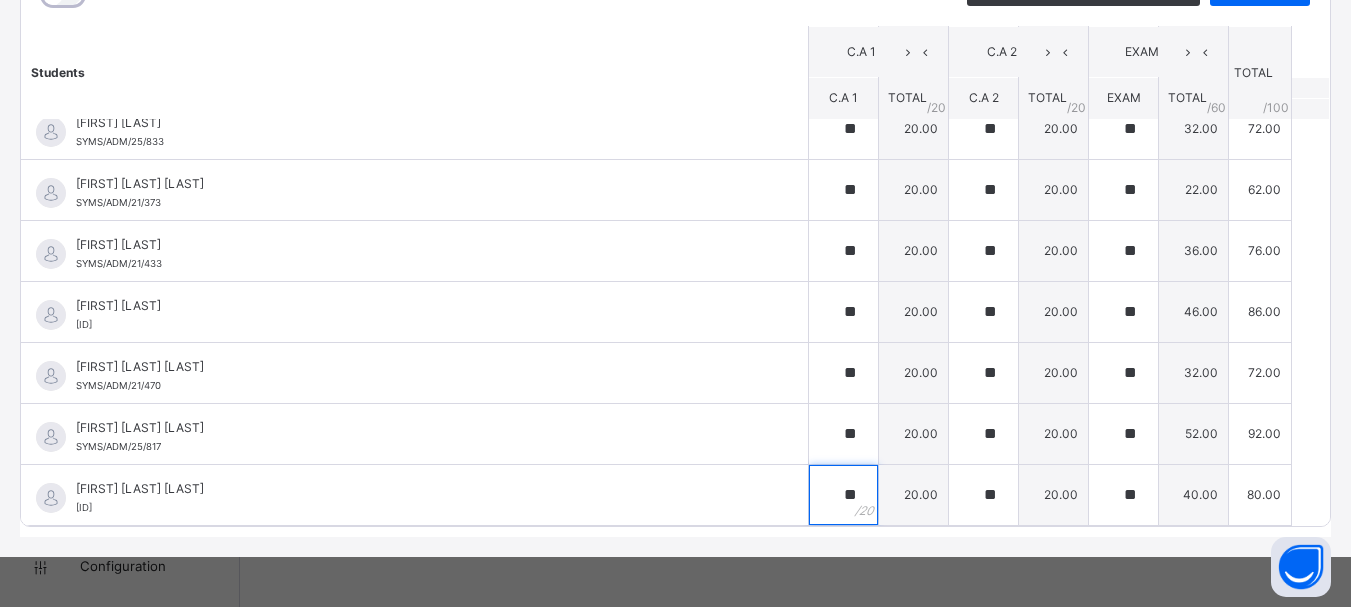 scroll, scrollTop: 0, scrollLeft: 0, axis: both 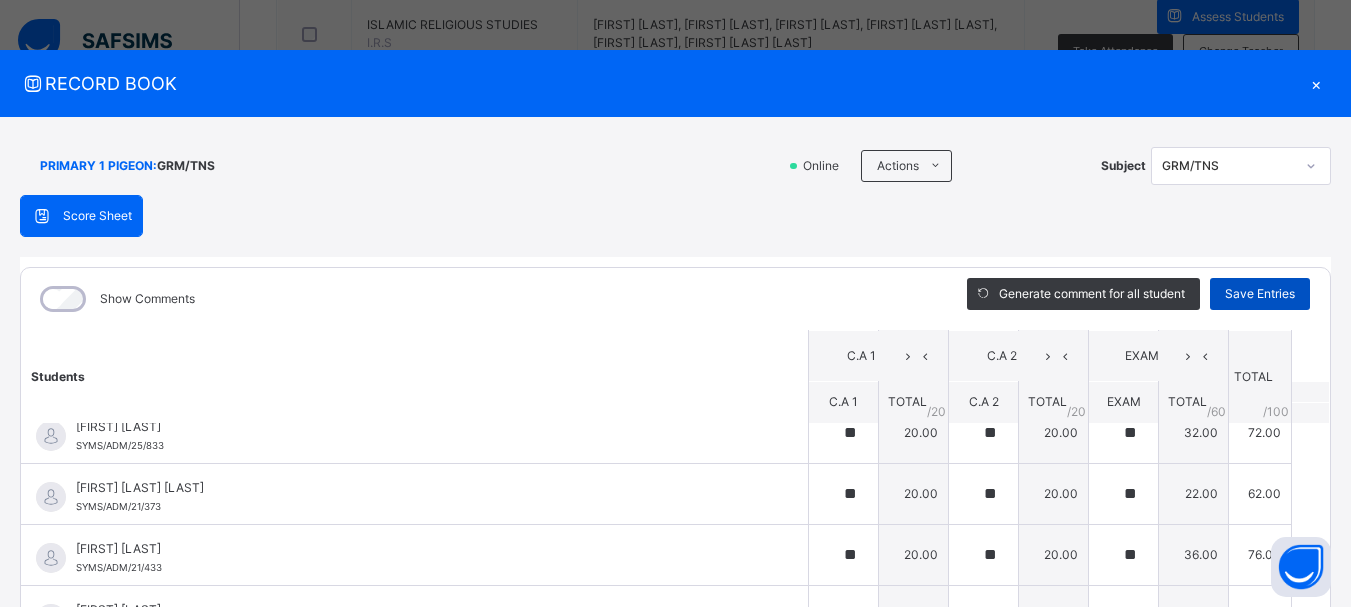 click on "Save Entries" at bounding box center [1260, 294] 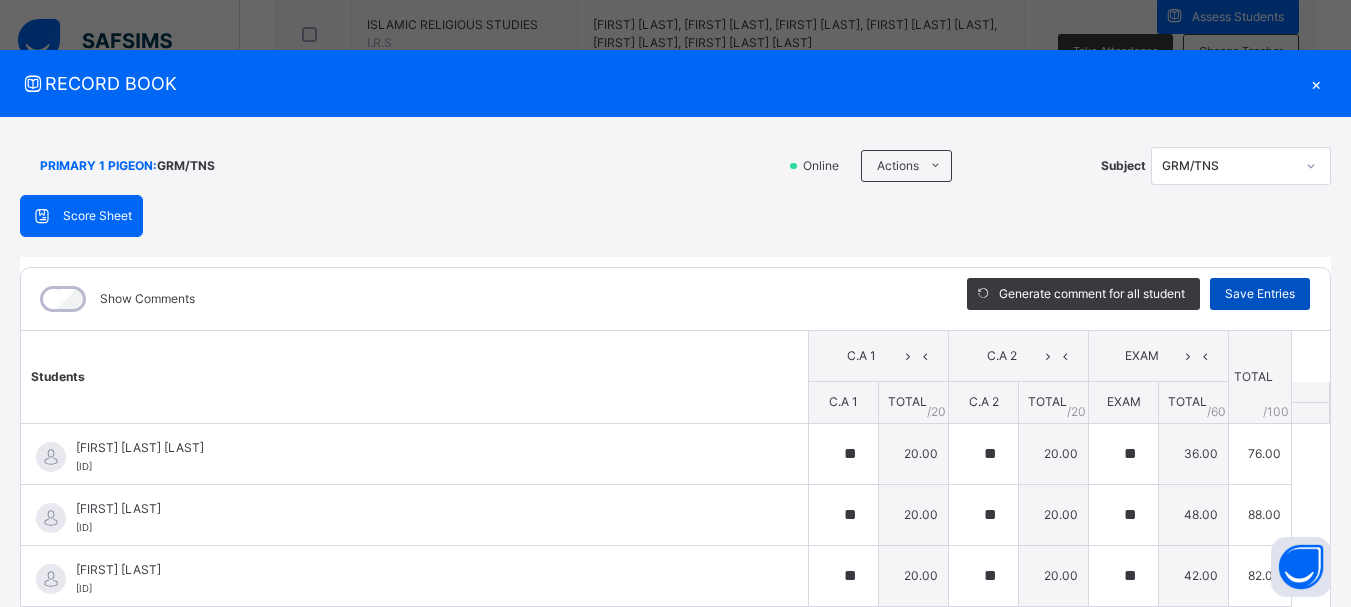 click on "Save Entries" at bounding box center (1260, 294) 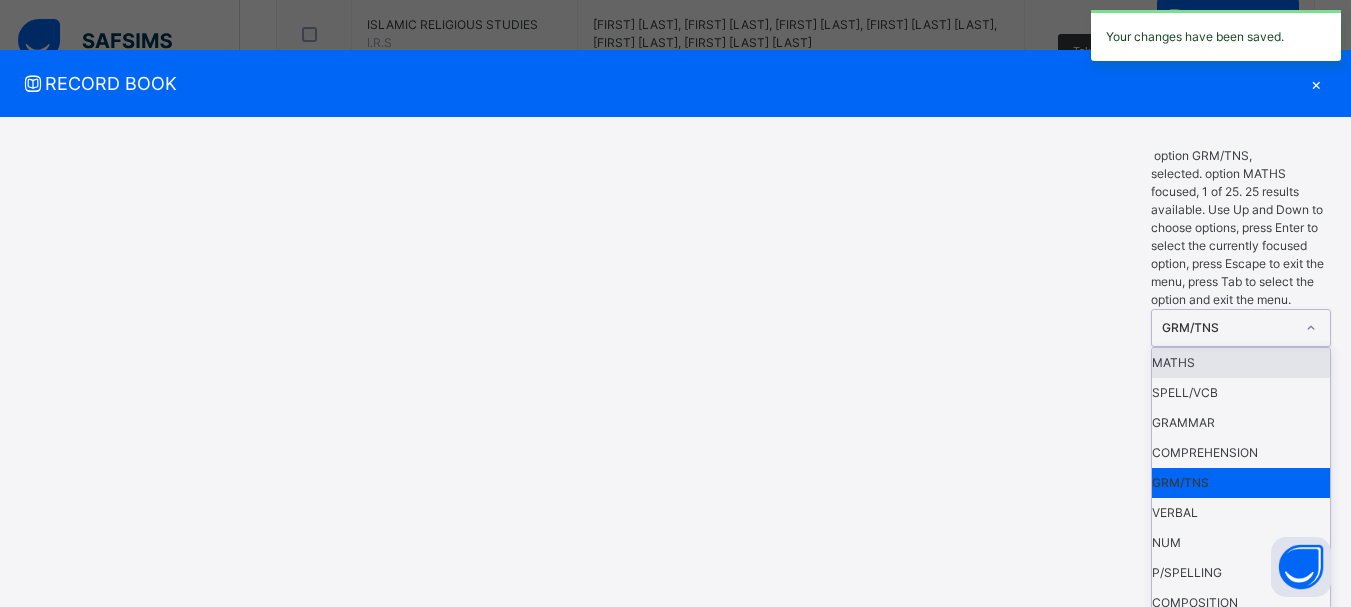 click 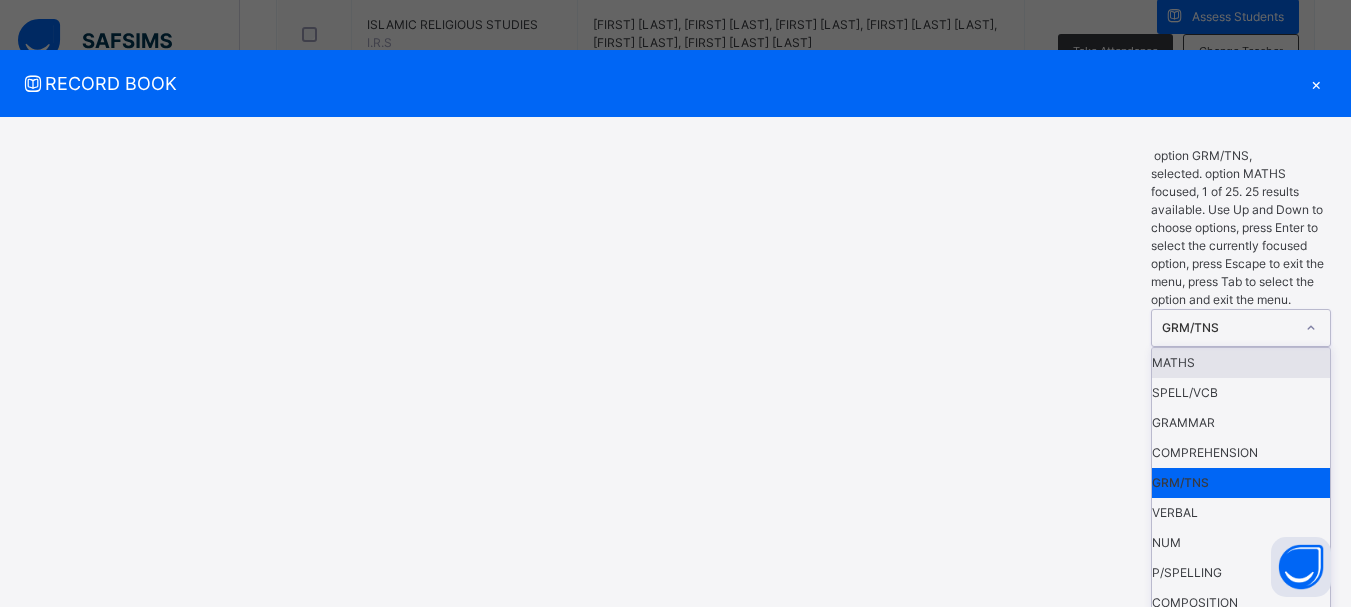 scroll, scrollTop: 413, scrollLeft: 0, axis: vertical 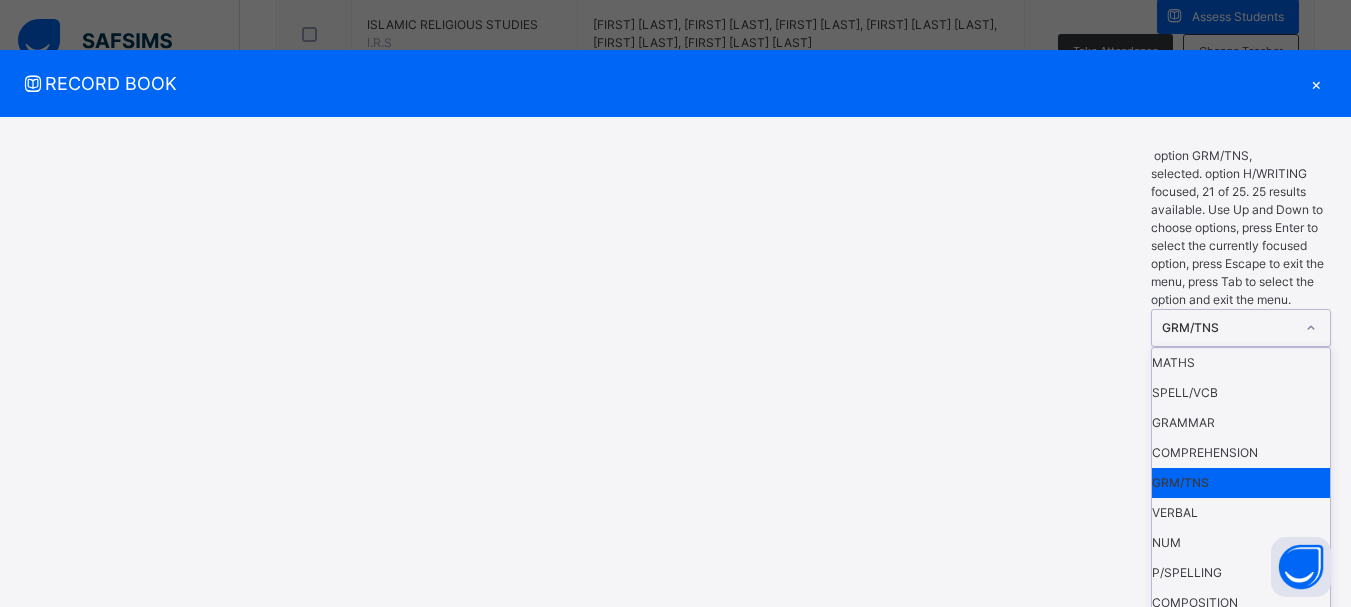 click on "H/WRITING" at bounding box center [1241, 963] 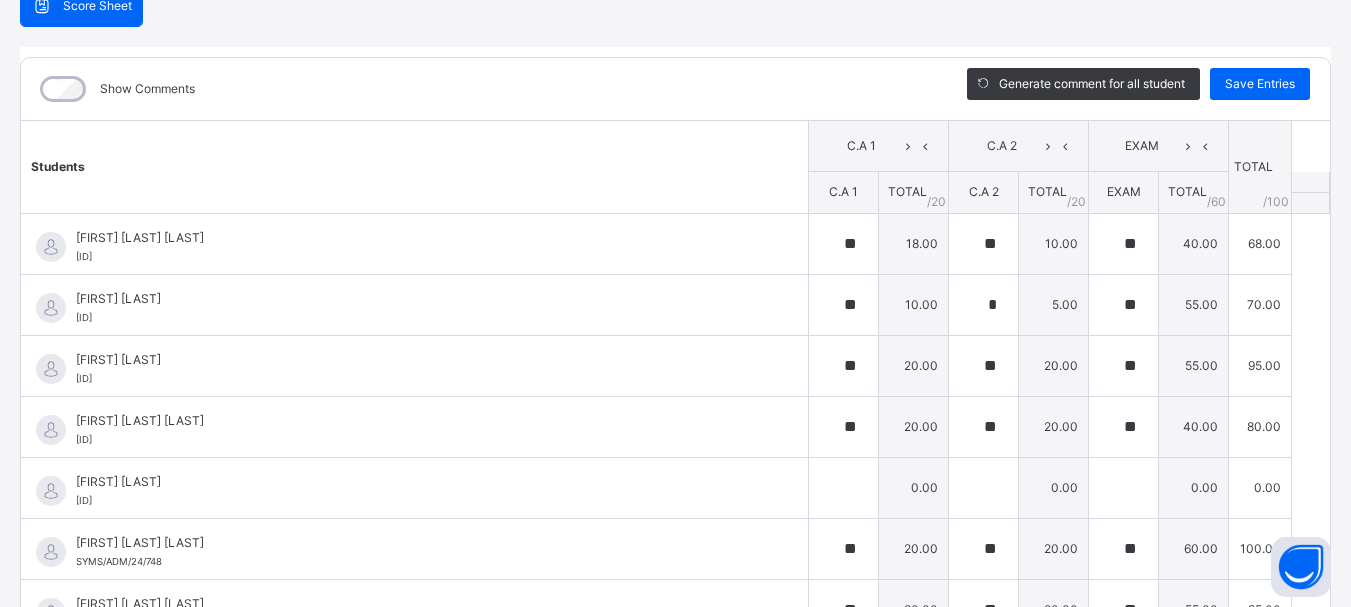 scroll, scrollTop: 286, scrollLeft: 0, axis: vertical 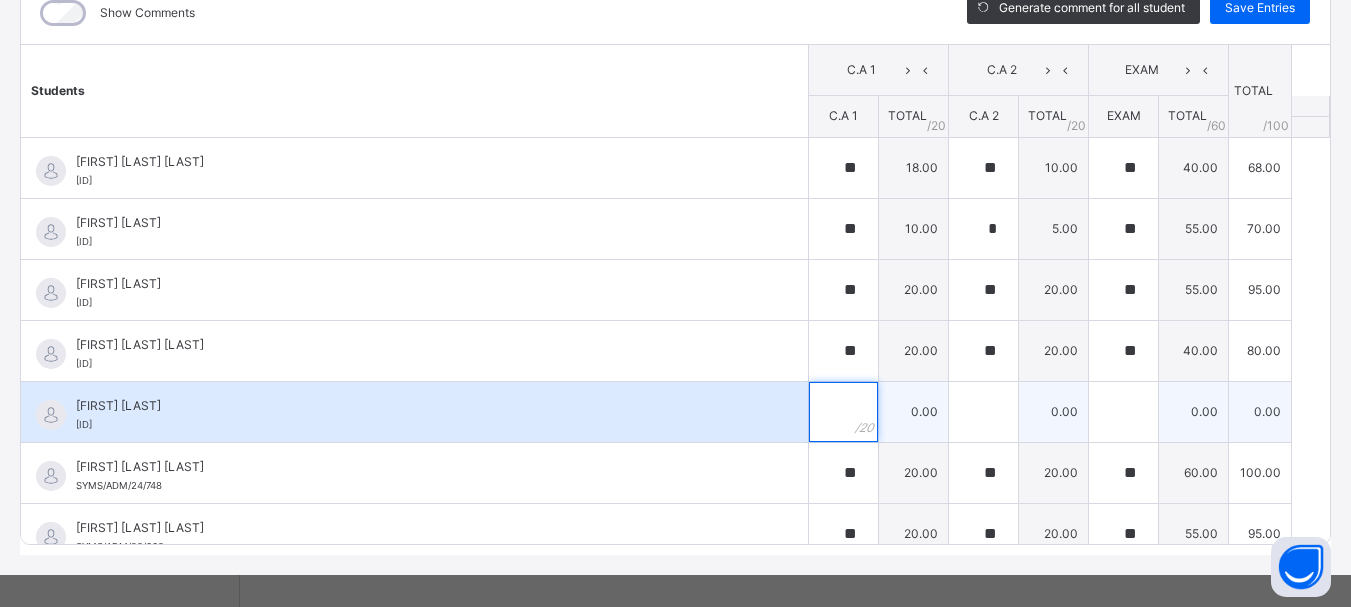 click at bounding box center (843, 412) 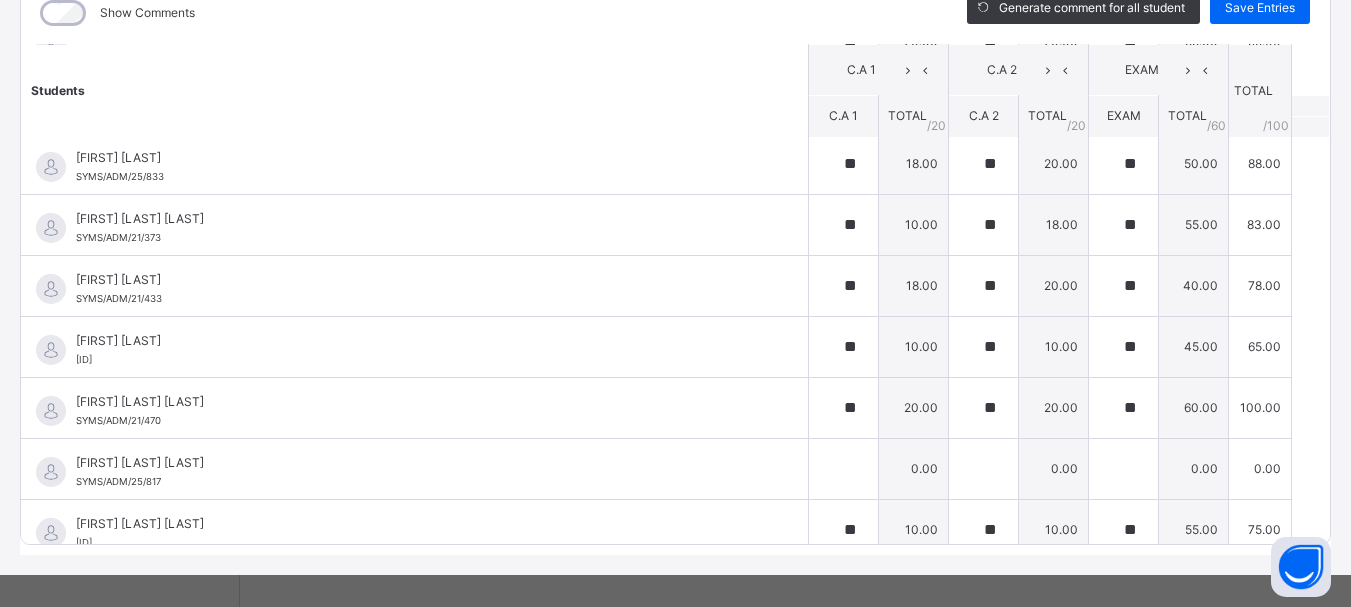scroll, scrollTop: 692, scrollLeft: 0, axis: vertical 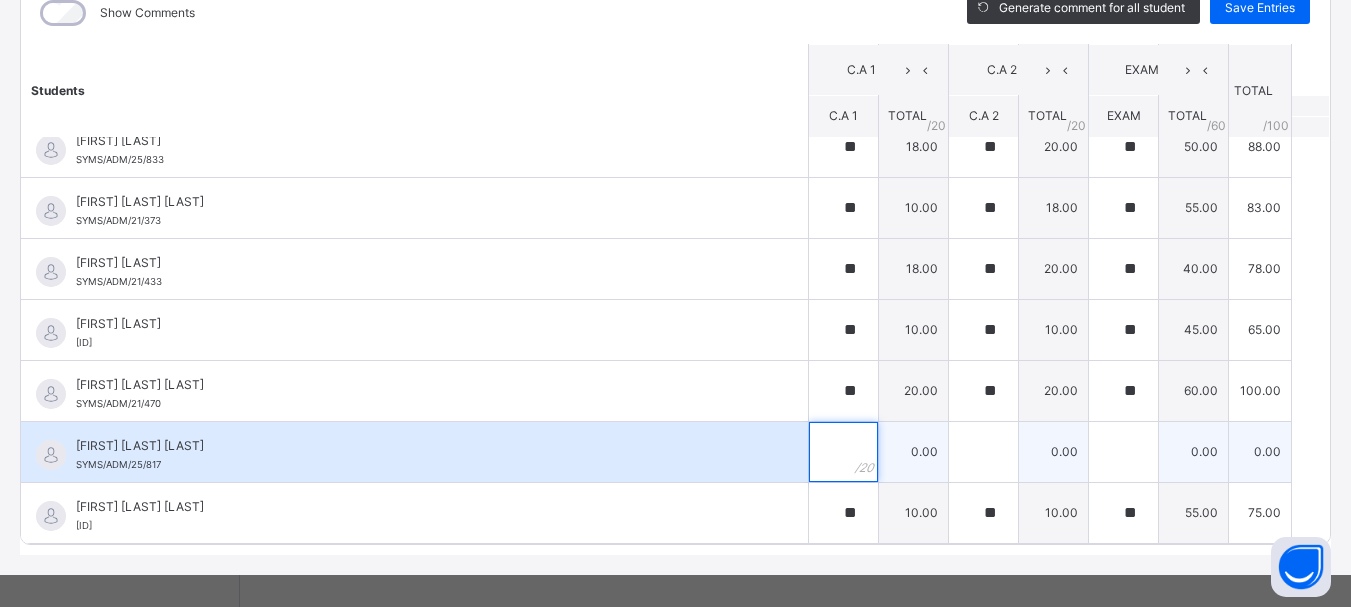 click at bounding box center (843, 452) 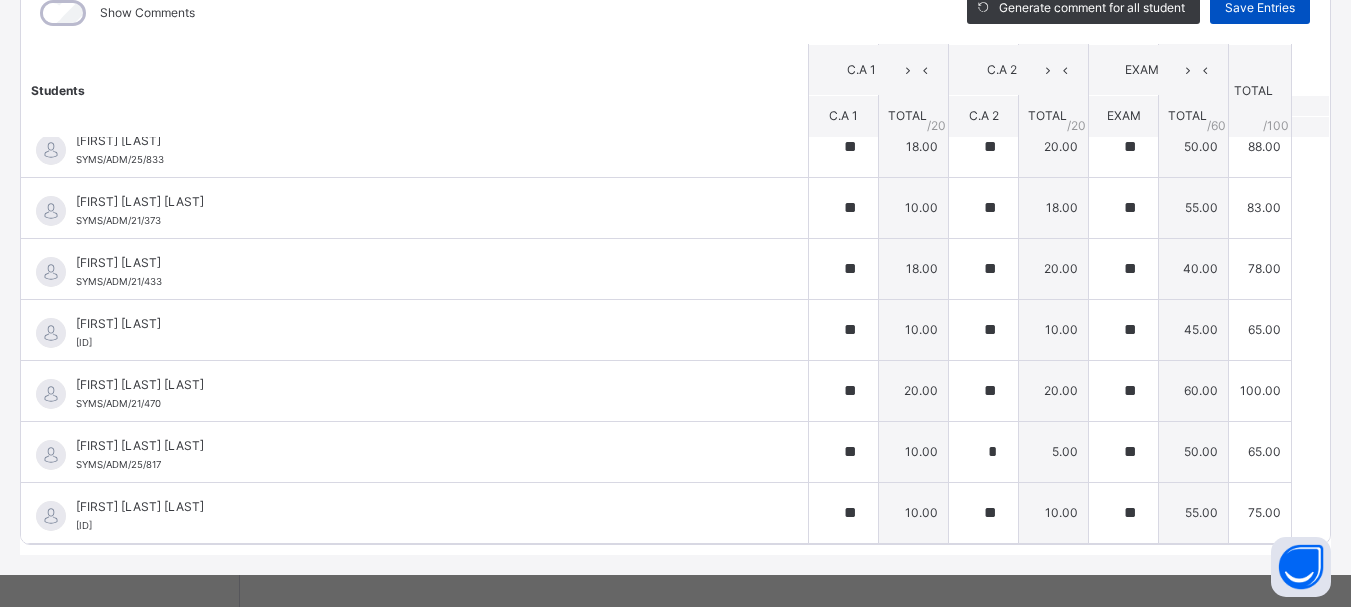 click on "Save Entries" at bounding box center (1260, 8) 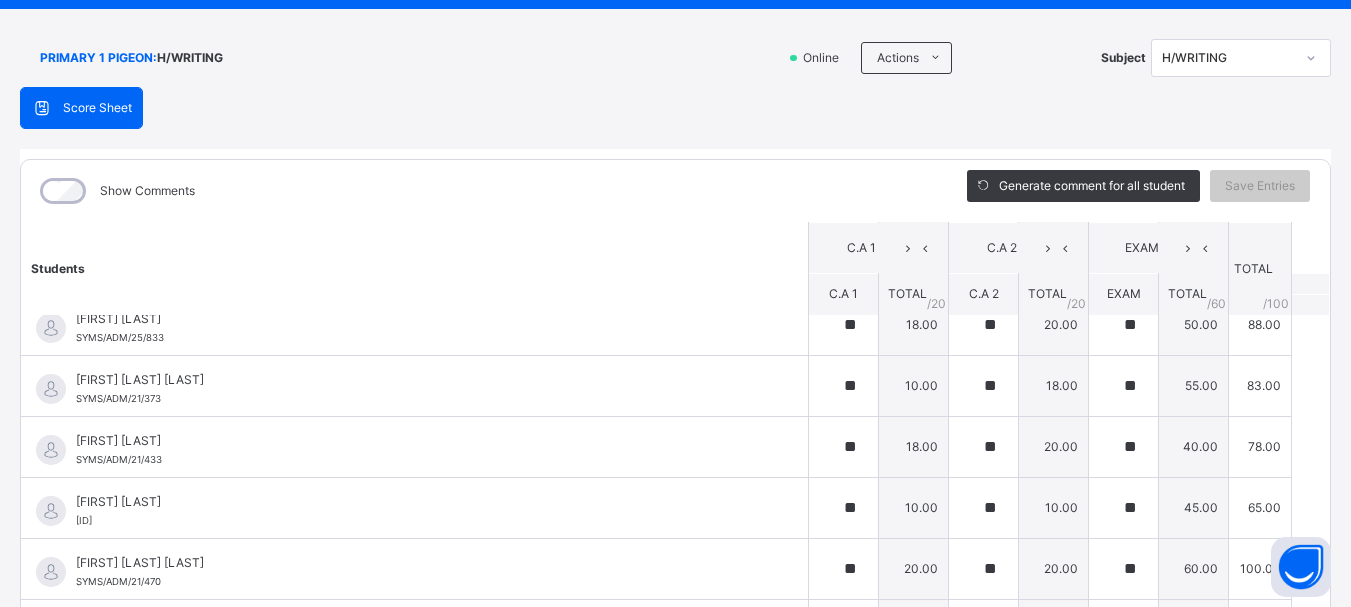 scroll, scrollTop: 95, scrollLeft: 0, axis: vertical 